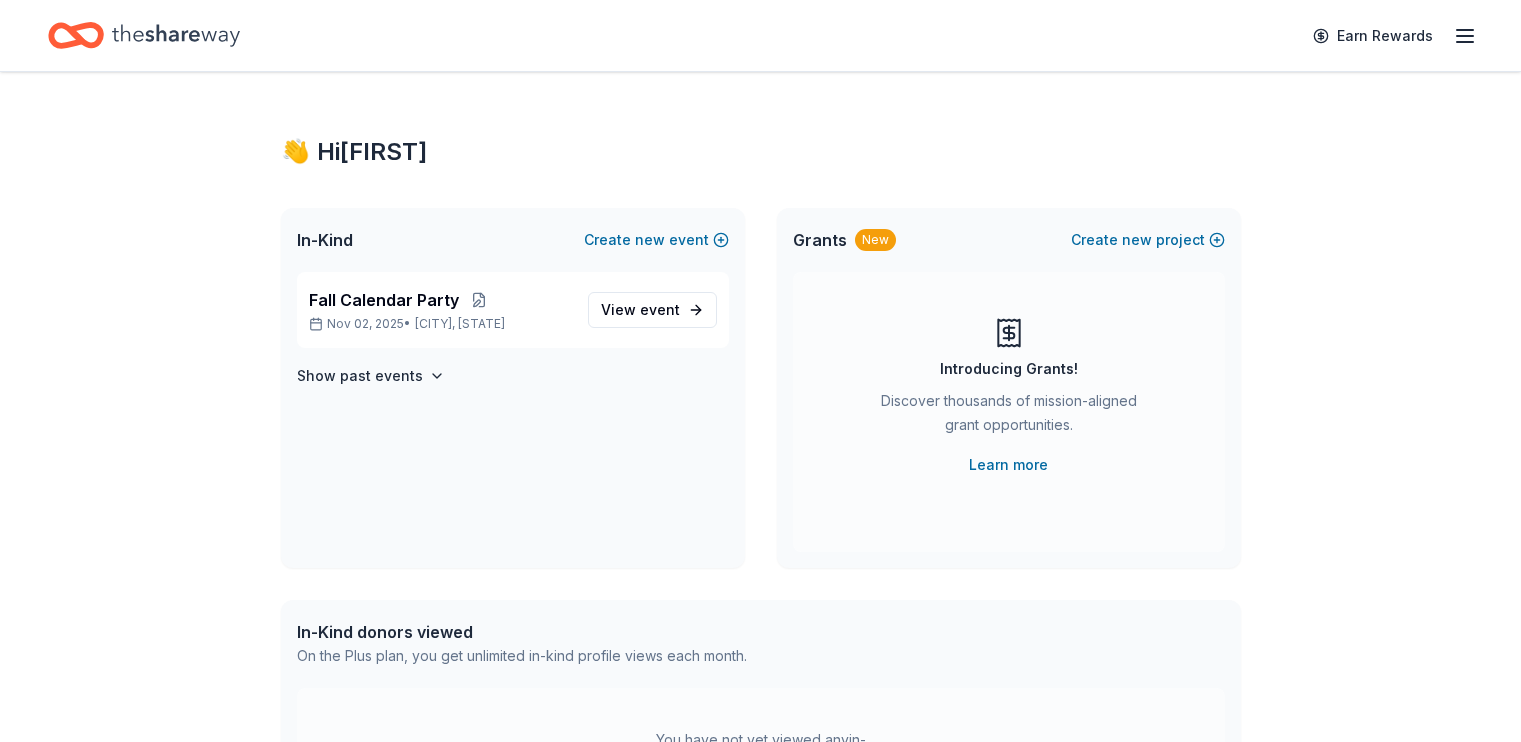 scroll, scrollTop: 0, scrollLeft: 0, axis: both 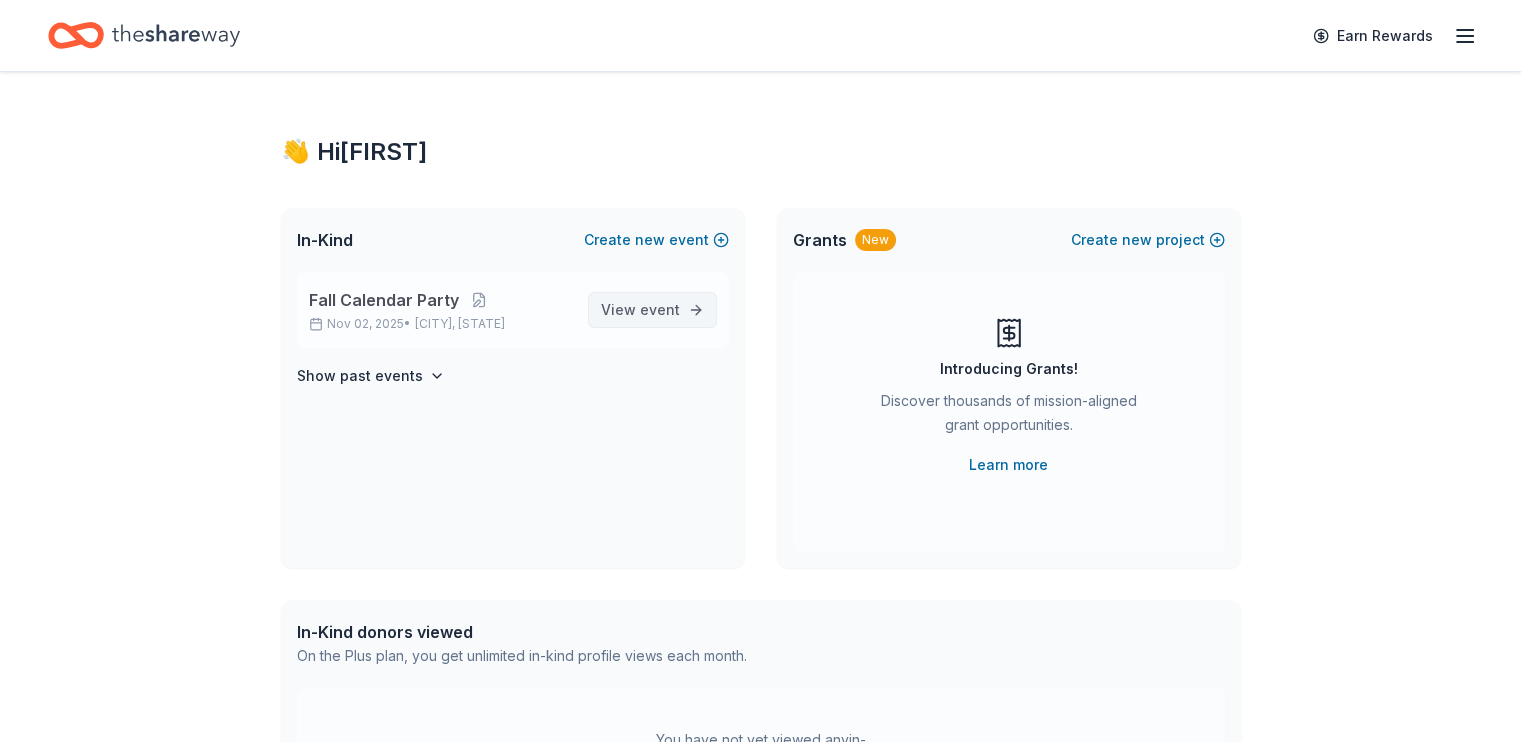 click on "event" at bounding box center (660, 309) 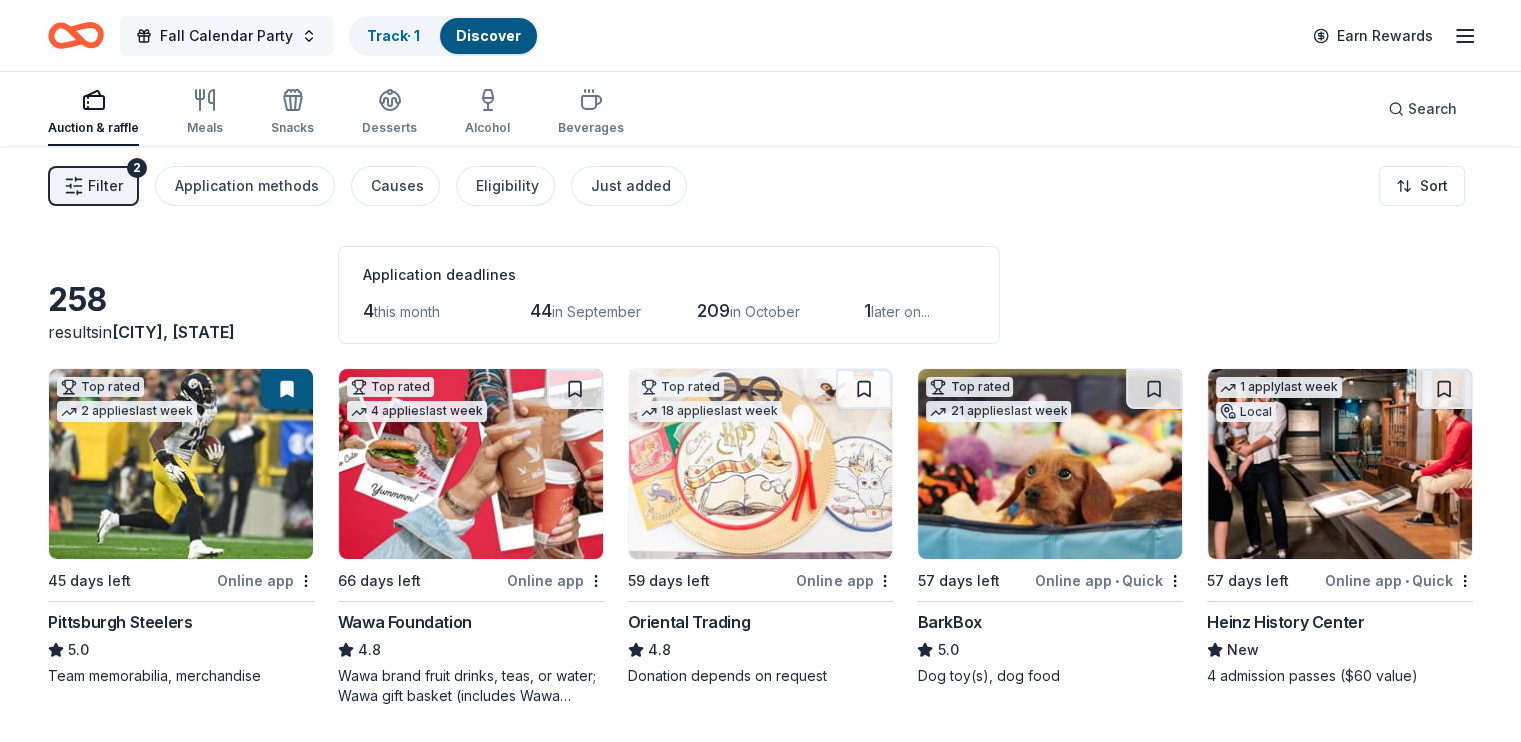 click on "Fall Calendar Party" at bounding box center [226, 36] 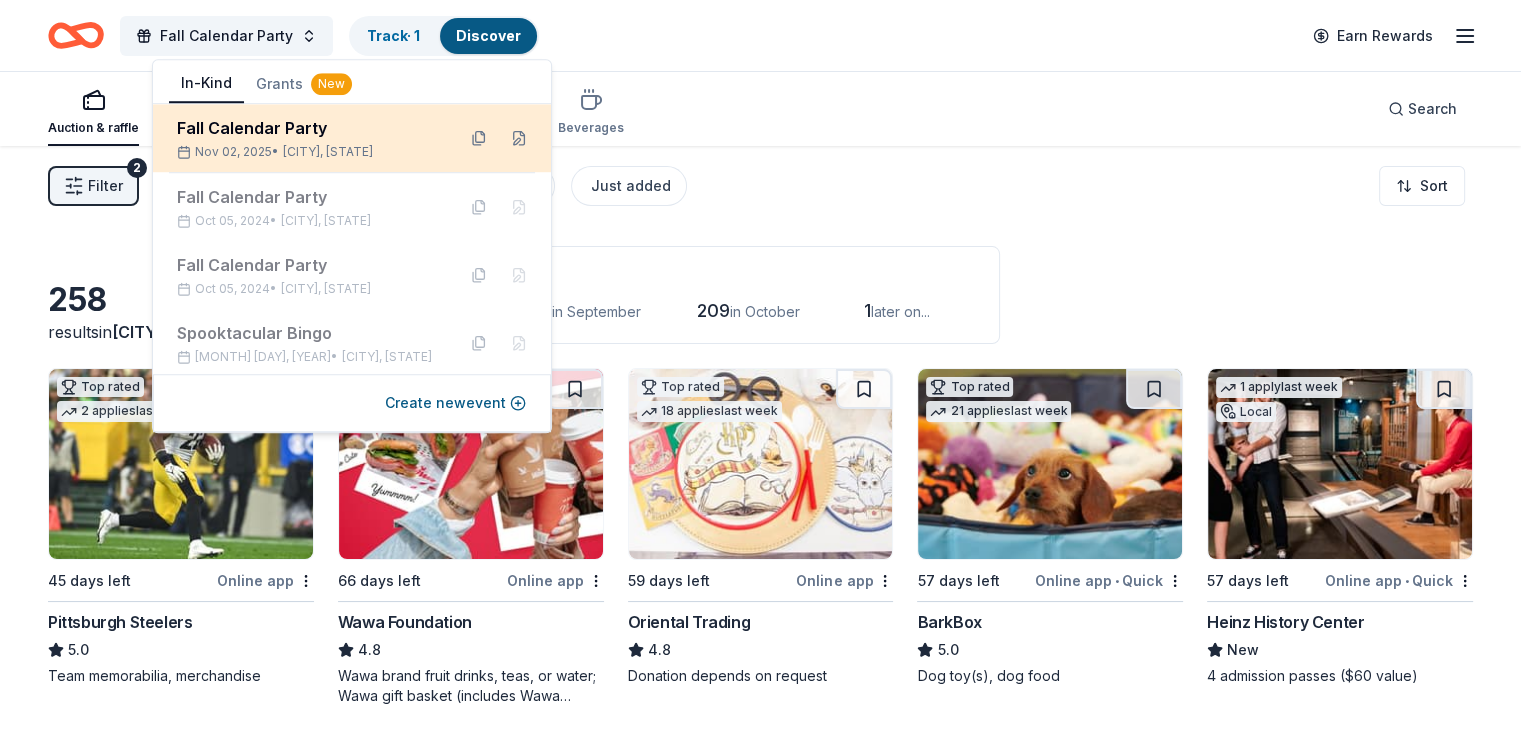 click on "[MONTH] [DAY], [YEAR]  •  [CITY], [STATE]" at bounding box center [308, 138] 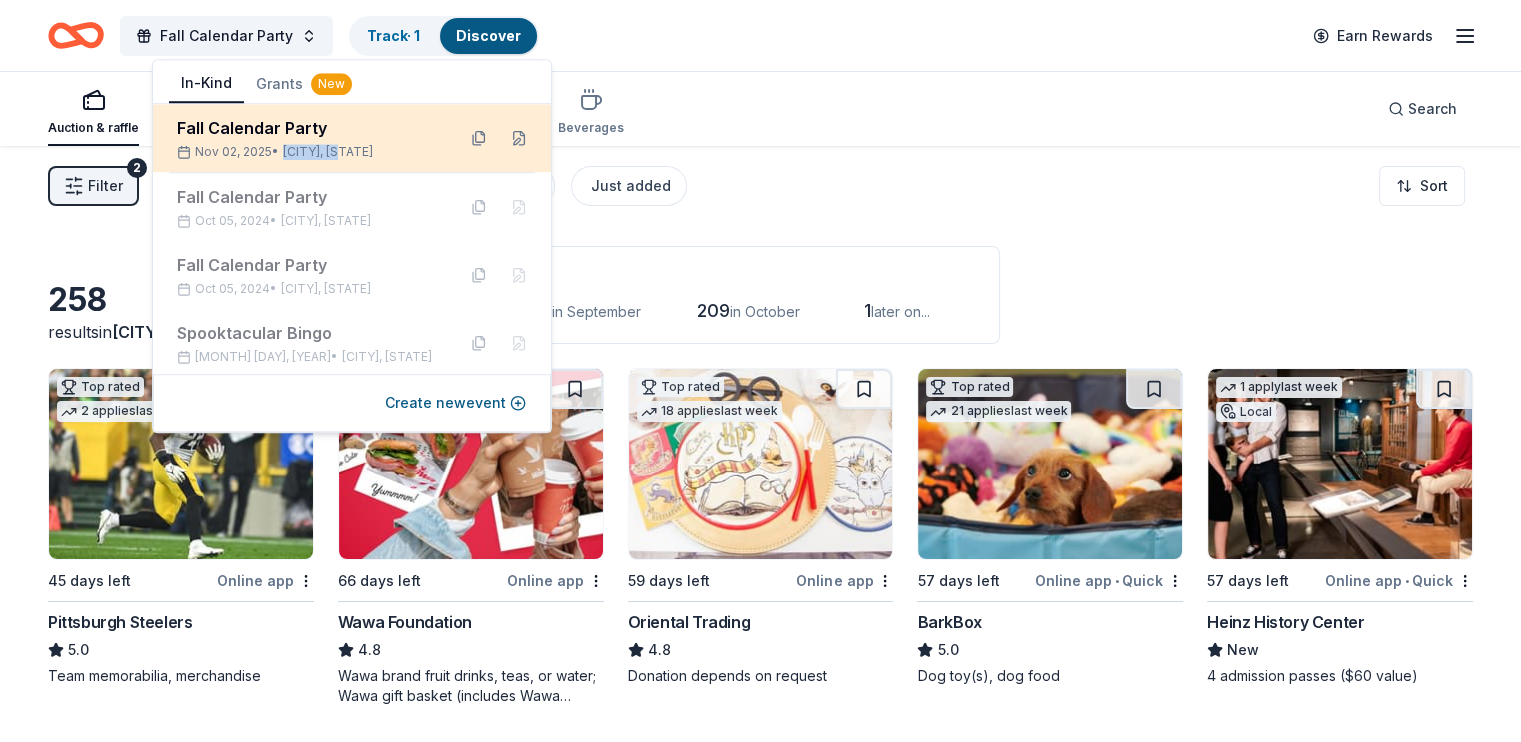 click on "[MONTH] [DAY], [YEAR]  •  [CITY], [STATE]" at bounding box center [308, 138] 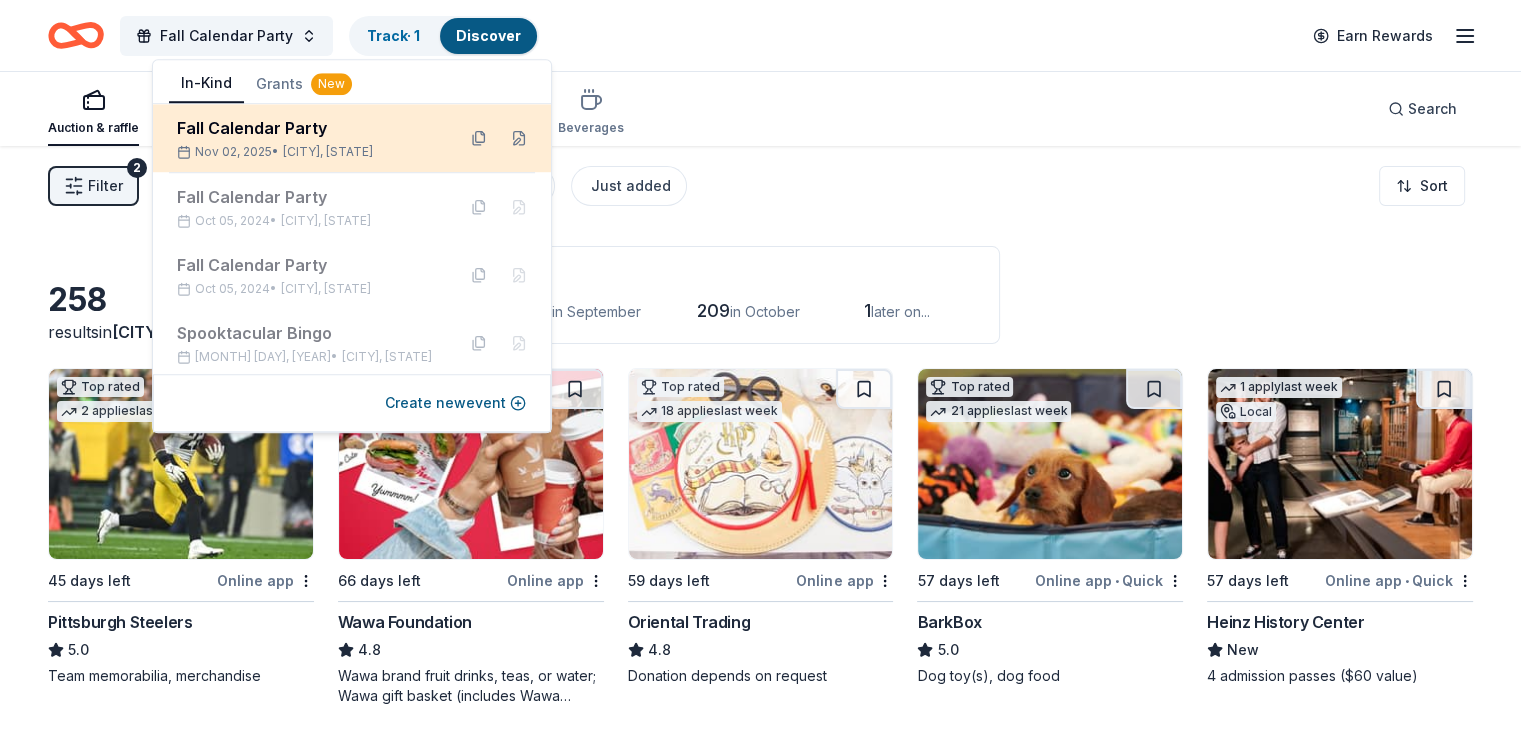 drag, startPoint x: 324, startPoint y: 141, endPoint x: 269, endPoint y: 133, distance: 55.578773 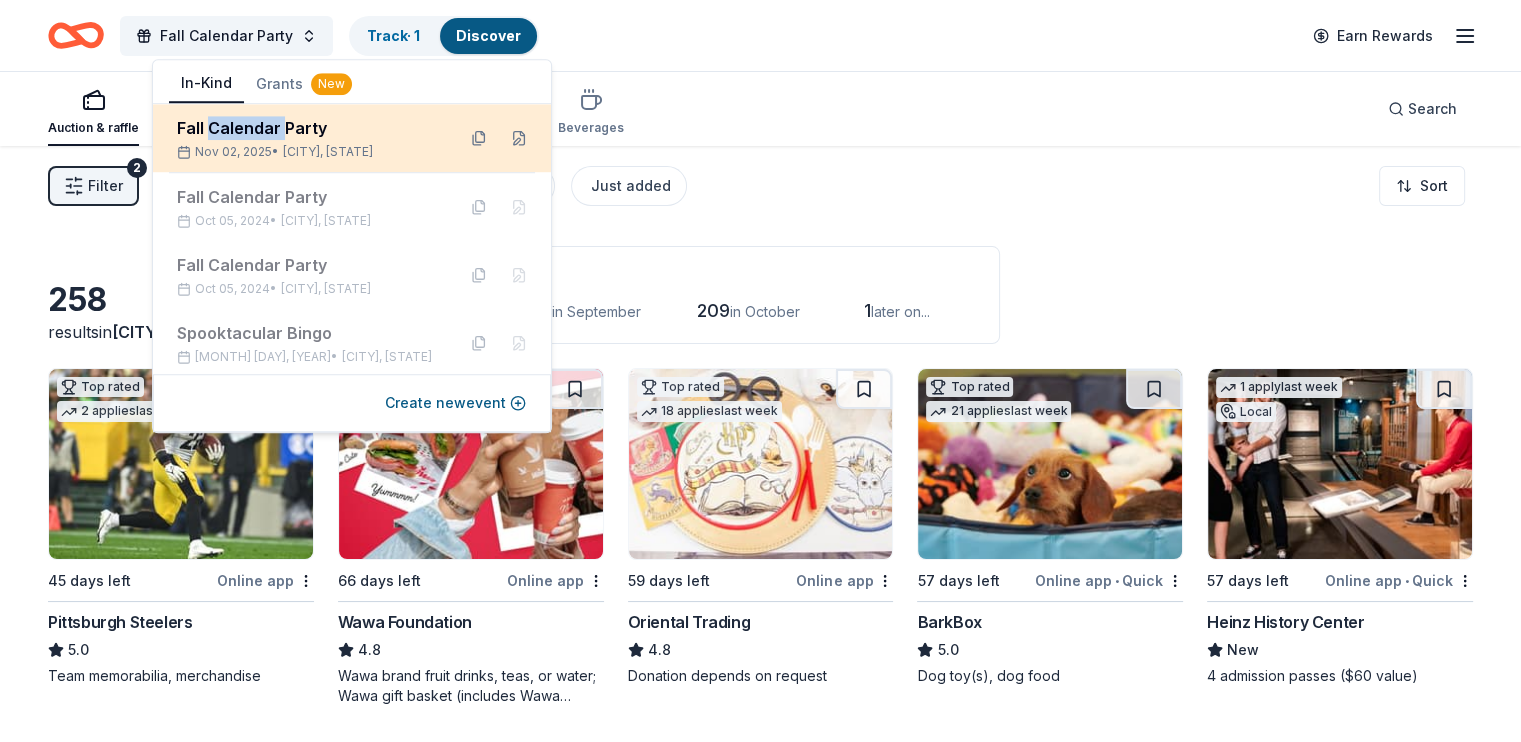 click on "Fall Calendar Party" at bounding box center [308, 128] 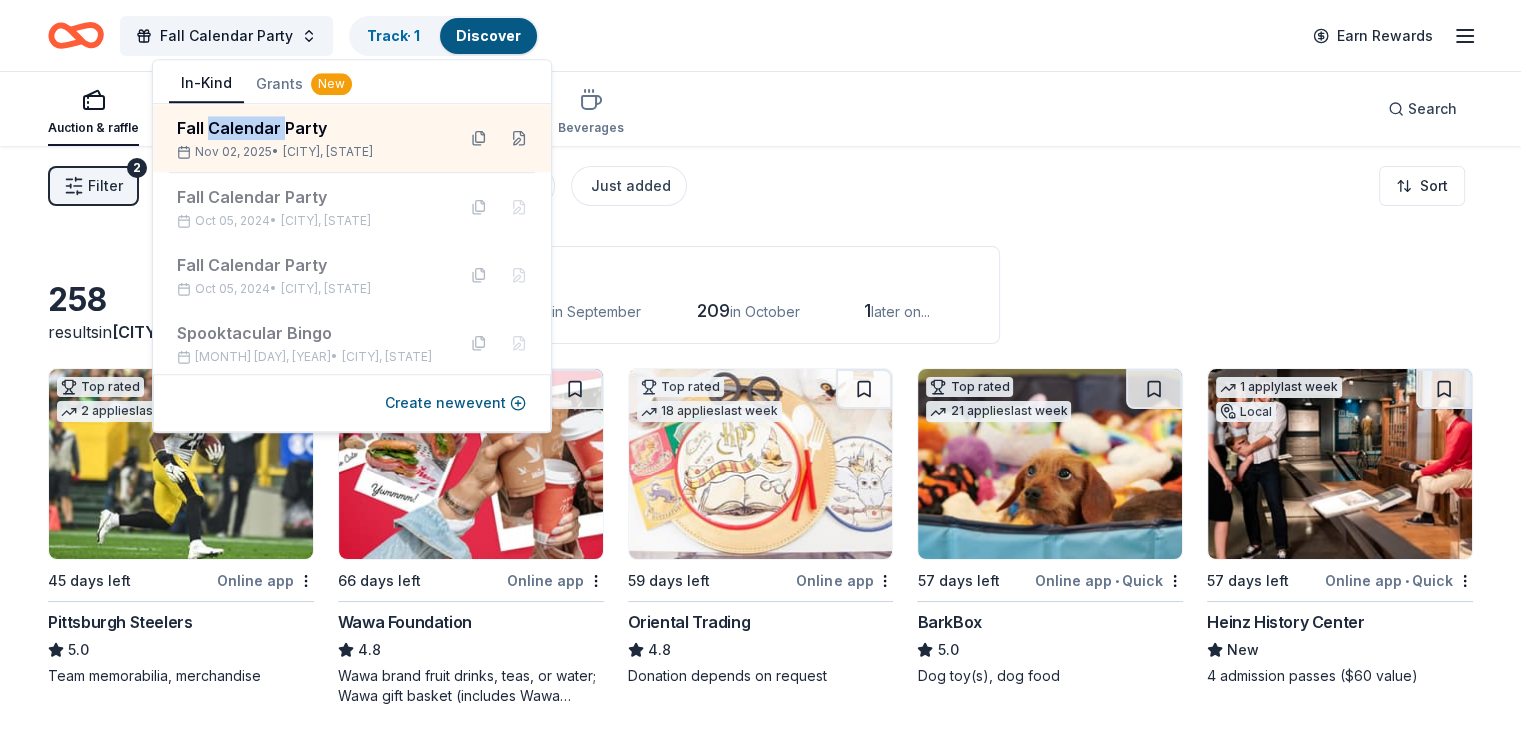 click on "Fall Calendar Party Track  · 1 Discover Earn Rewards" at bounding box center (760, 35) 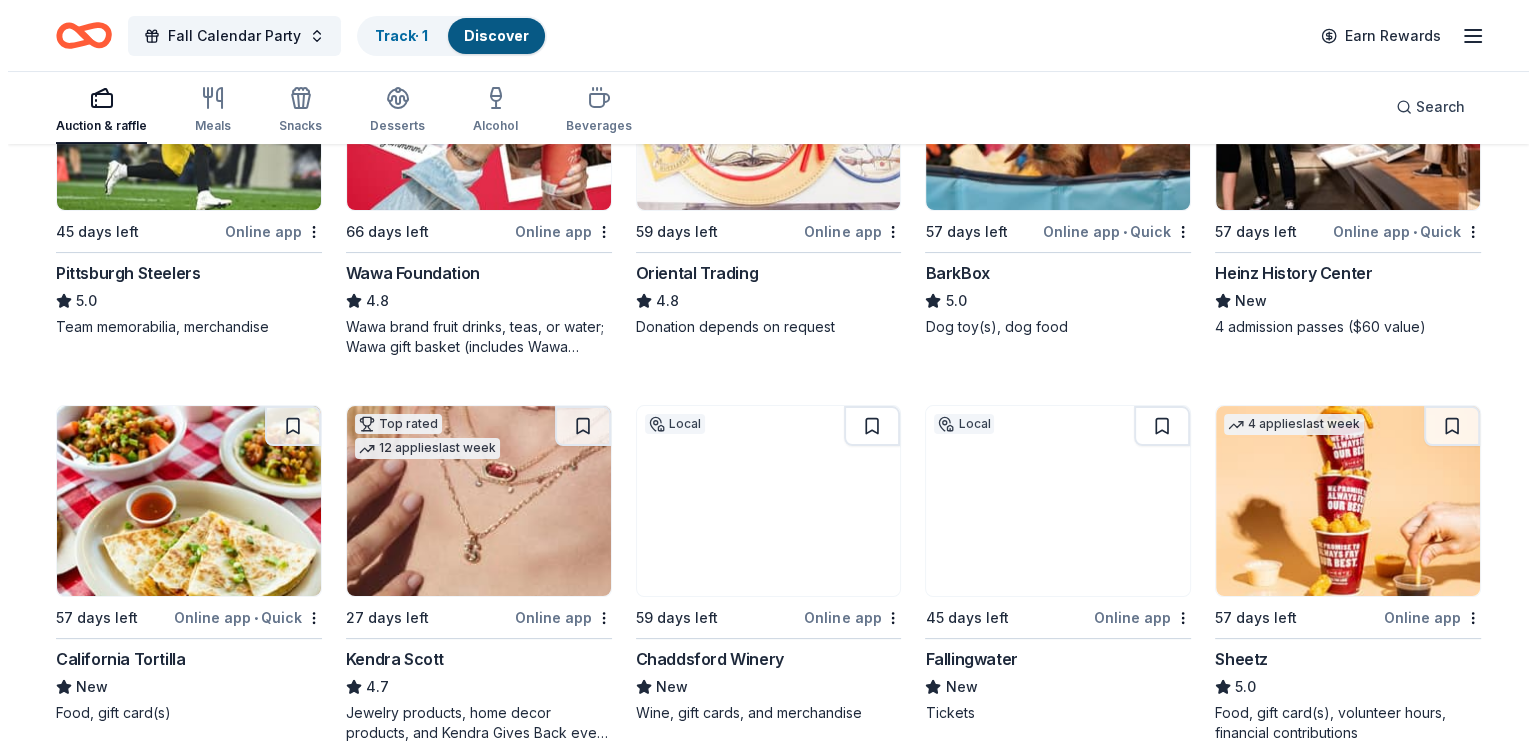scroll, scrollTop: 0, scrollLeft: 0, axis: both 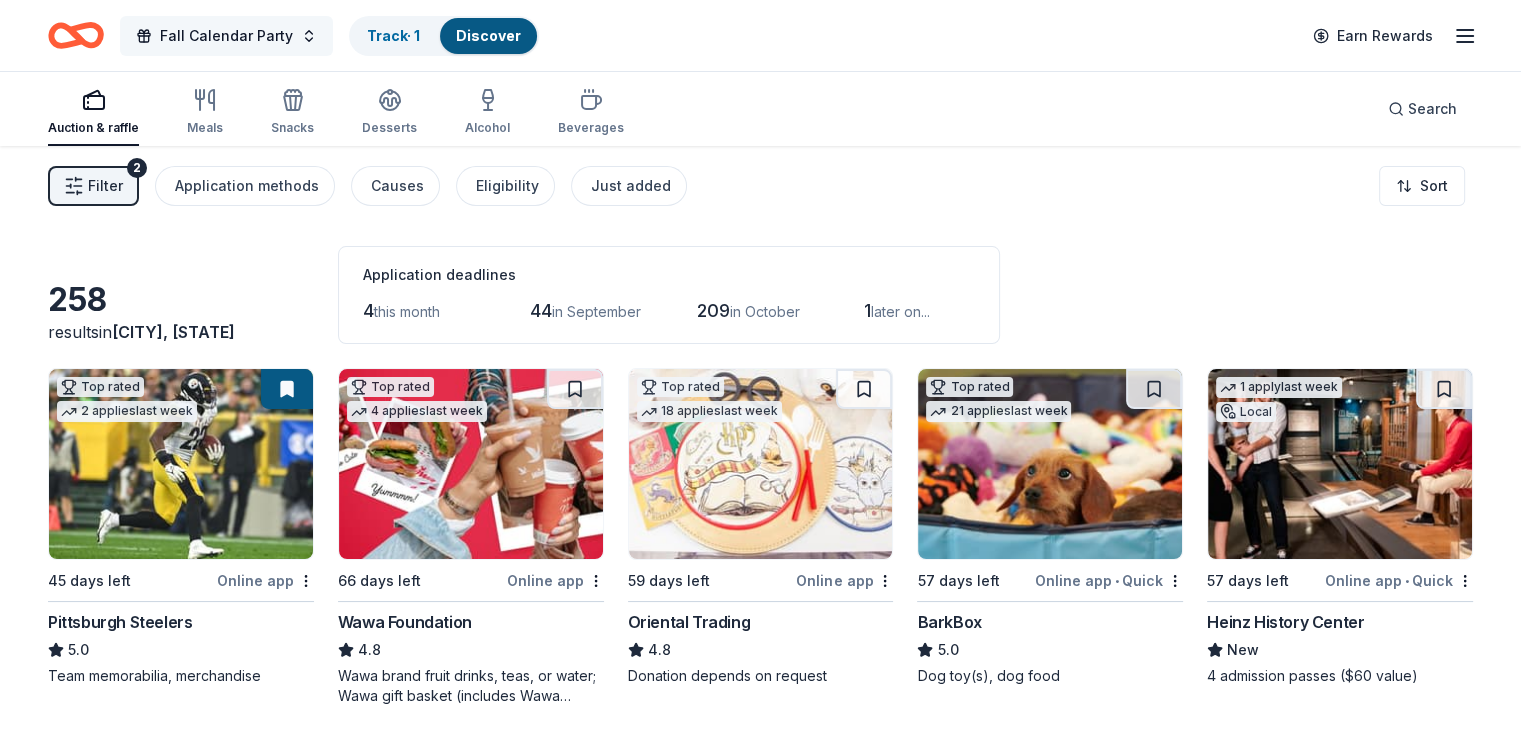 click on "Fall Calendar Party" at bounding box center [226, 36] 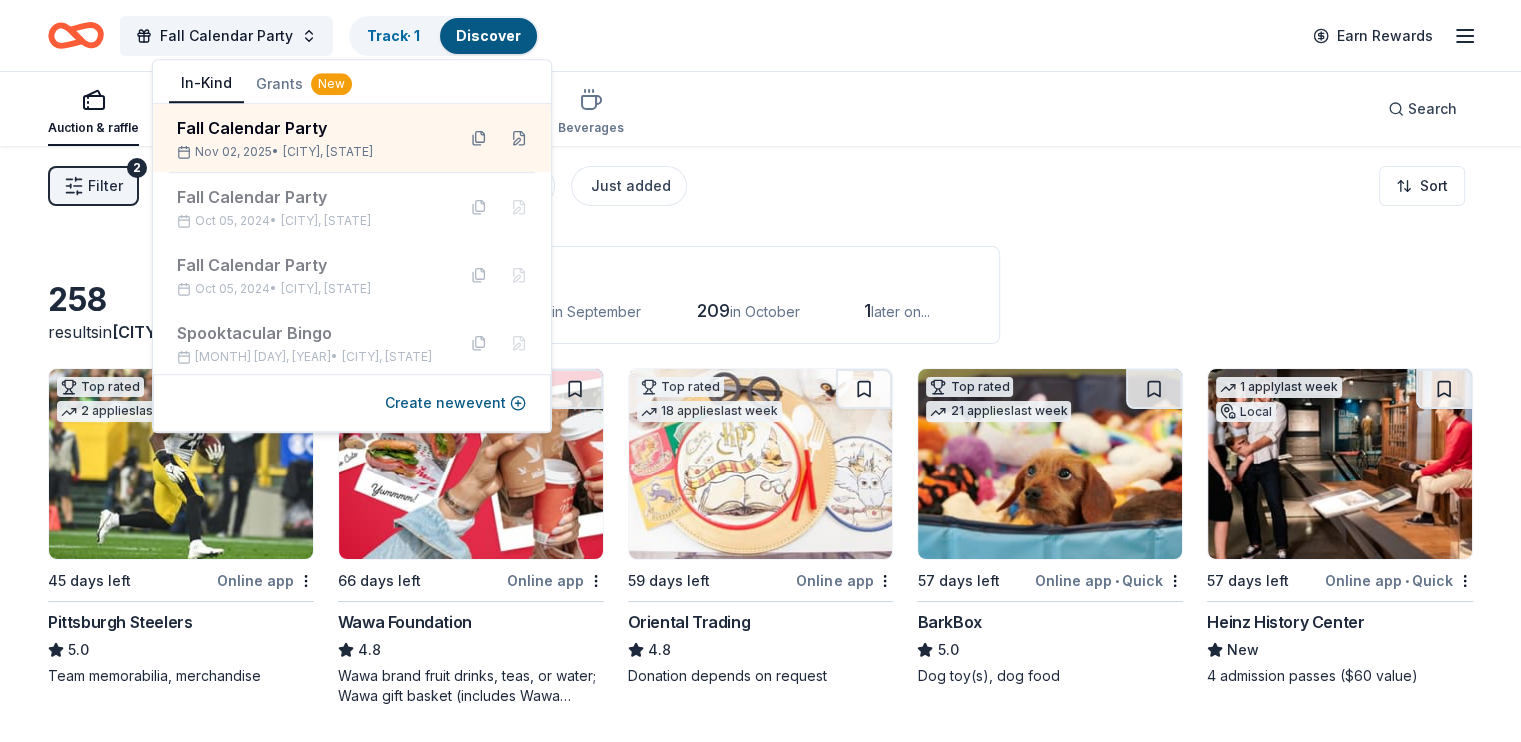 drag, startPoint x: 250, startPoint y: 343, endPoint x: 231, endPoint y: 392, distance: 52.554733 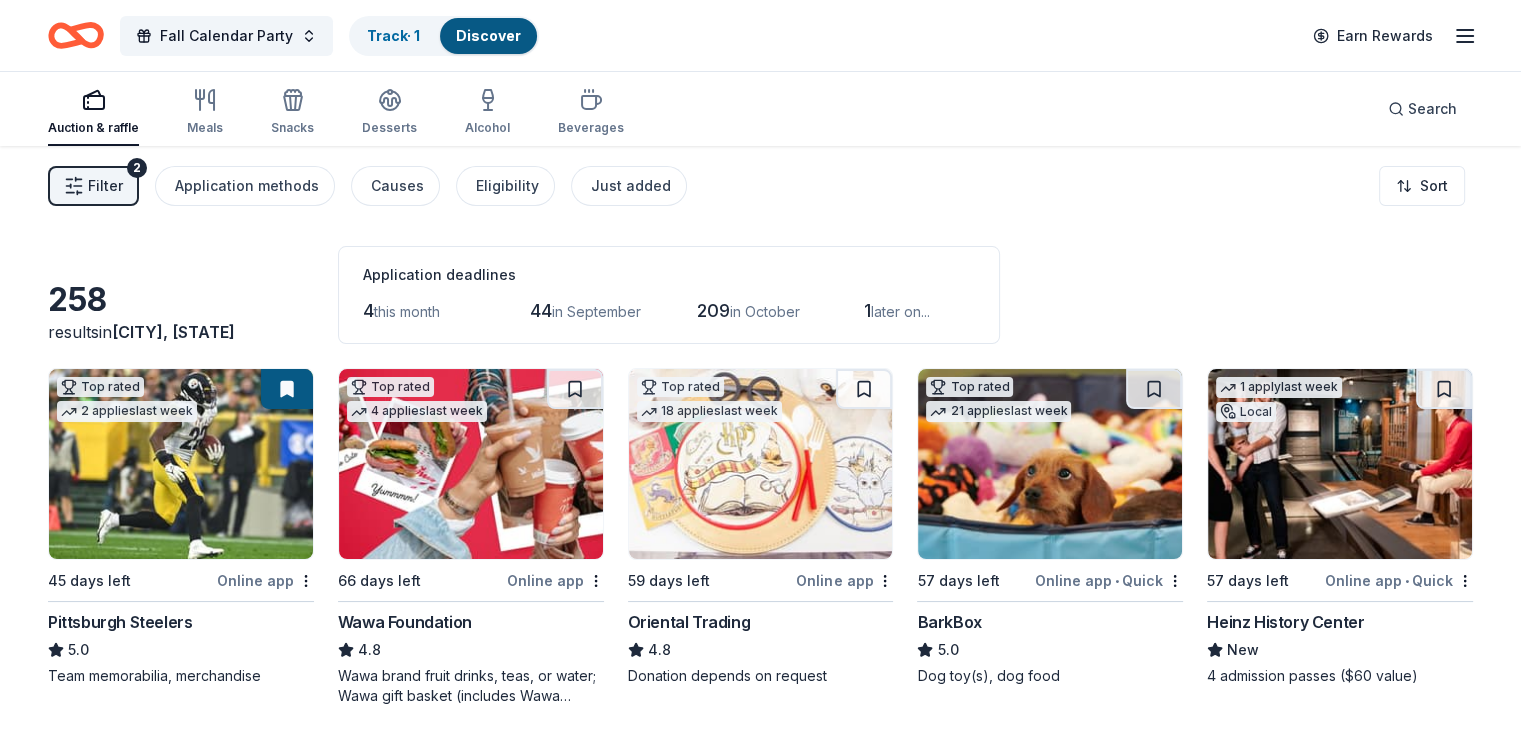 click on "Filter" at bounding box center [105, 186] 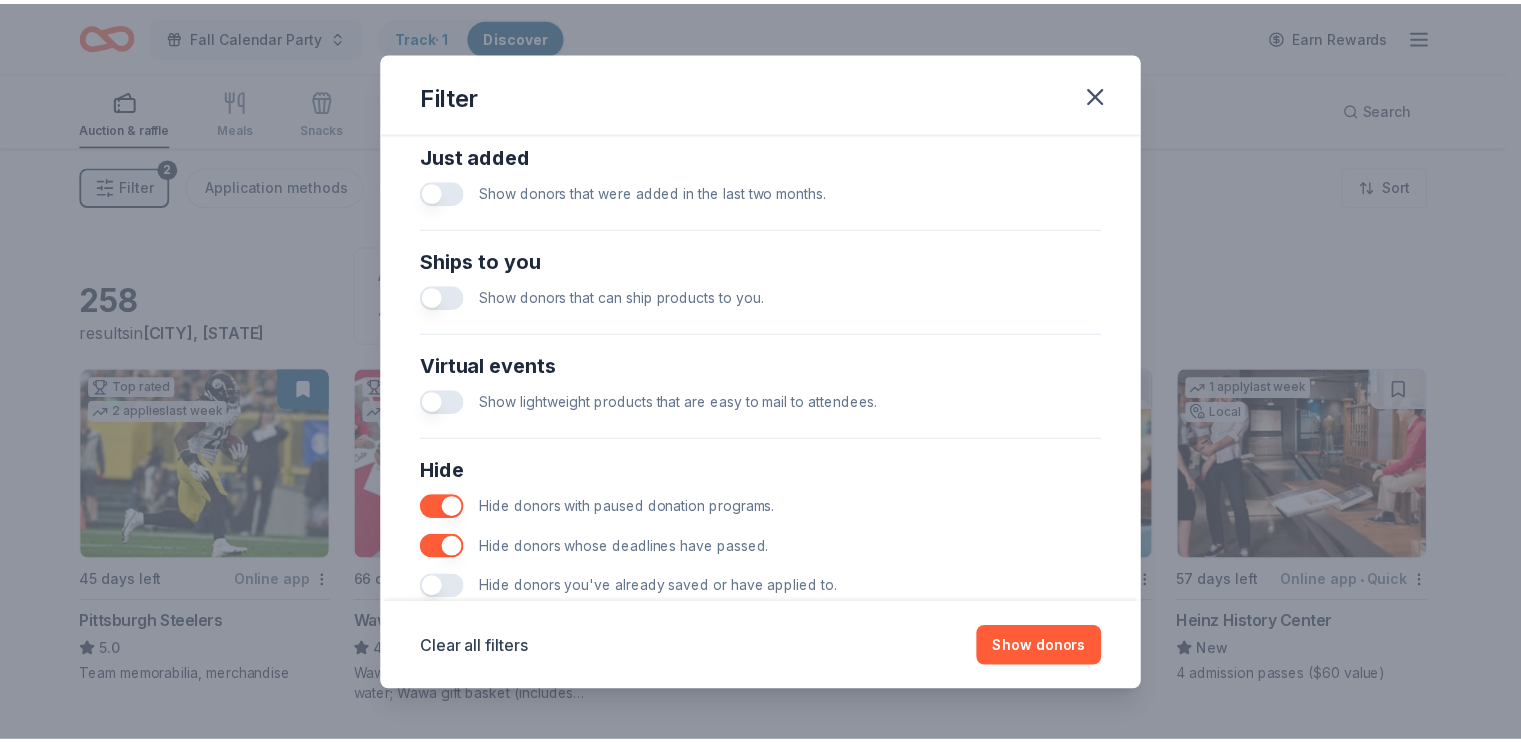 scroll, scrollTop: 846, scrollLeft: 0, axis: vertical 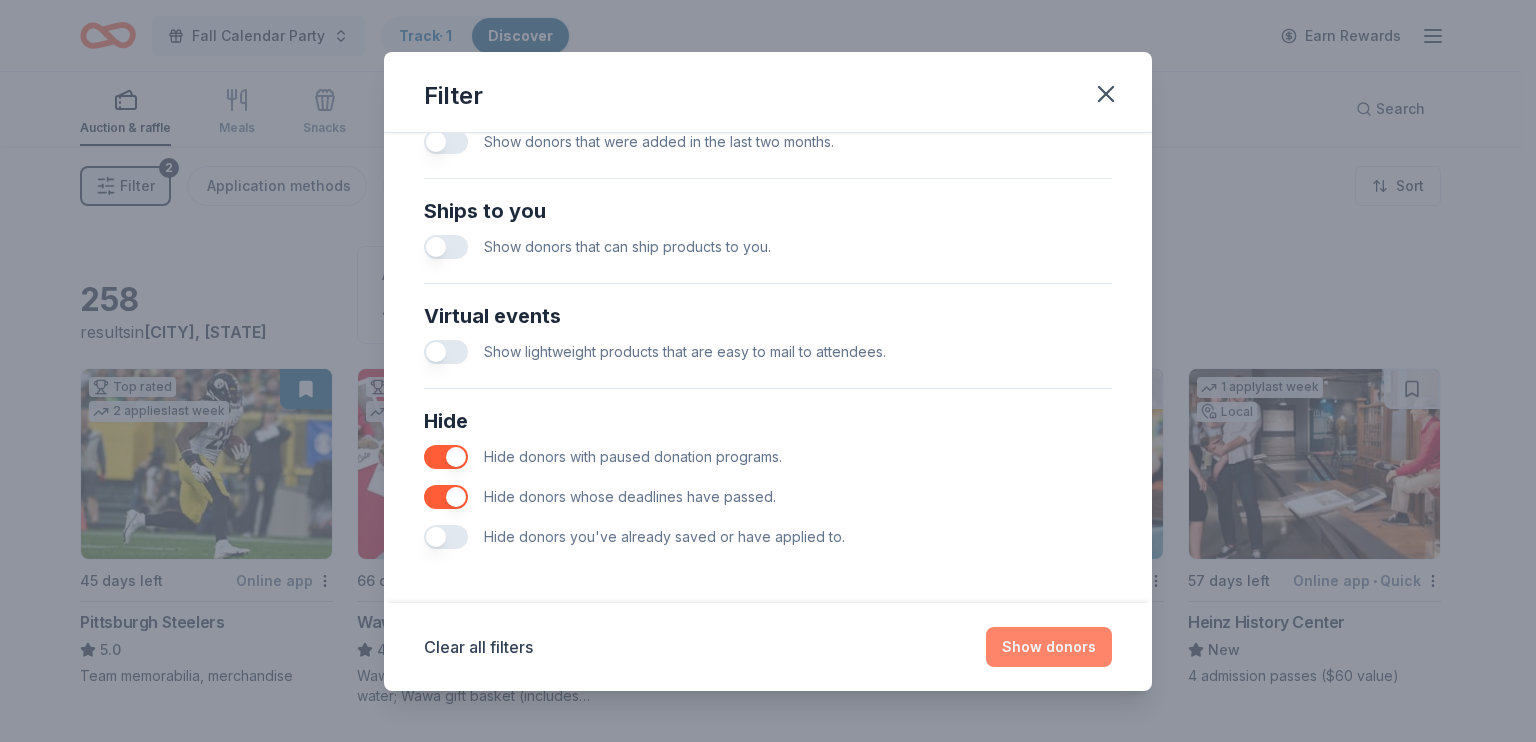 click on "Show    donors" at bounding box center [1049, 647] 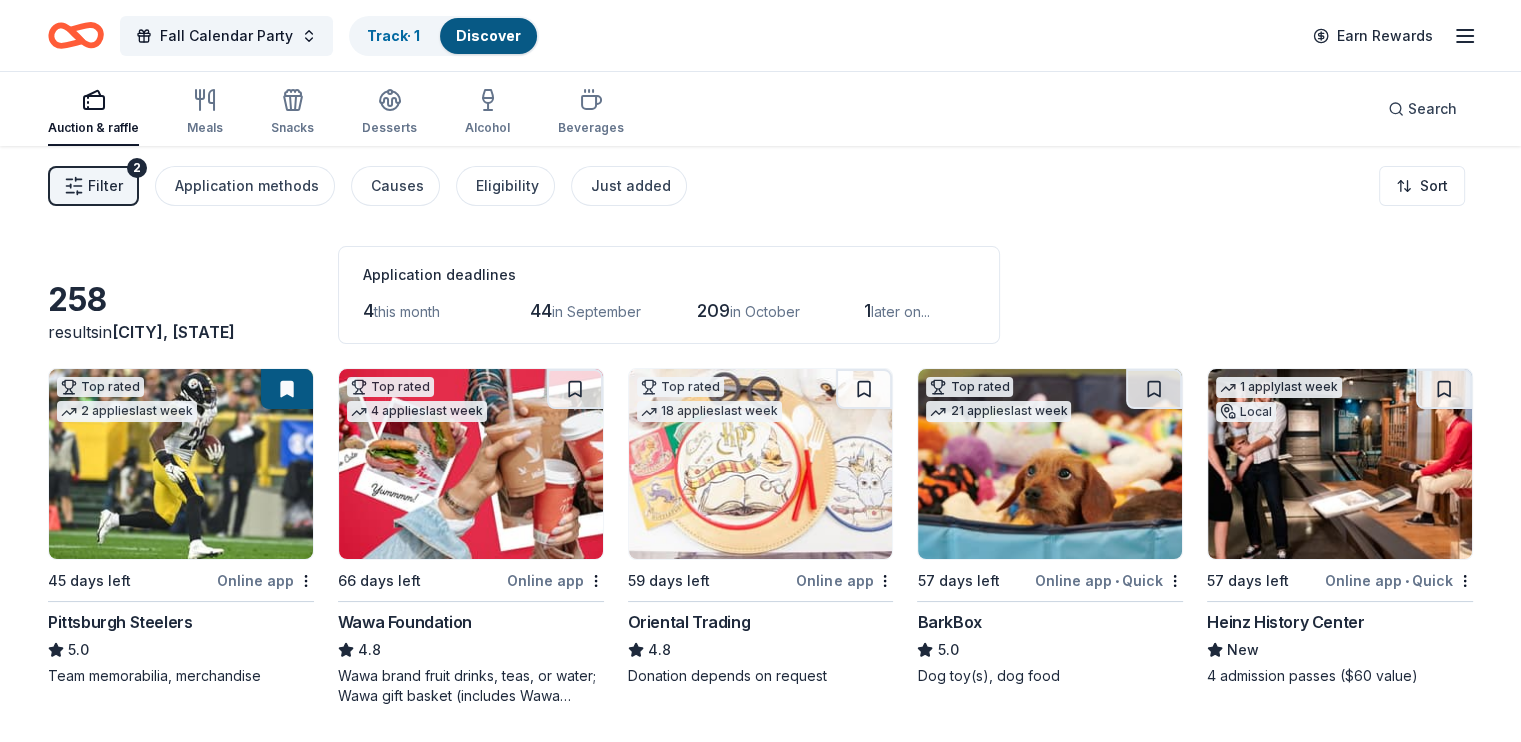click on "Discover" at bounding box center [488, 35] 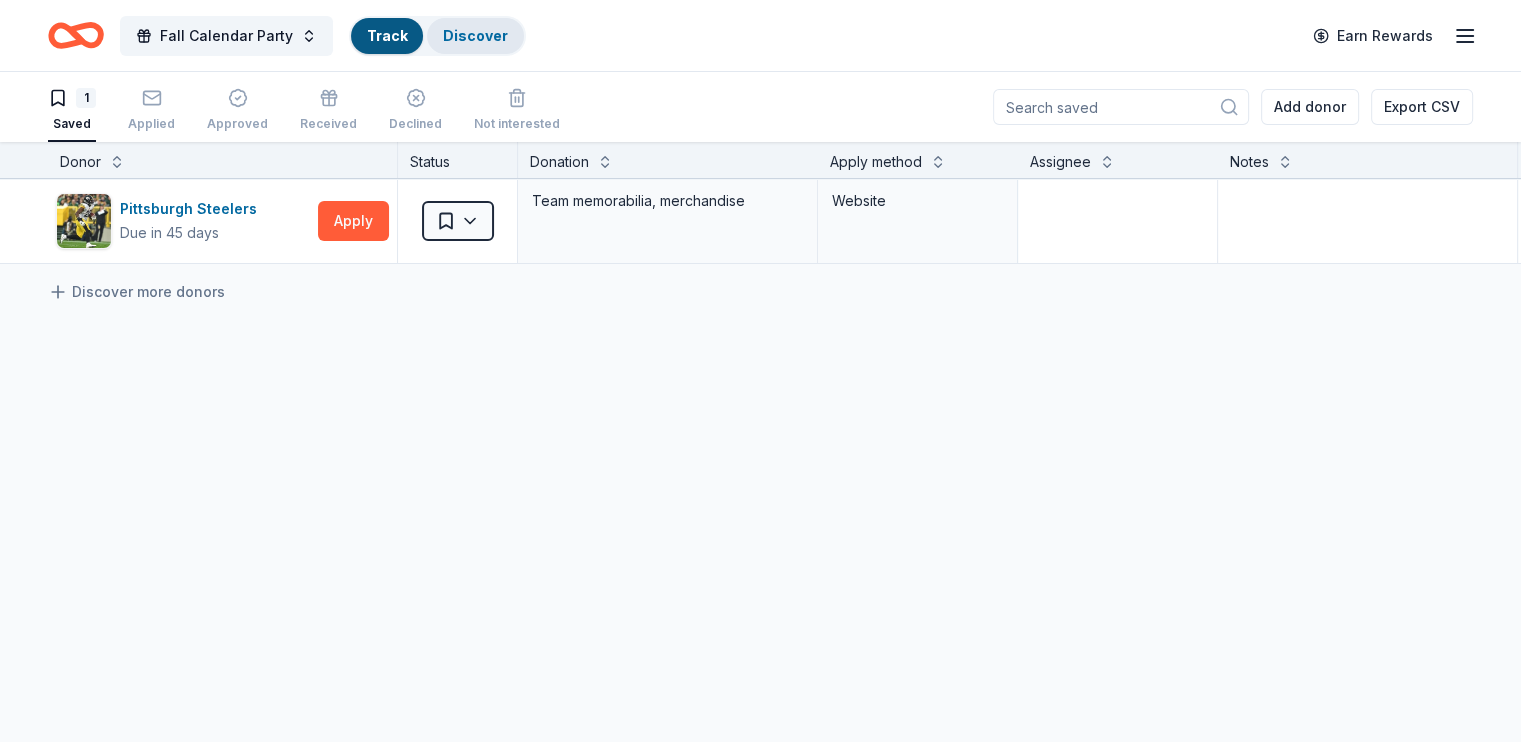scroll, scrollTop: 0, scrollLeft: 0, axis: both 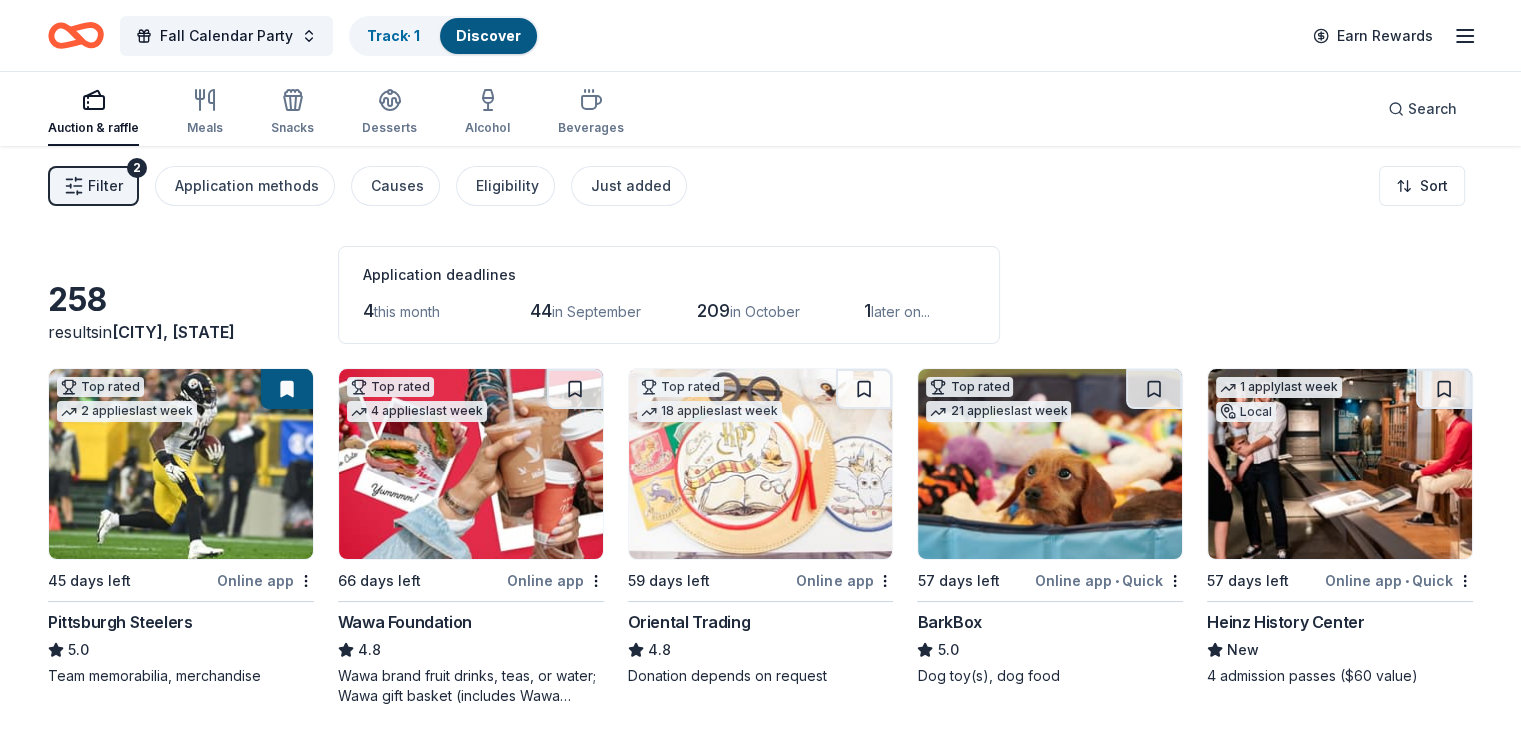 click 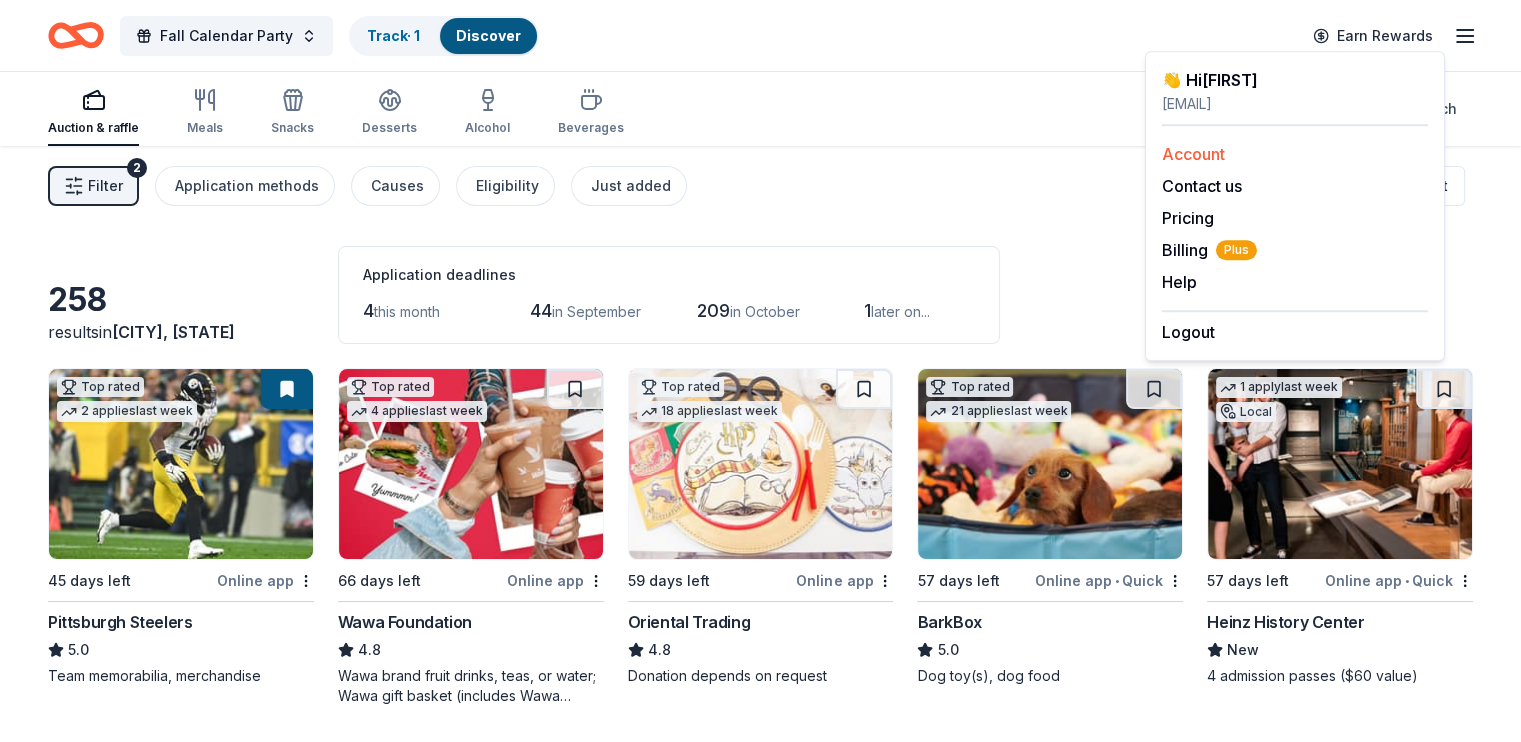 click on "Account" at bounding box center (1193, 154) 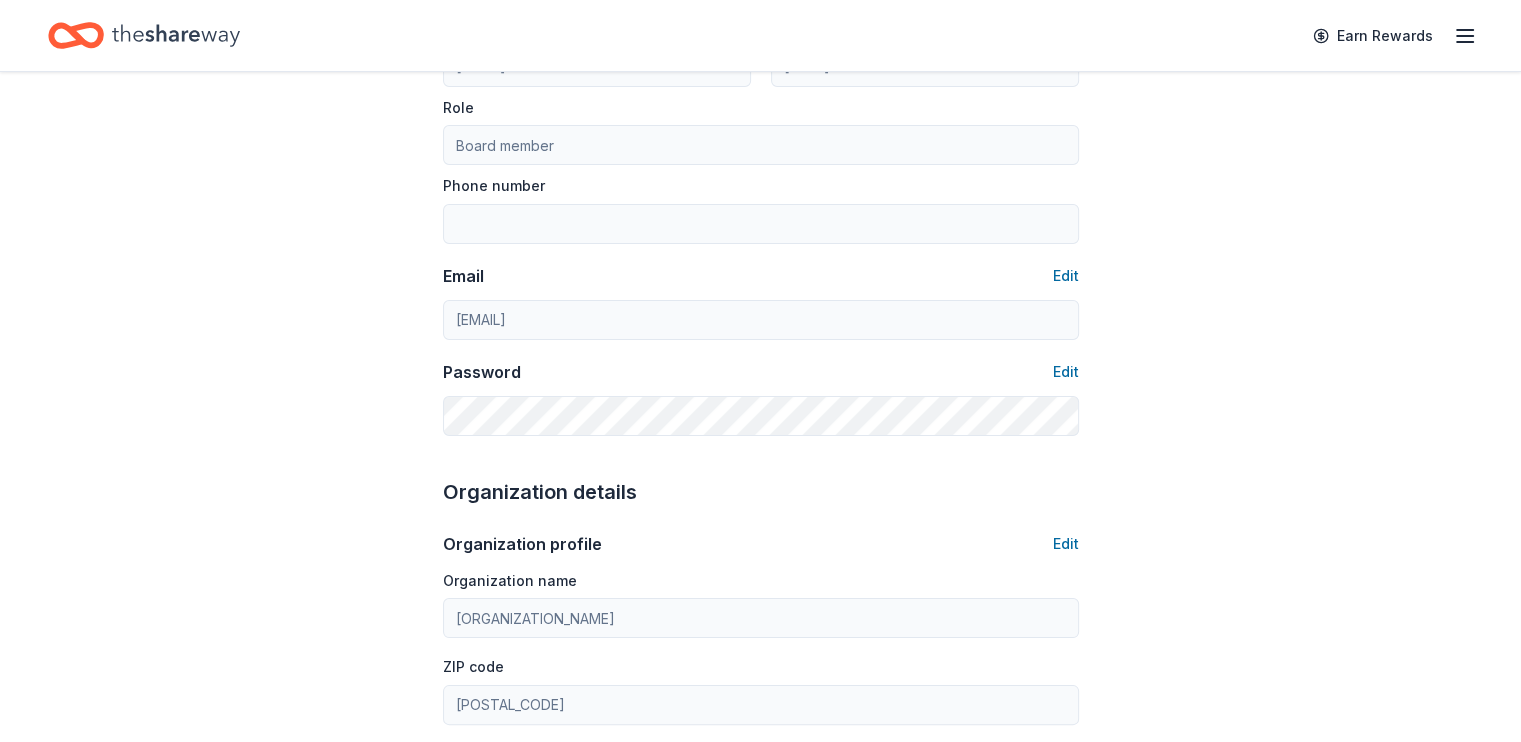 scroll, scrollTop: 0, scrollLeft: 0, axis: both 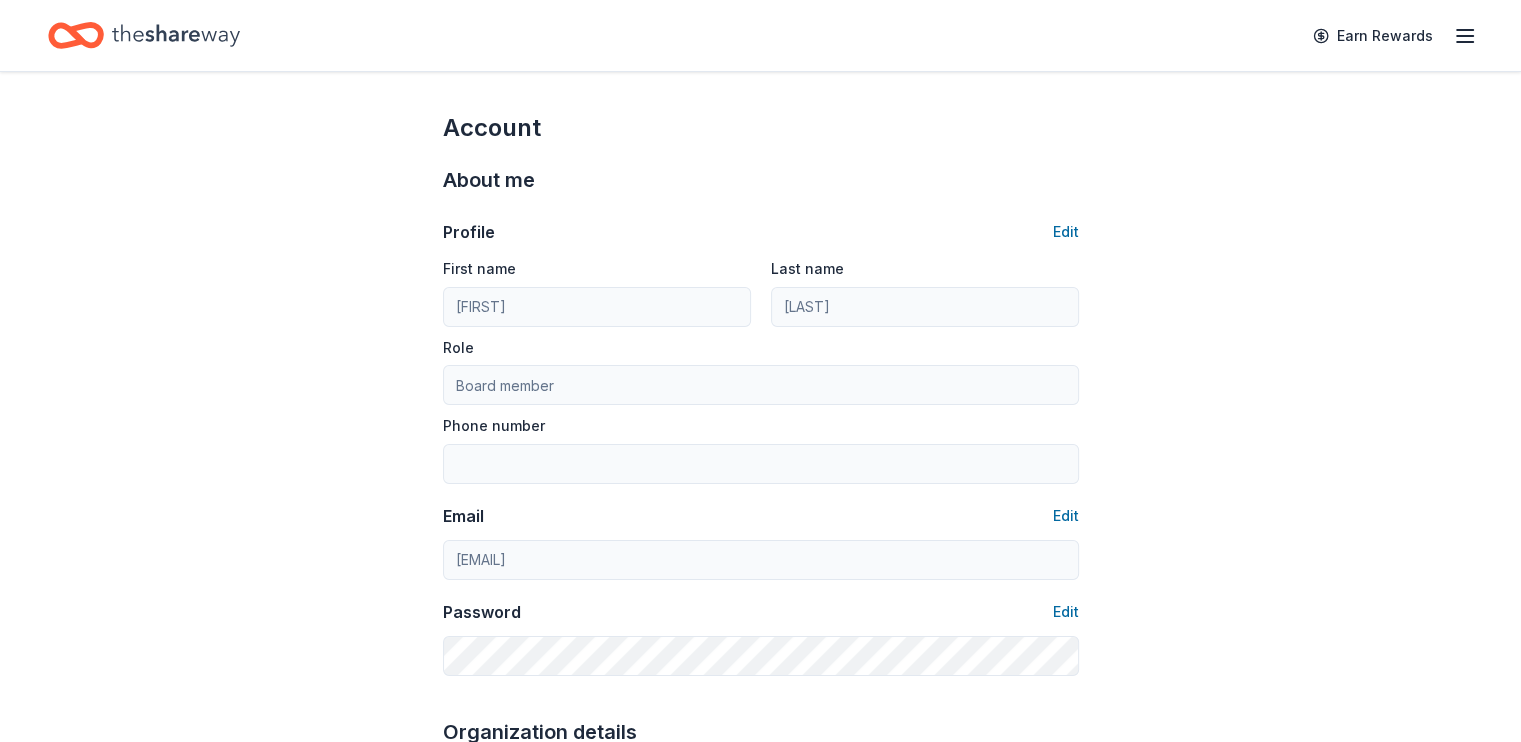click 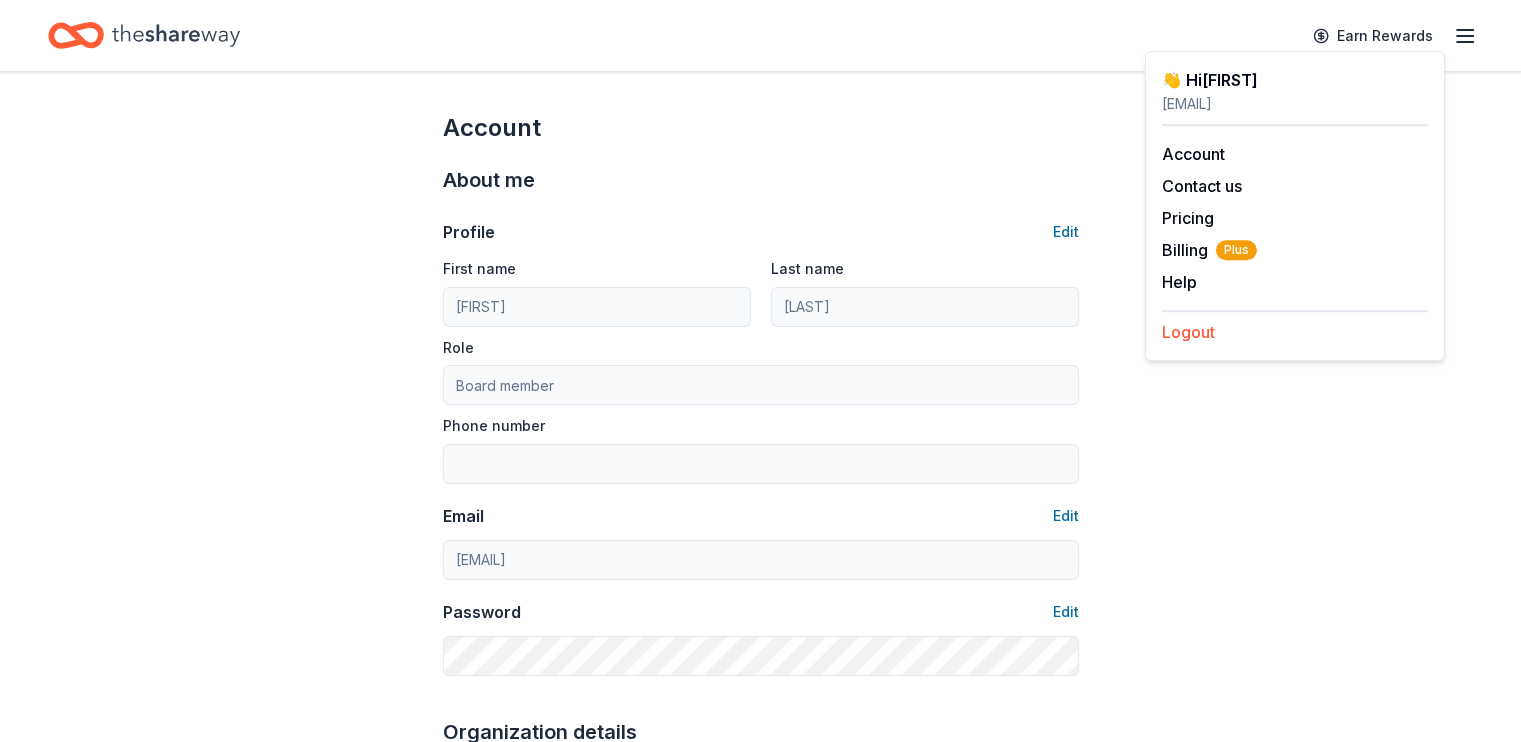 click on "Logout" at bounding box center (1188, 332) 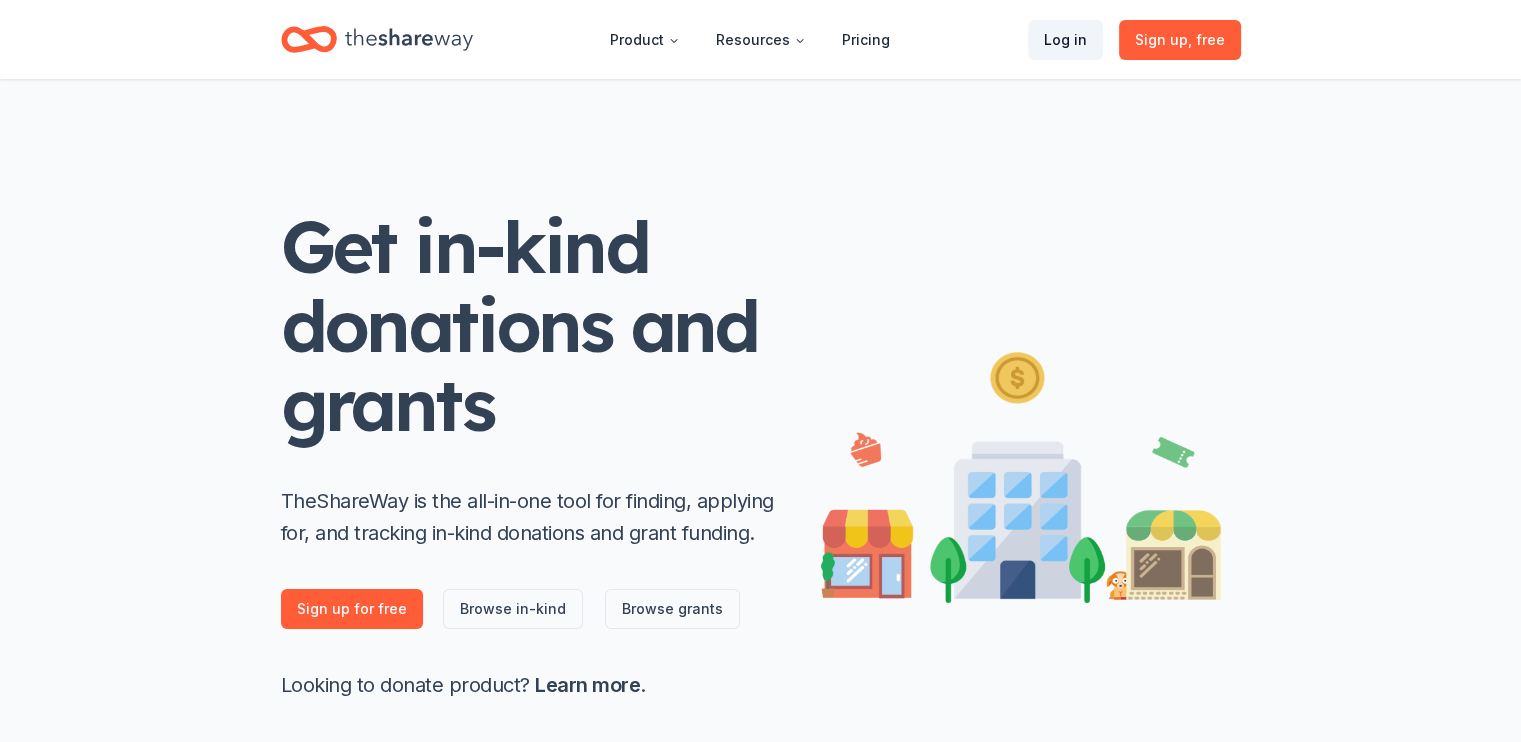 click on "Log in" at bounding box center [1065, 40] 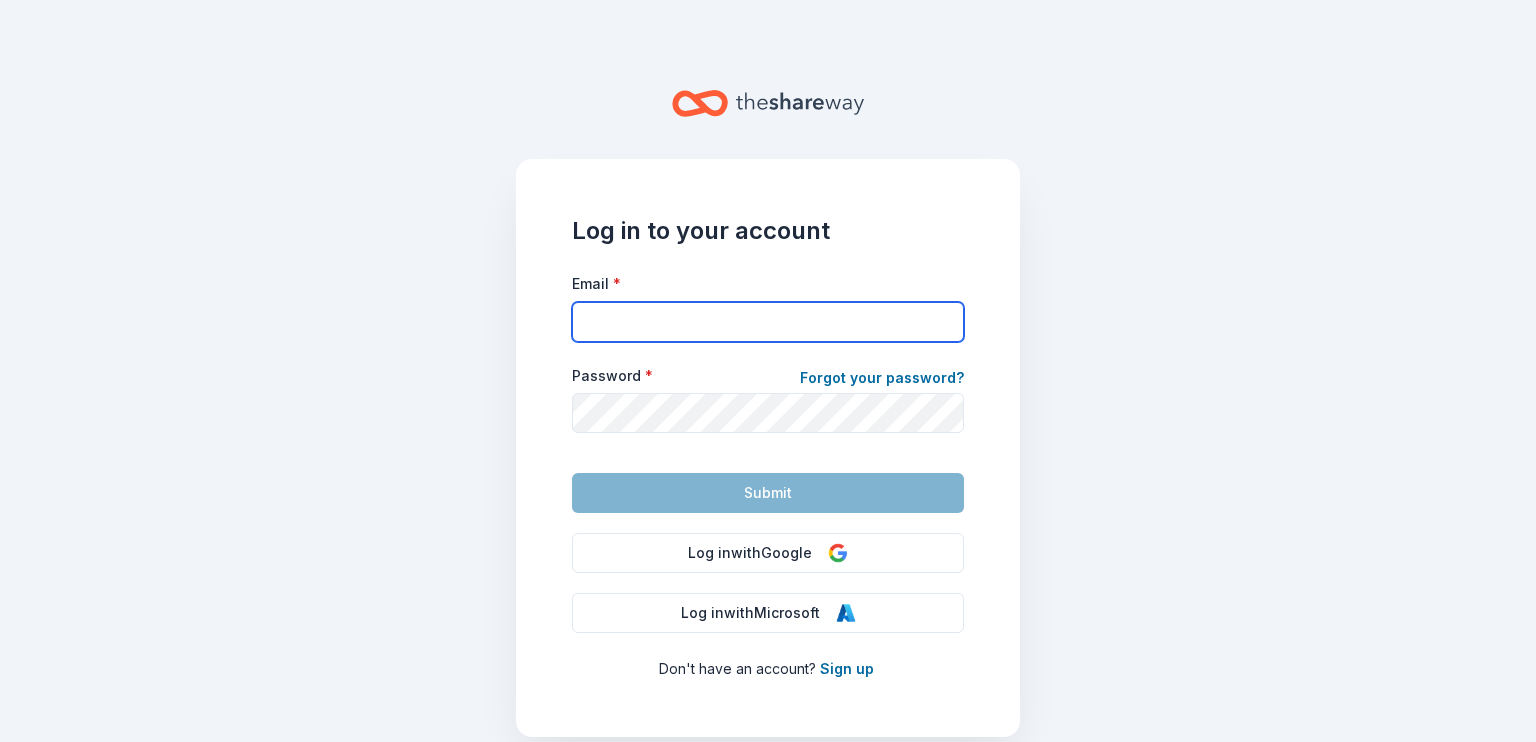 type on "[EMAIL]" 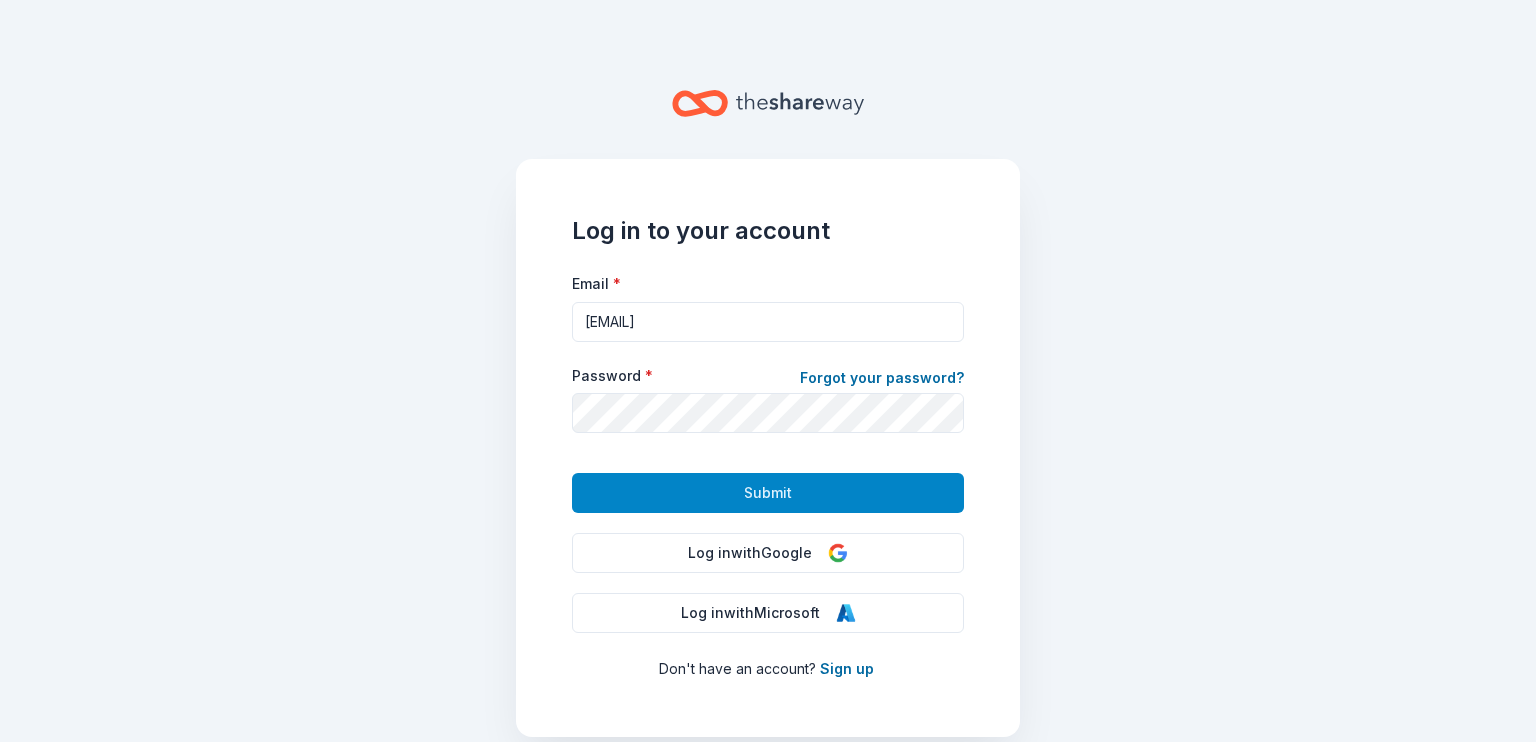 click on "Submit" at bounding box center [768, 493] 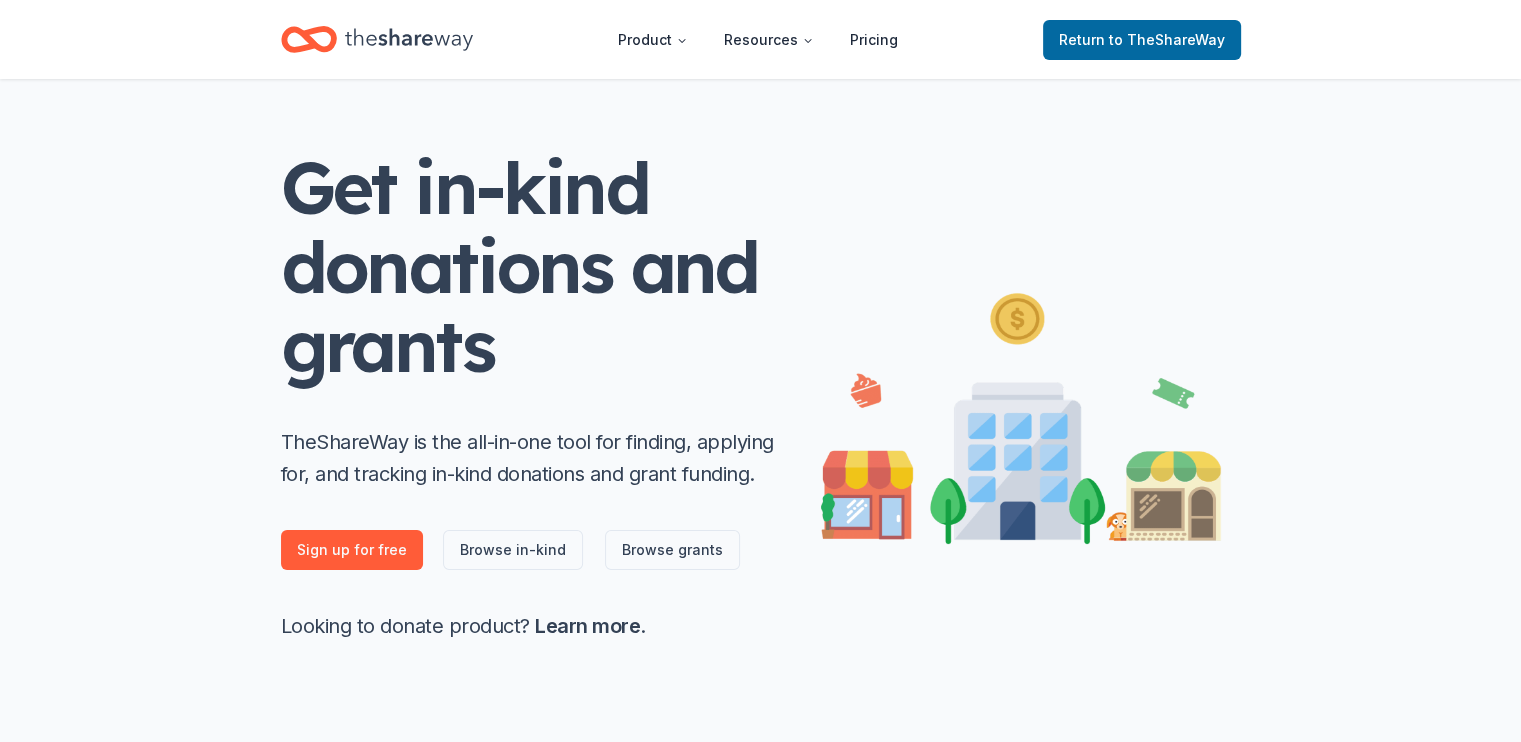 scroll, scrollTop: 0, scrollLeft: 0, axis: both 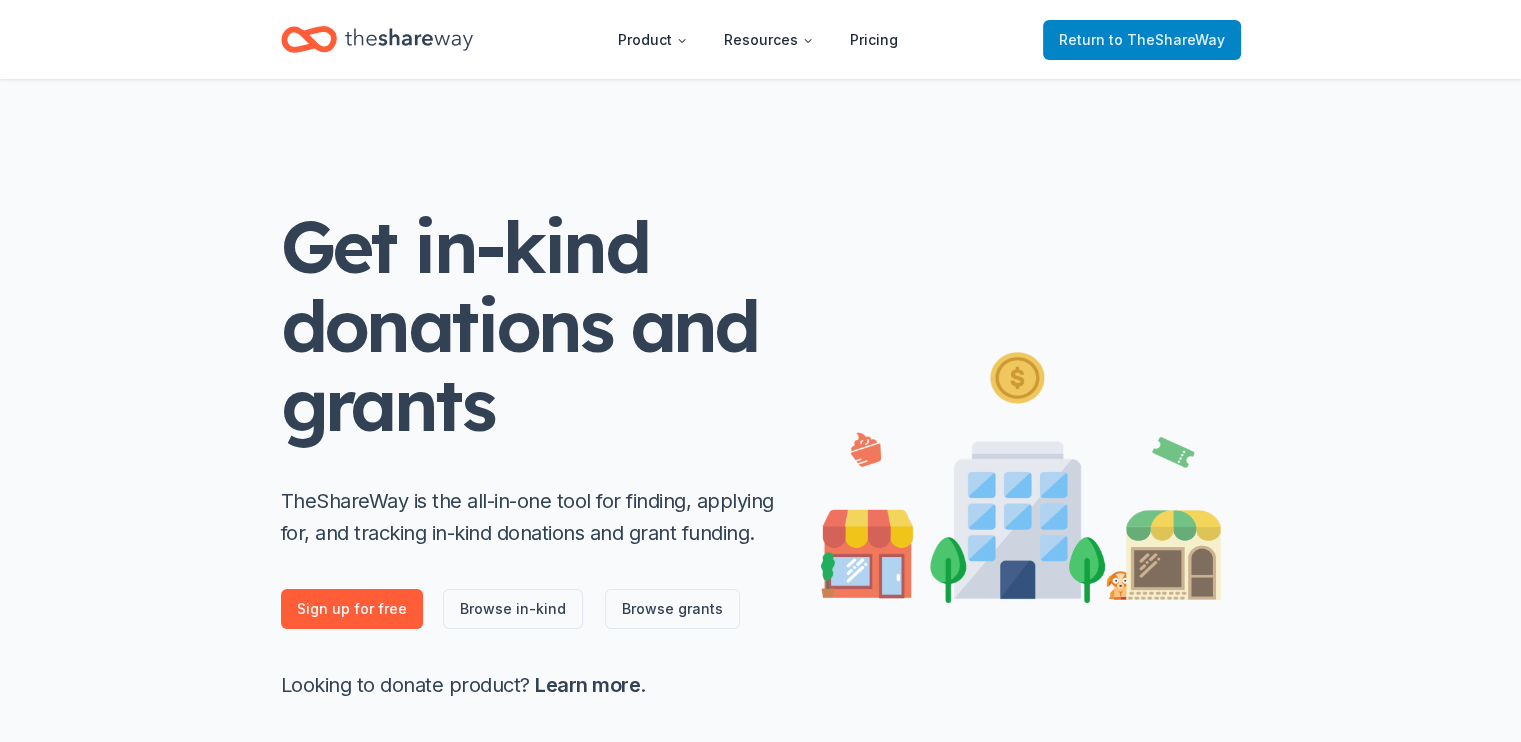 click on "to TheShareWay" at bounding box center [1167, 39] 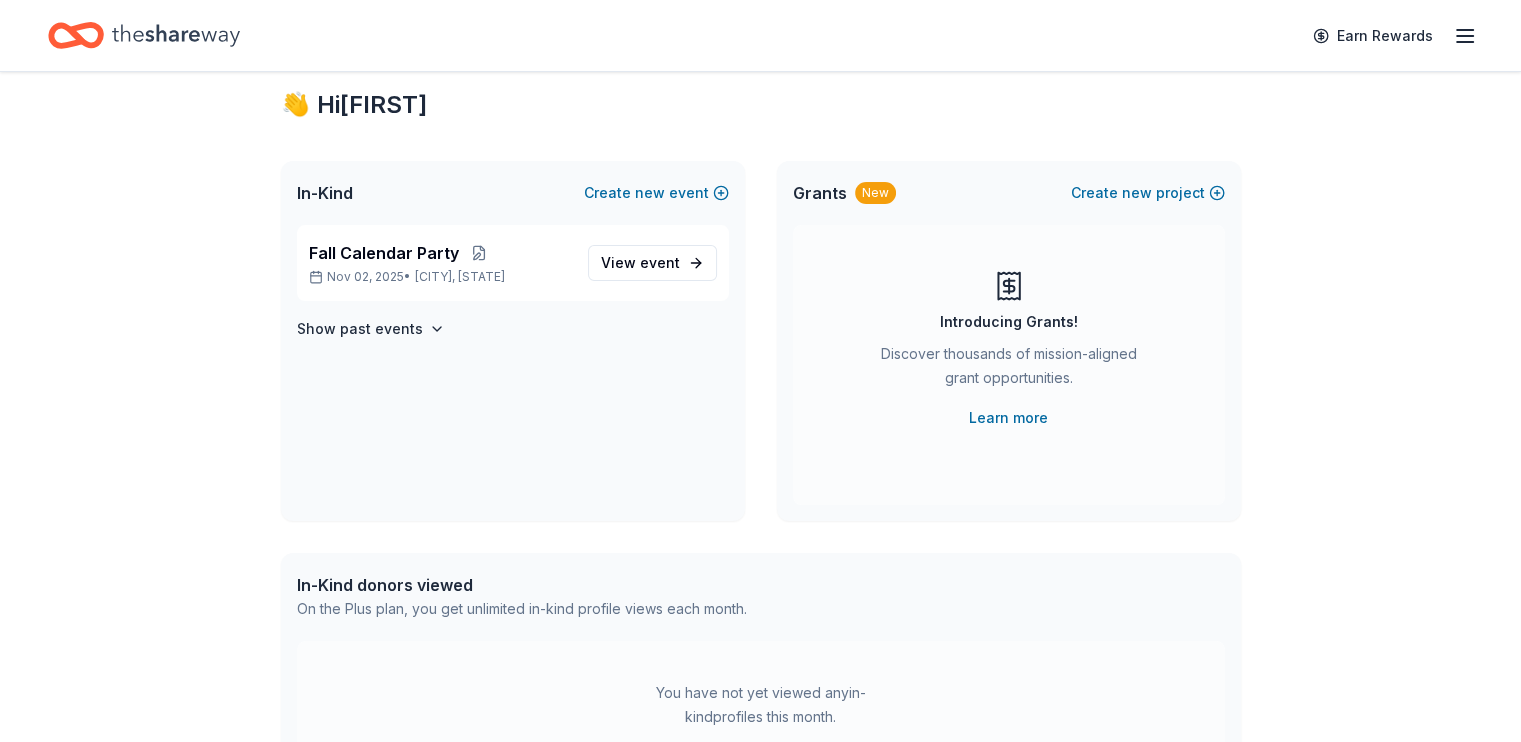 scroll, scrollTop: 0, scrollLeft: 0, axis: both 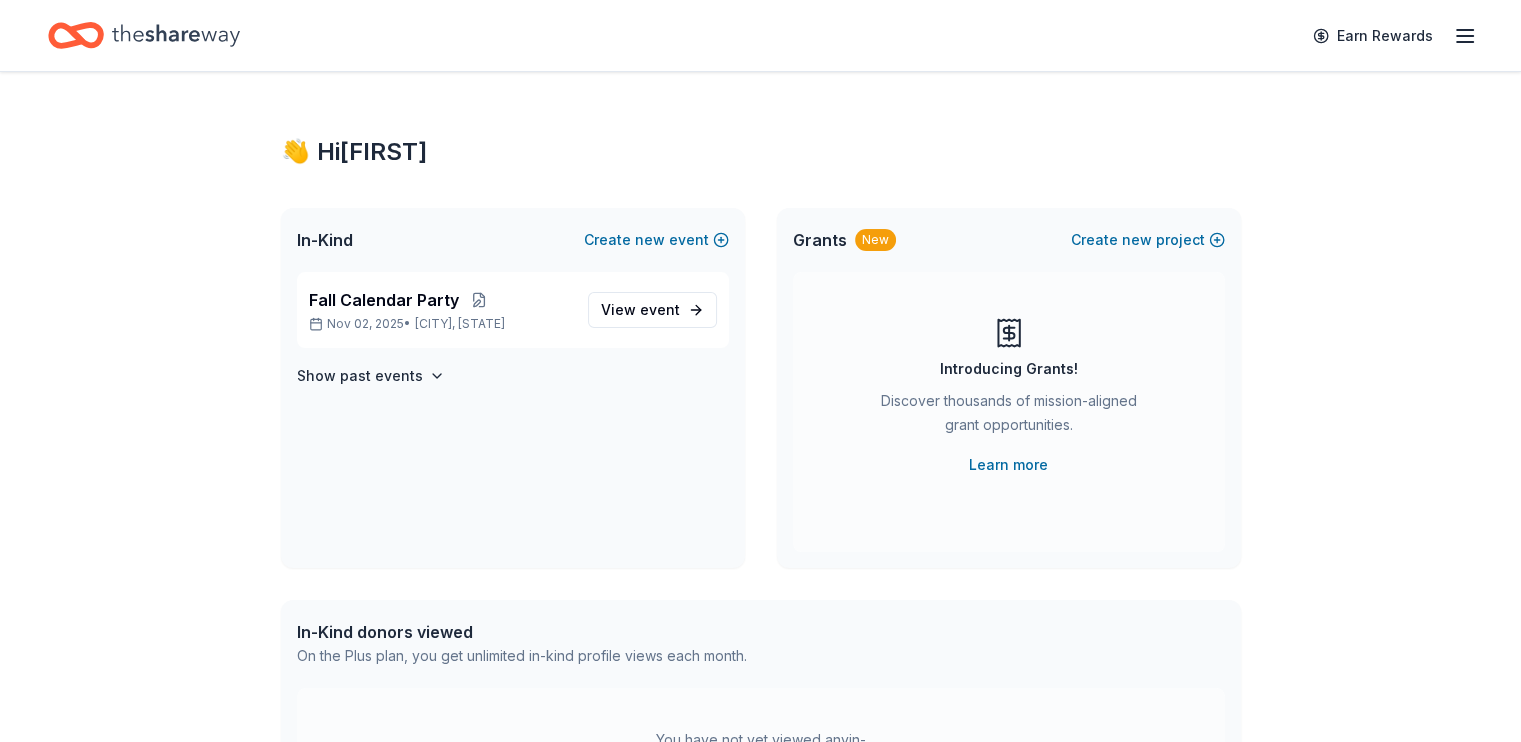 click on "In-Kind" at bounding box center [325, 240] 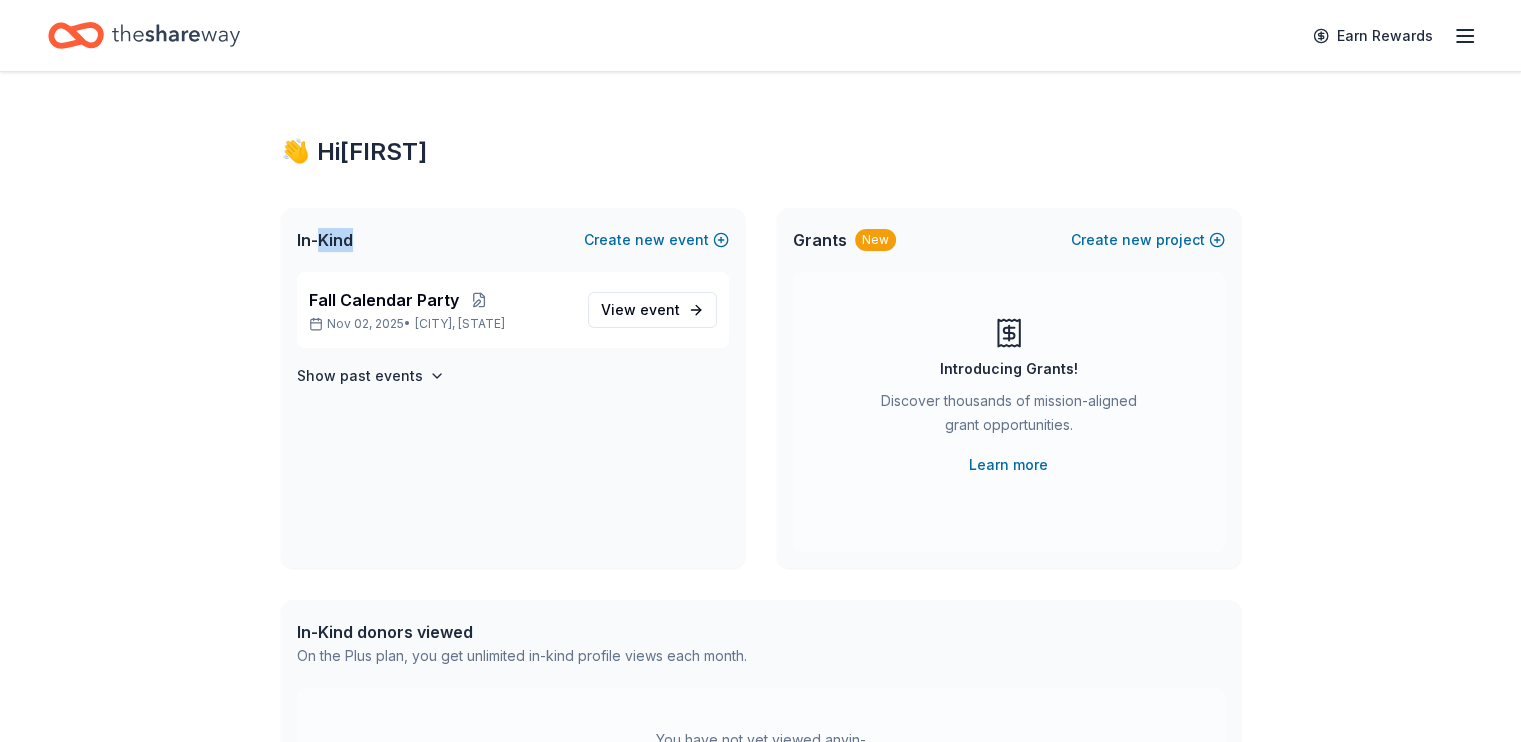 click on "In-Kind" at bounding box center [325, 240] 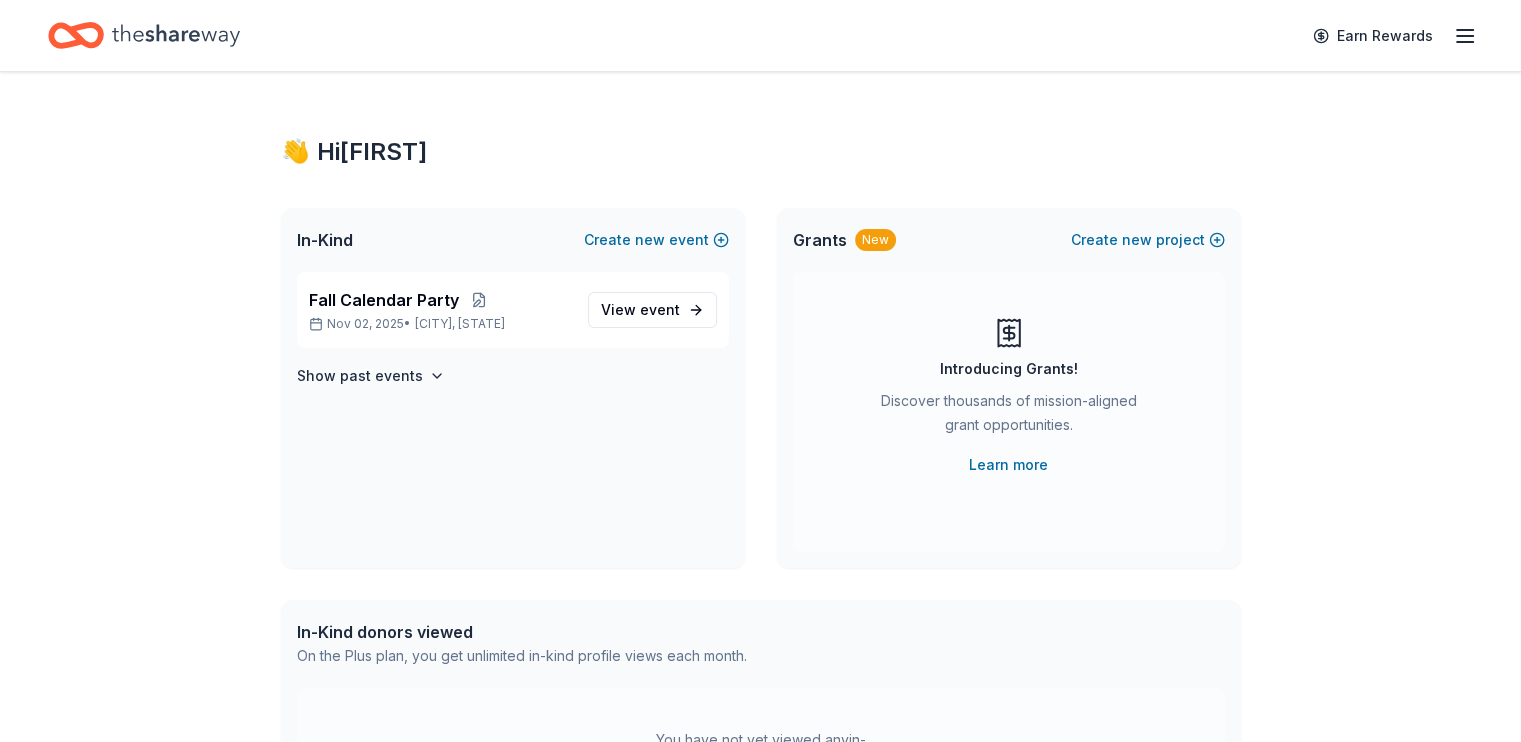 click on "👋 Hi  [FIRST] In-Kind Create  new  event   [MONTH] [DAY], [YEAR]  •  [CITY], [STATE] View   event   Show past events Grants New Create  new  project   Introducing Grants! Discover thousands of mission-aligned grant opportunities. Learn more In-Kind donors viewed On the Plus plan, you get unlimited in-kind profile views each month. You have not yet viewed any  in-kind  profiles this month. Grants viewed On the Plus plan, you get [NUMBER] grant profile views each month. You have not yet viewed any  grant  profiles this month. Create a new  project   to view  grants ." at bounding box center [761, 636] 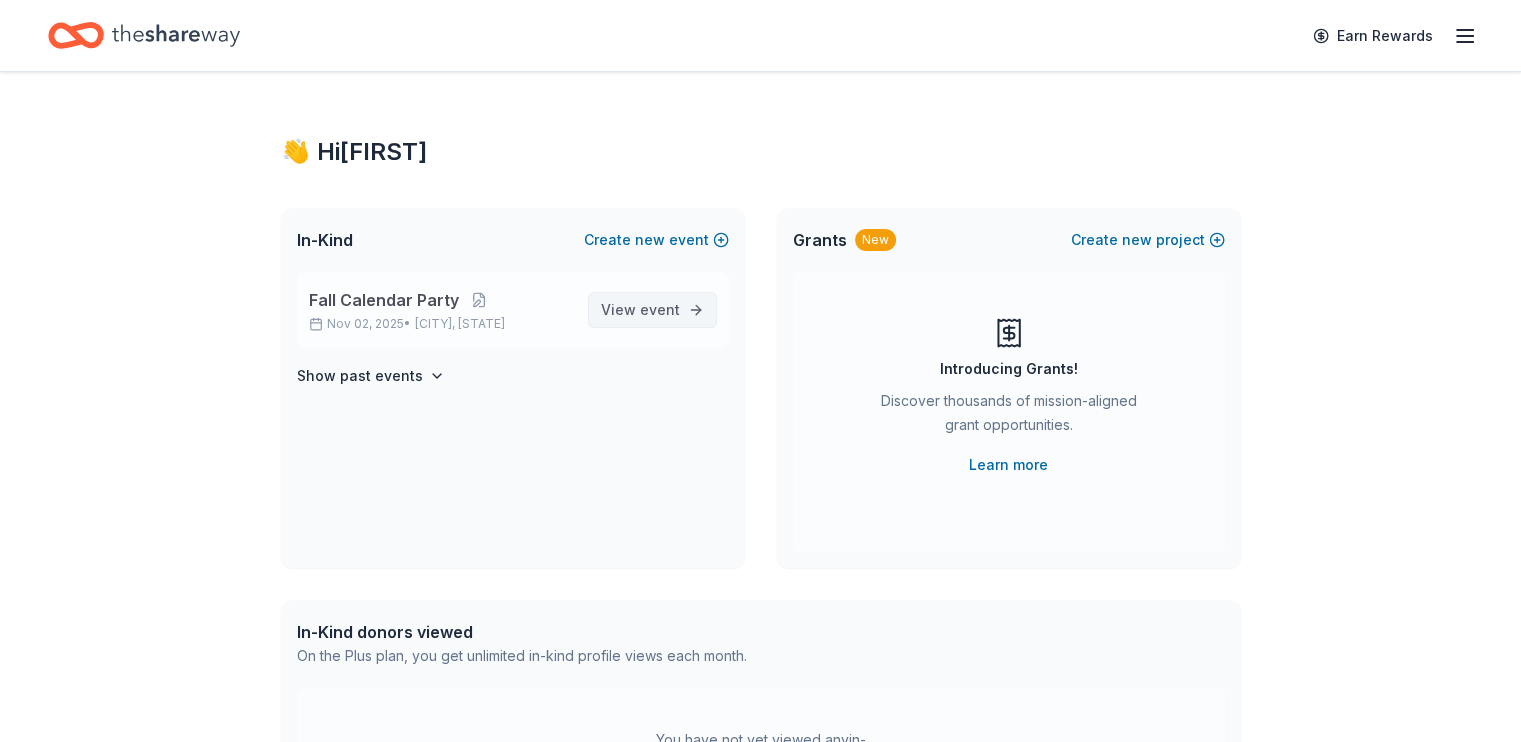 click on "event" at bounding box center (660, 309) 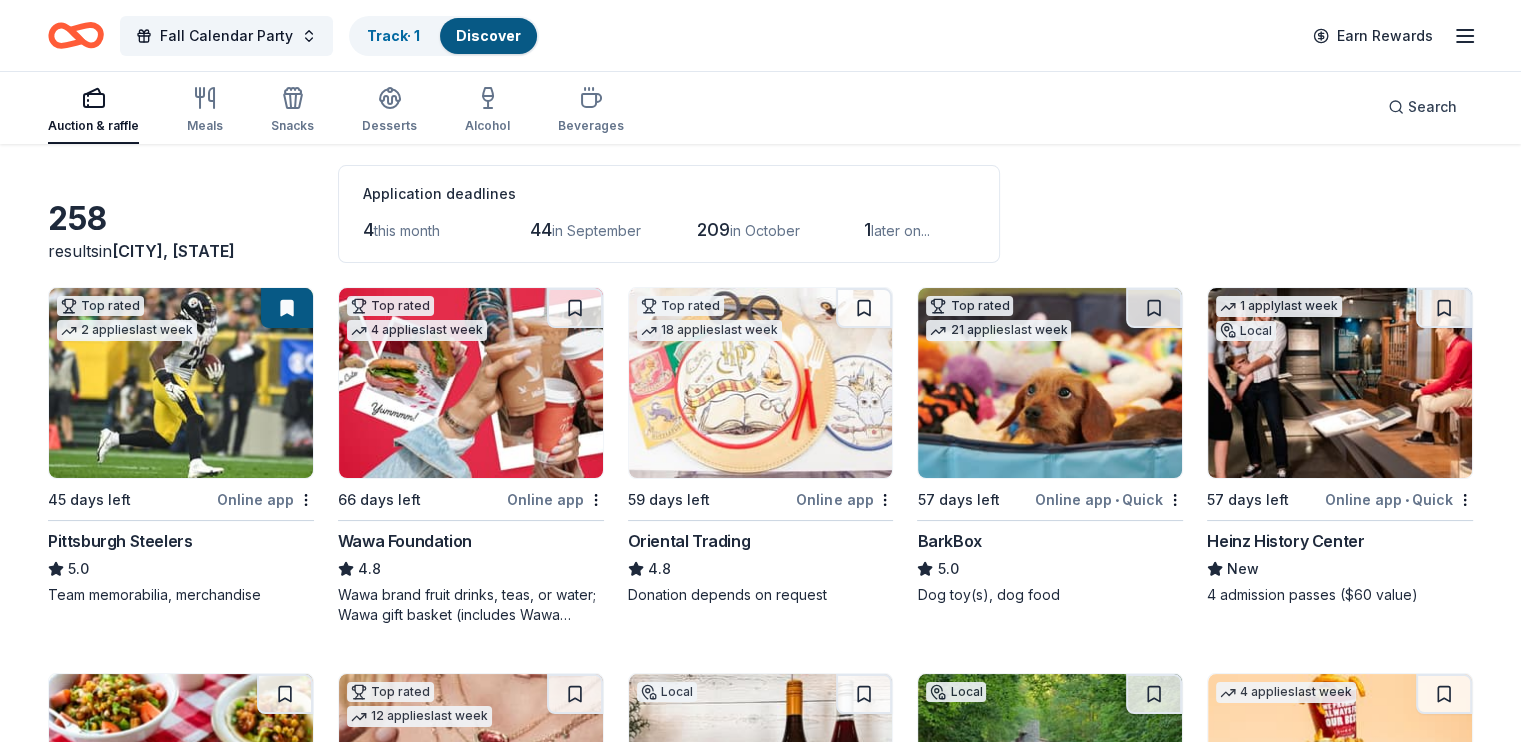 scroll, scrollTop: 0, scrollLeft: 0, axis: both 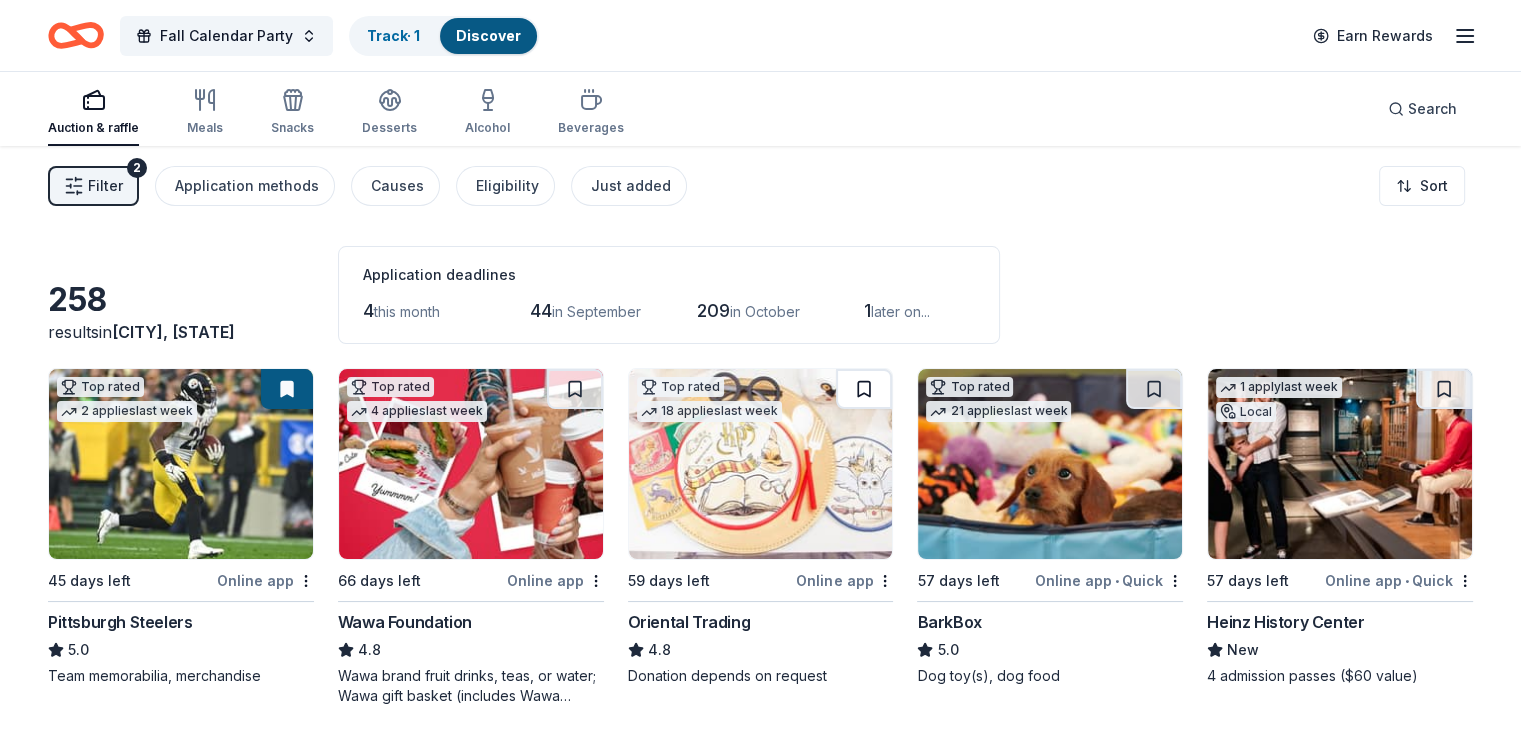 click at bounding box center [864, 389] 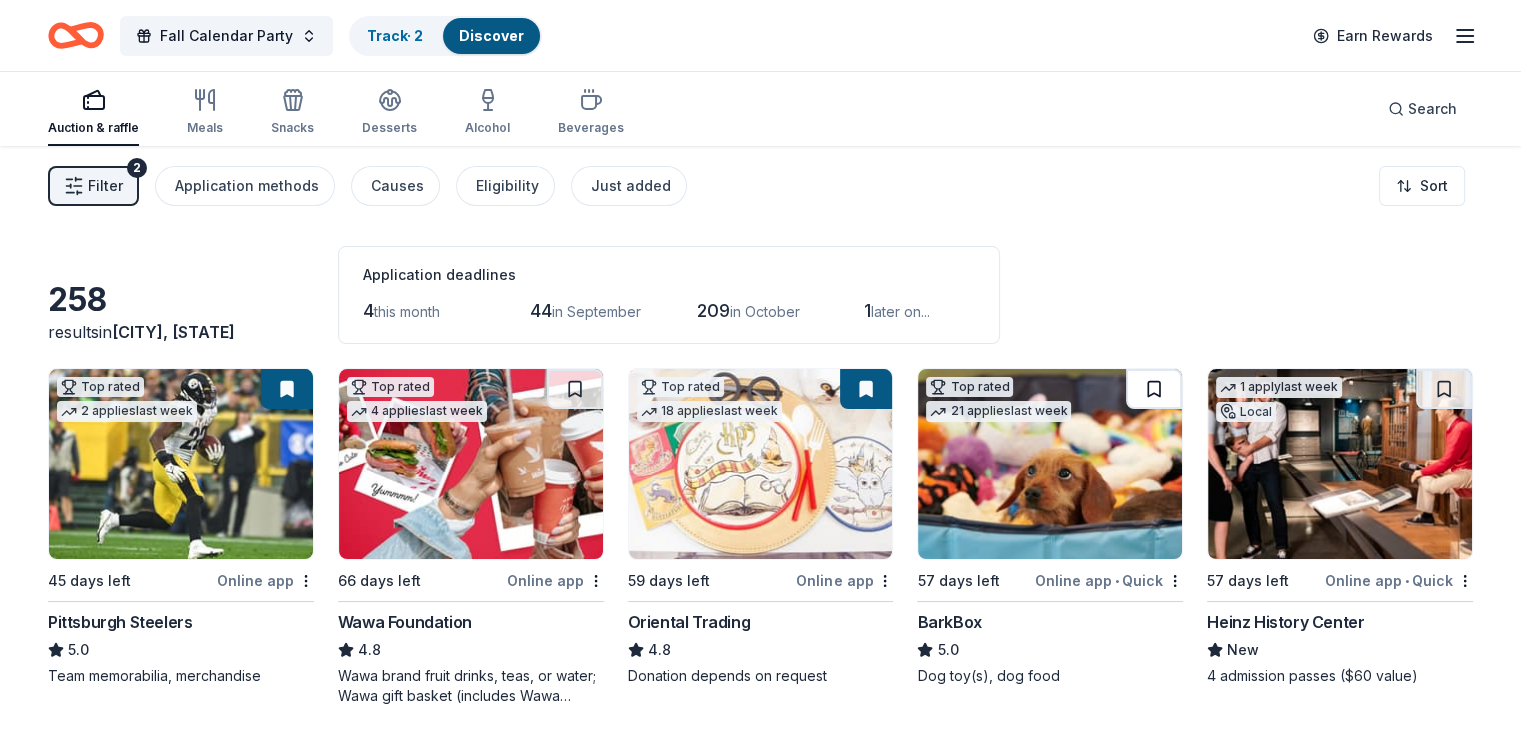 click at bounding box center [1154, 389] 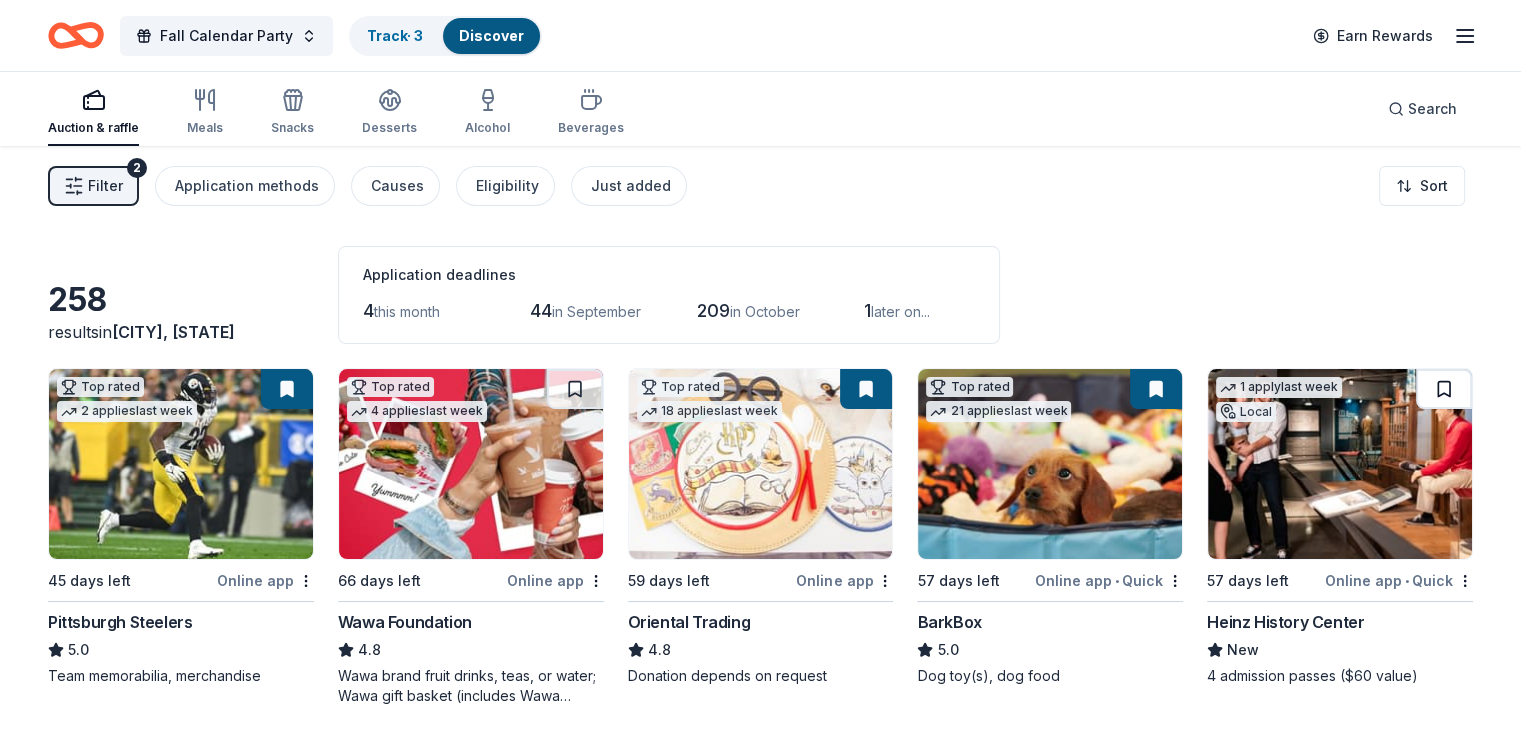 click at bounding box center [1444, 389] 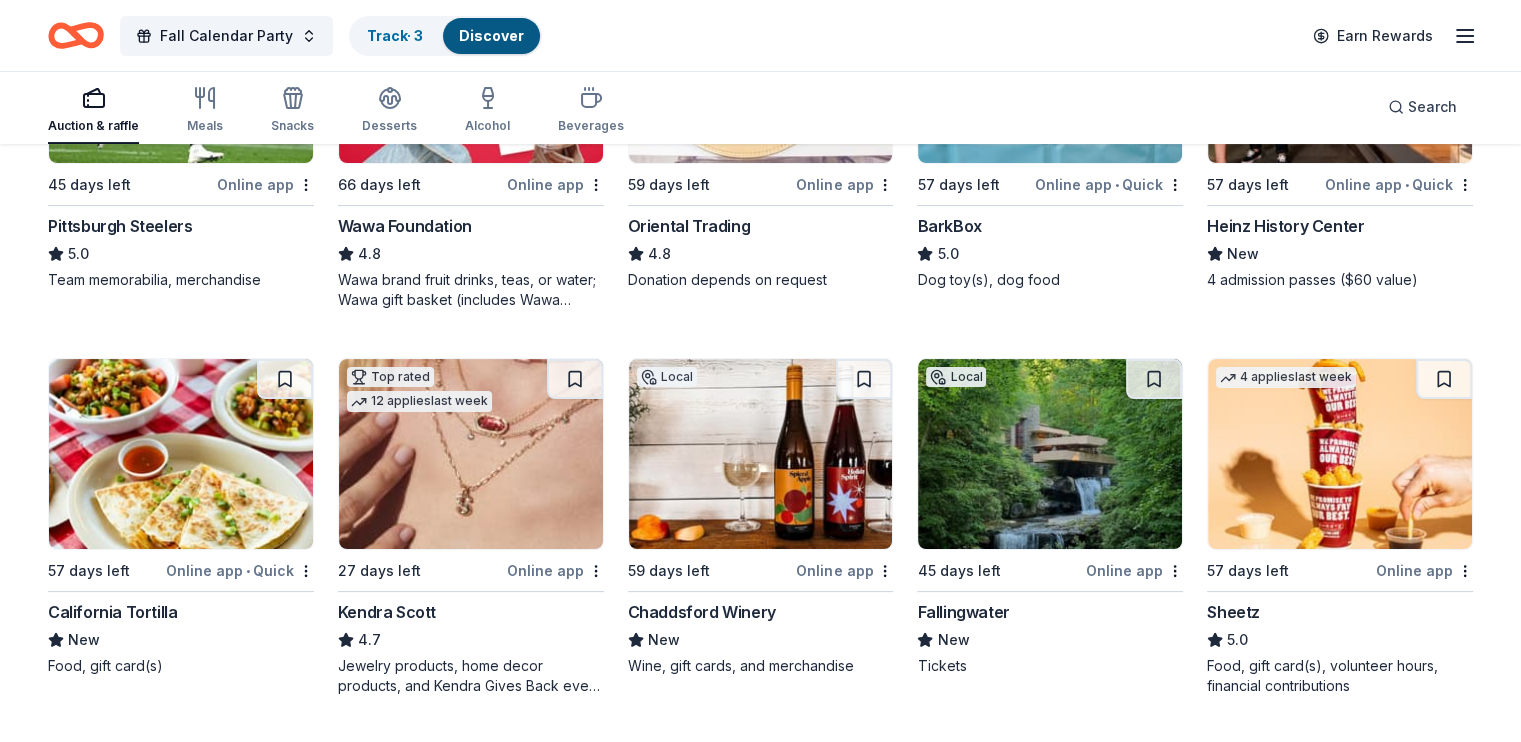 scroll, scrollTop: 600, scrollLeft: 0, axis: vertical 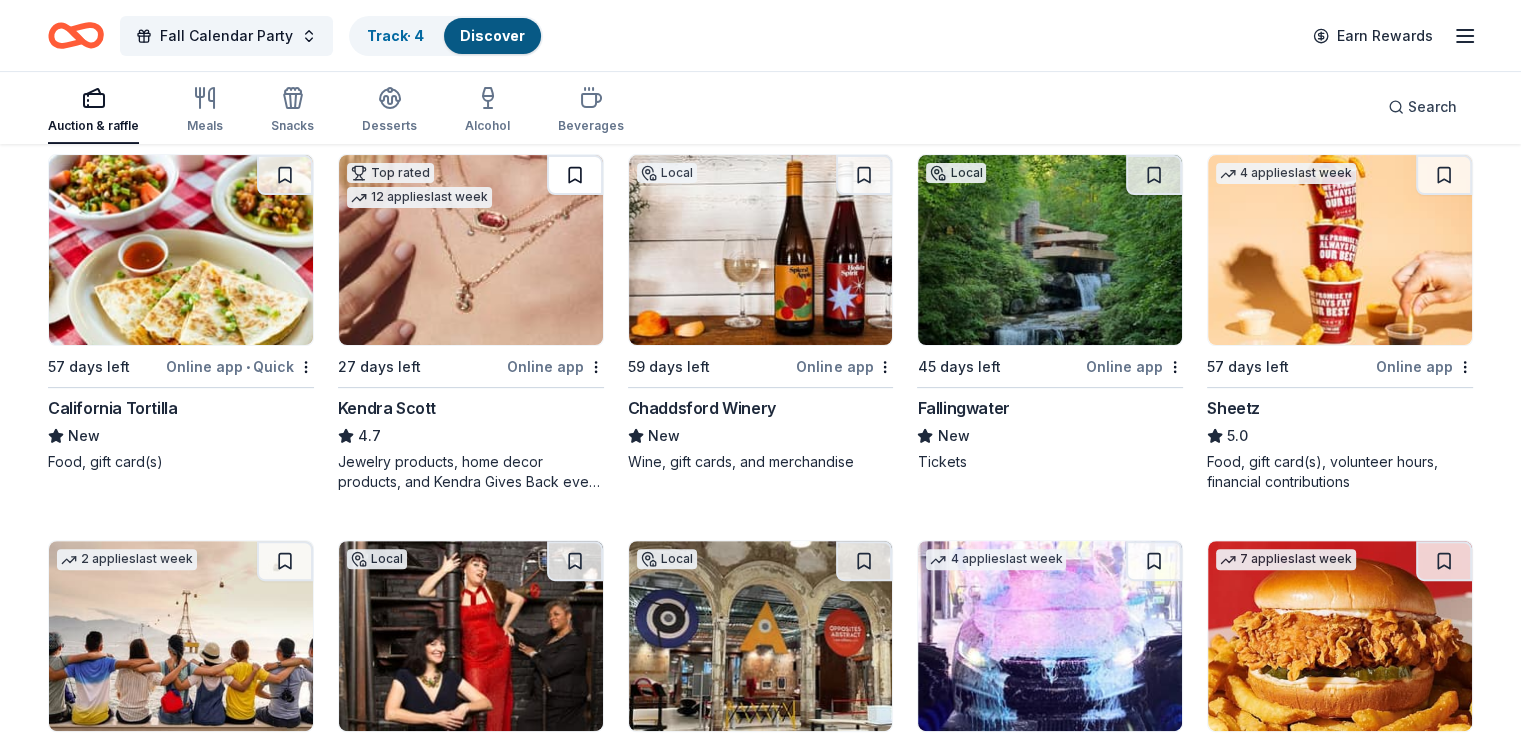 click at bounding box center (575, 175) 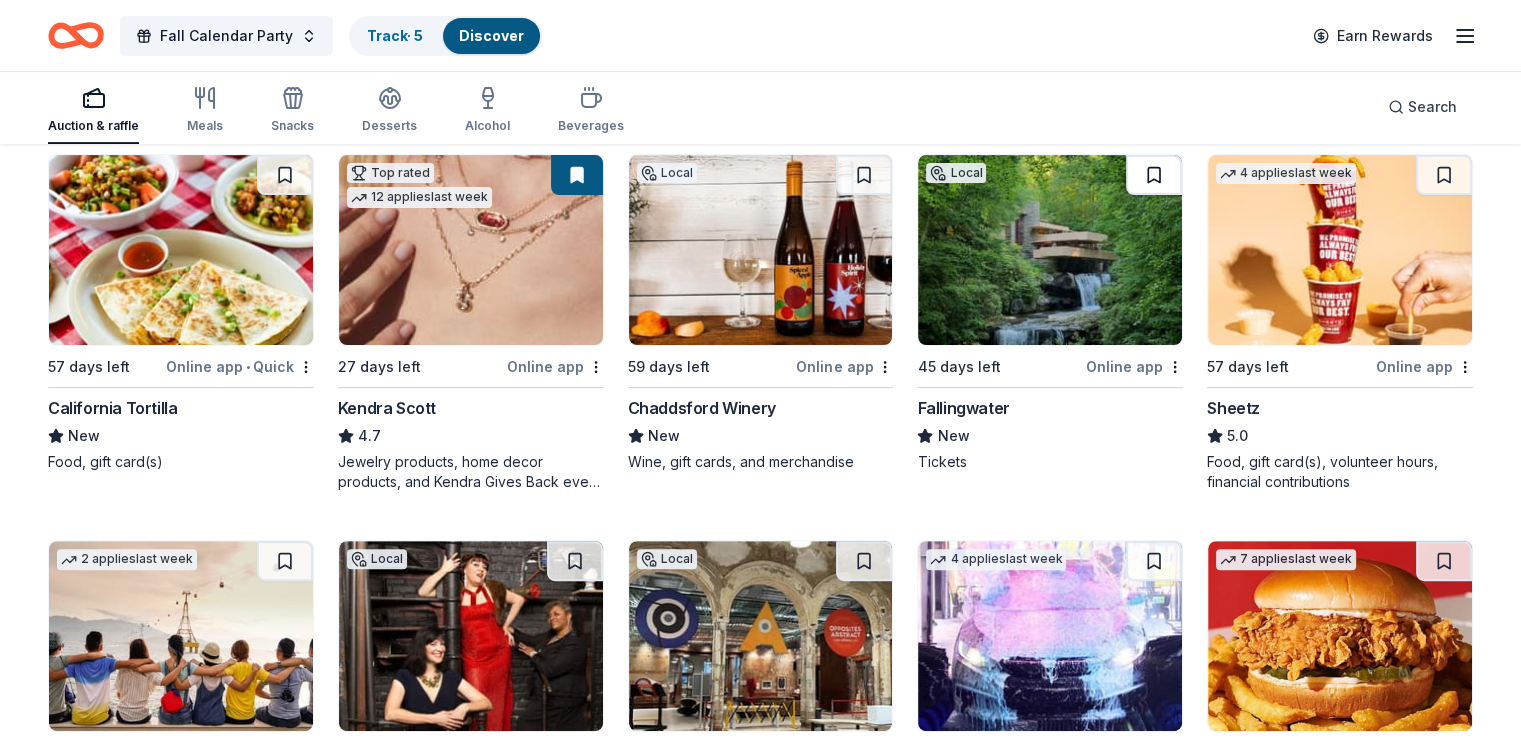 click at bounding box center (1154, 175) 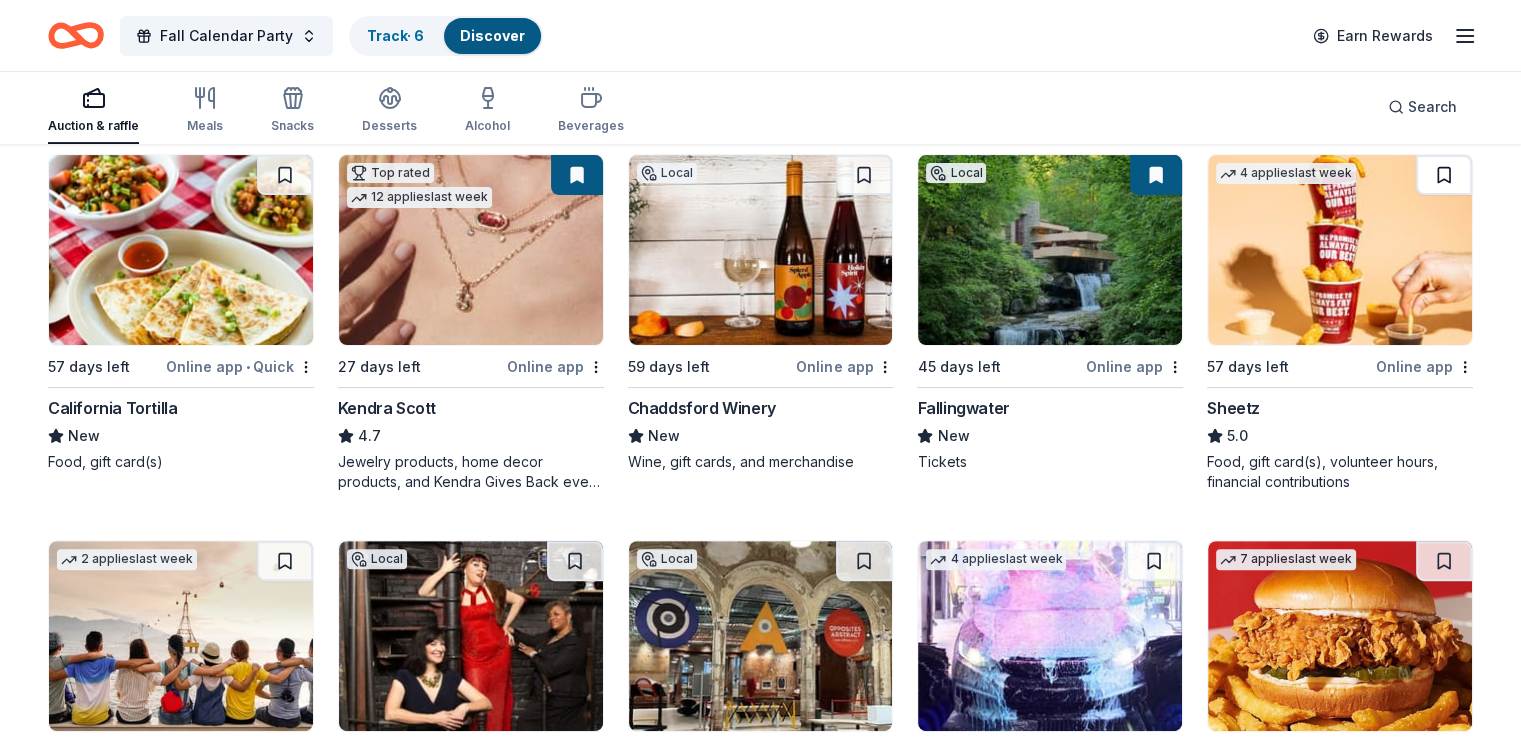 click at bounding box center [1444, 175] 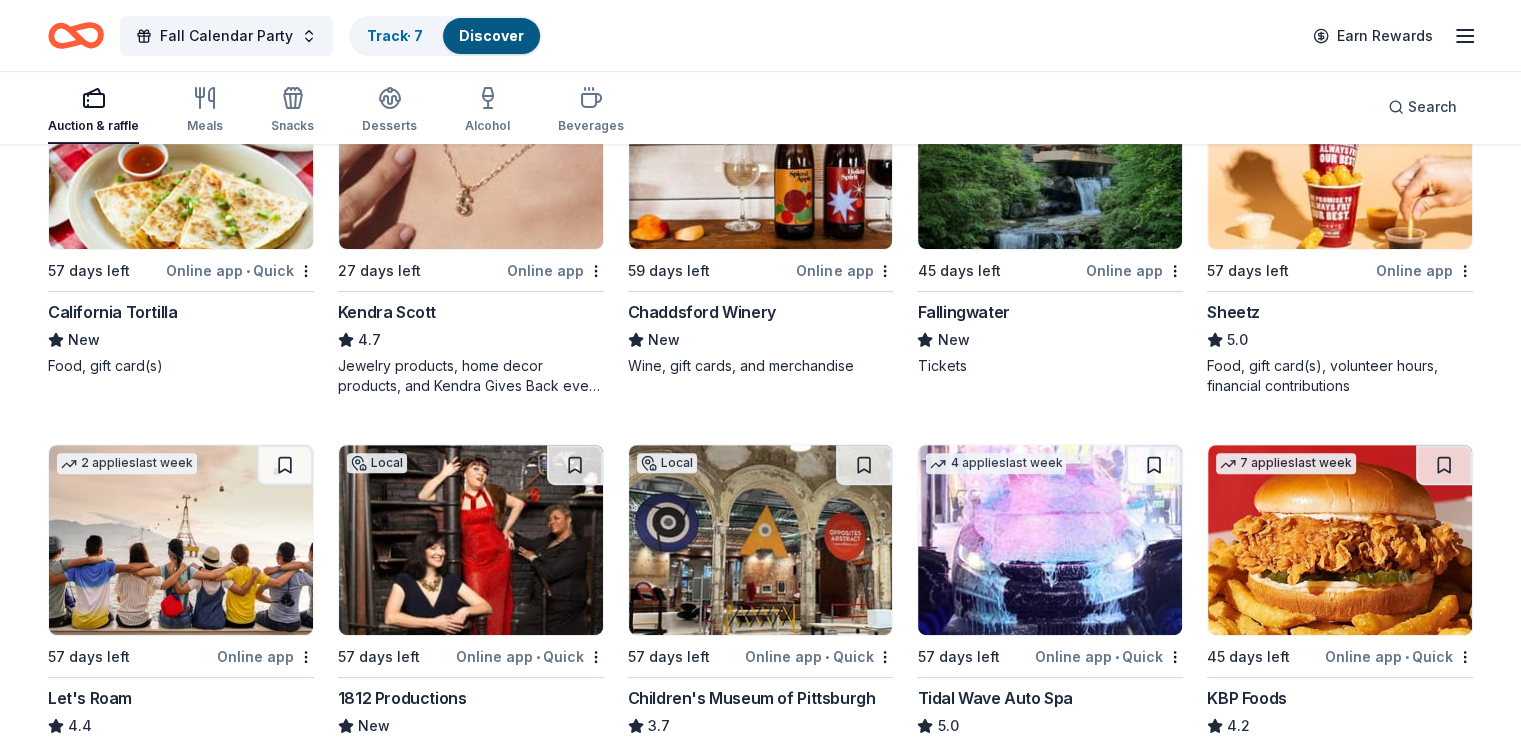 scroll, scrollTop: 900, scrollLeft: 0, axis: vertical 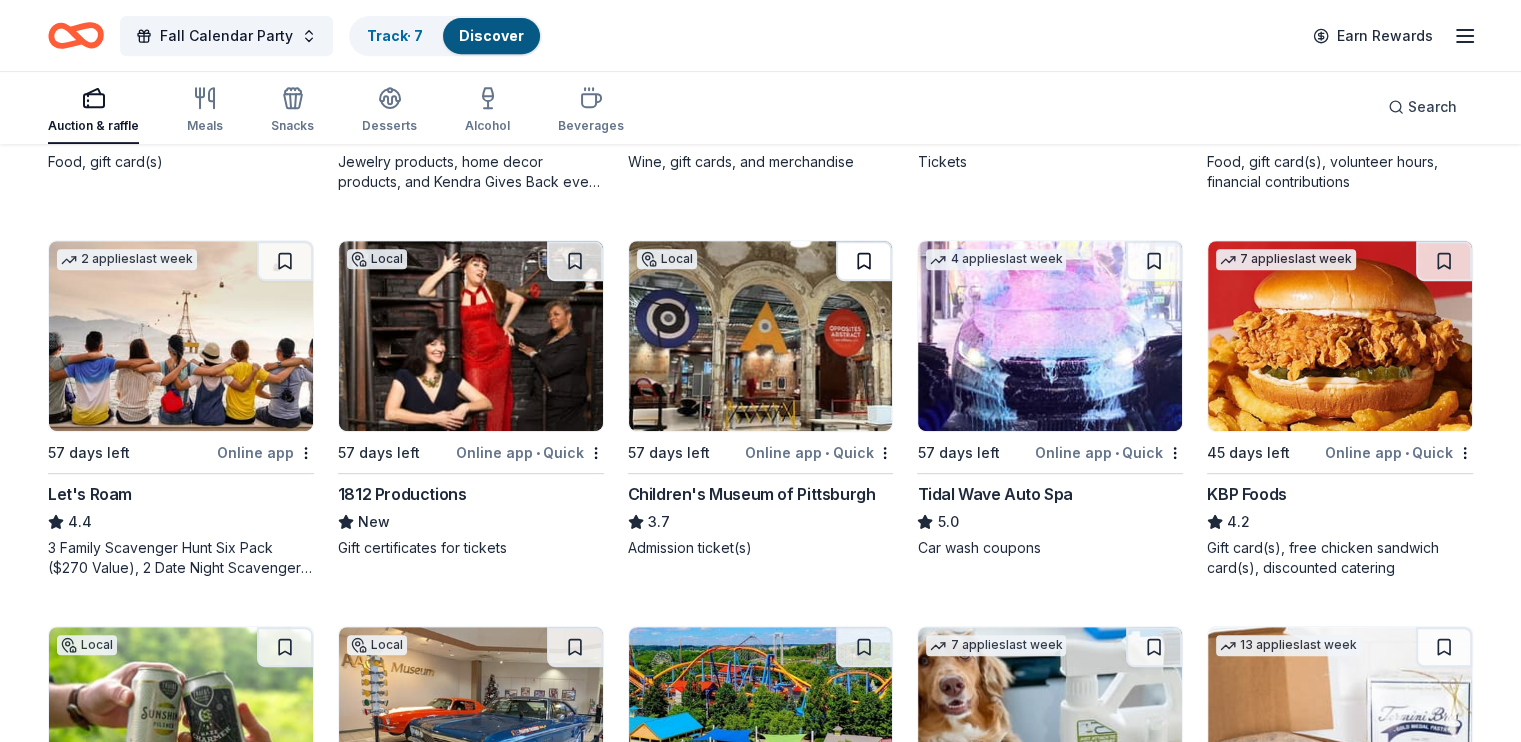 click at bounding box center (864, 261) 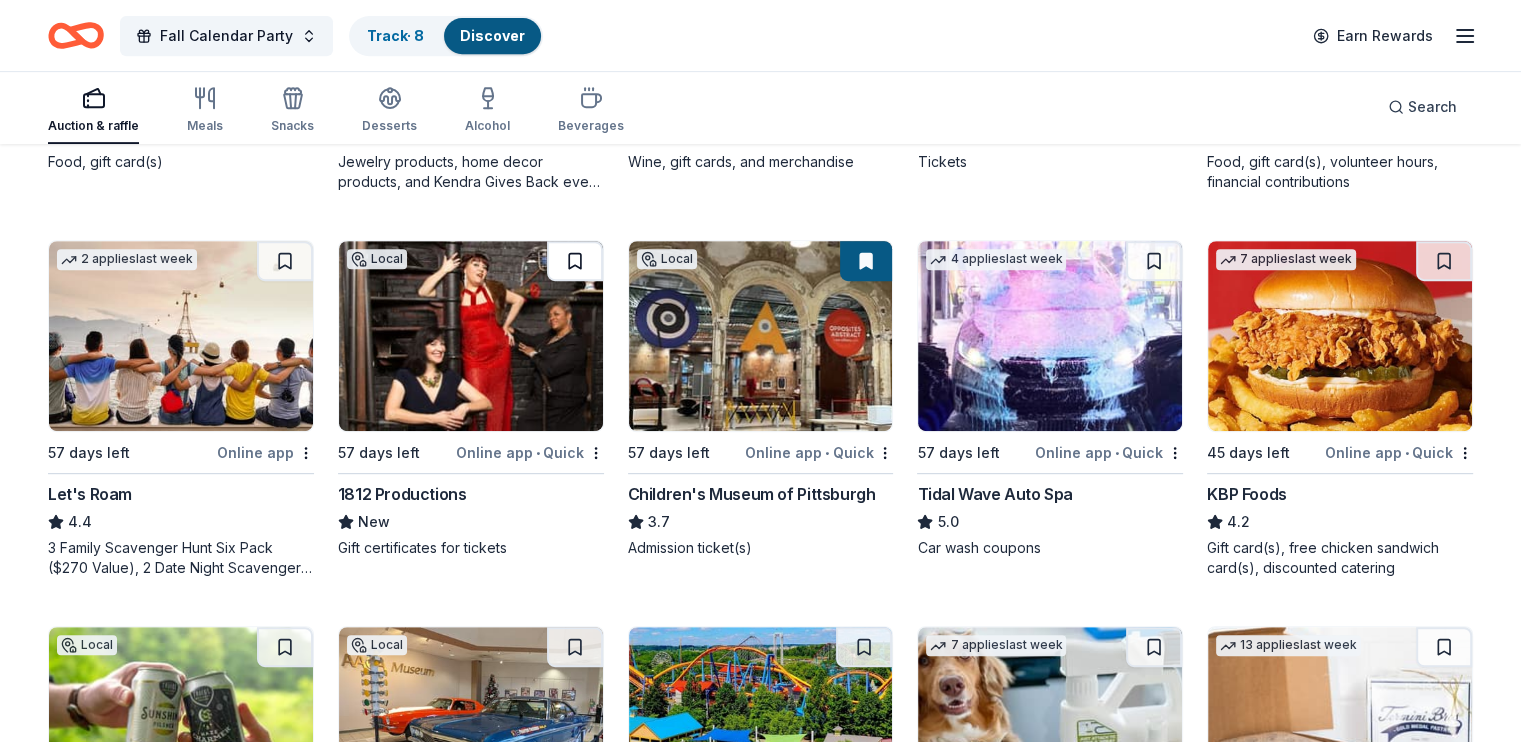 click at bounding box center [575, 261] 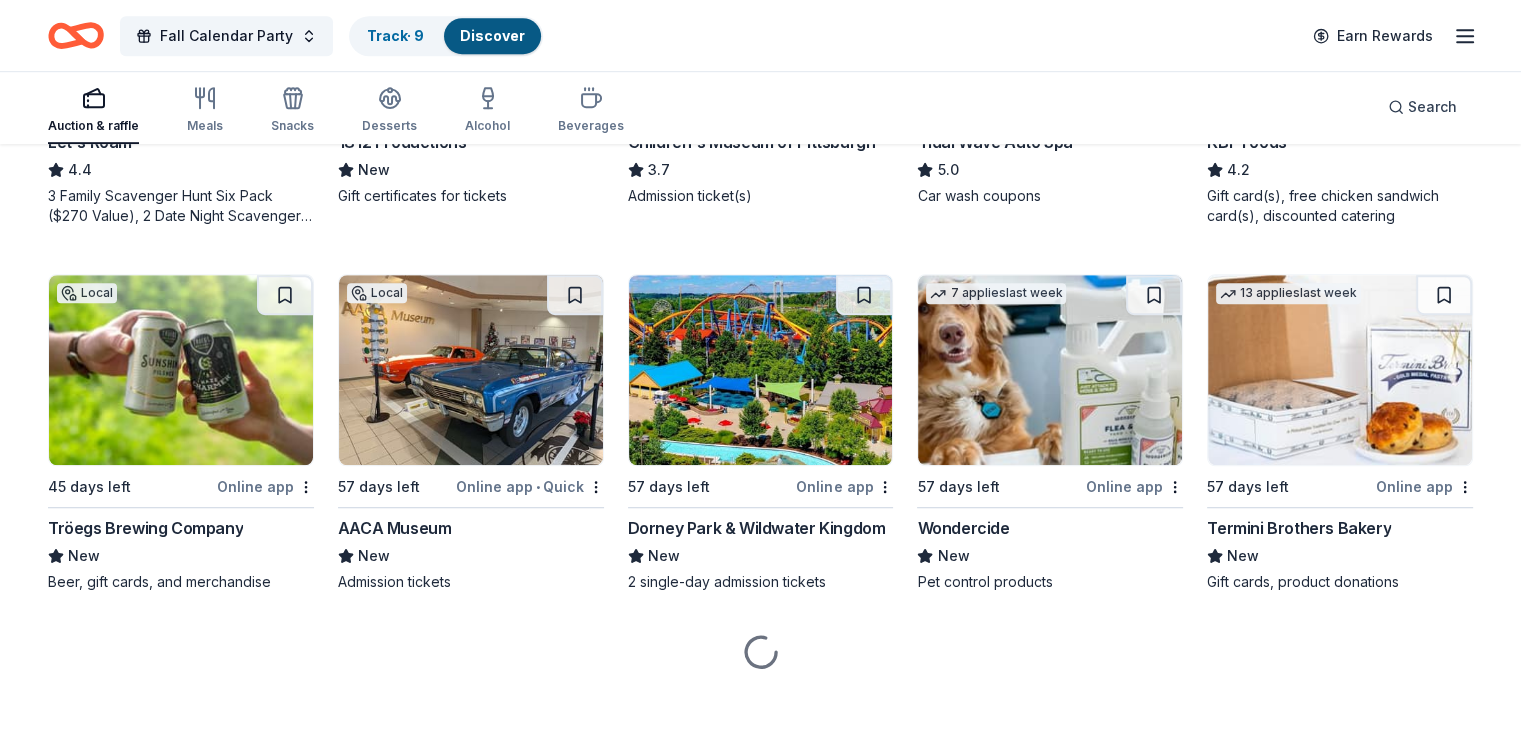 scroll, scrollTop: 1260, scrollLeft: 0, axis: vertical 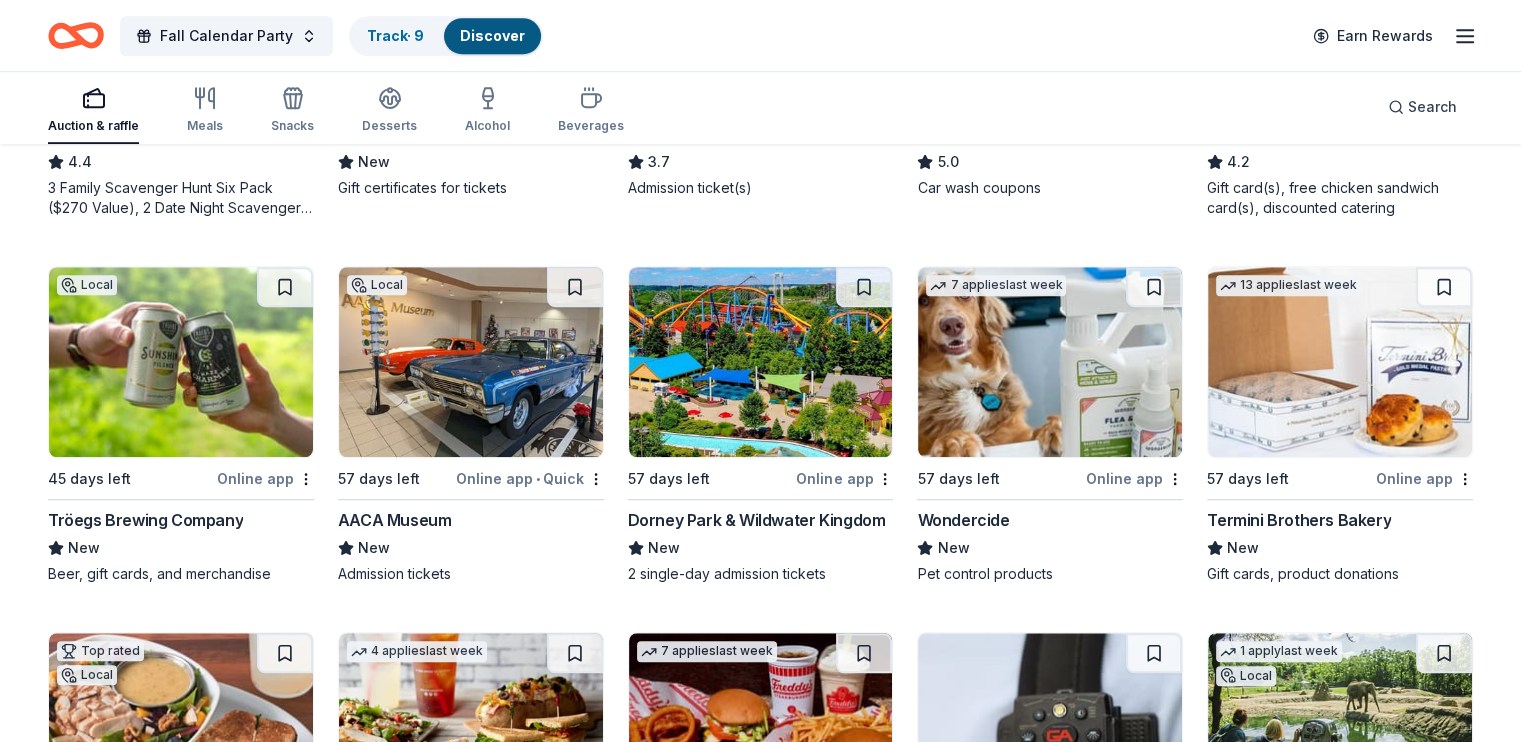 drag, startPoint x: 413, startPoint y: 324, endPoint x: 51, endPoint y: 87, distance: 432.68118 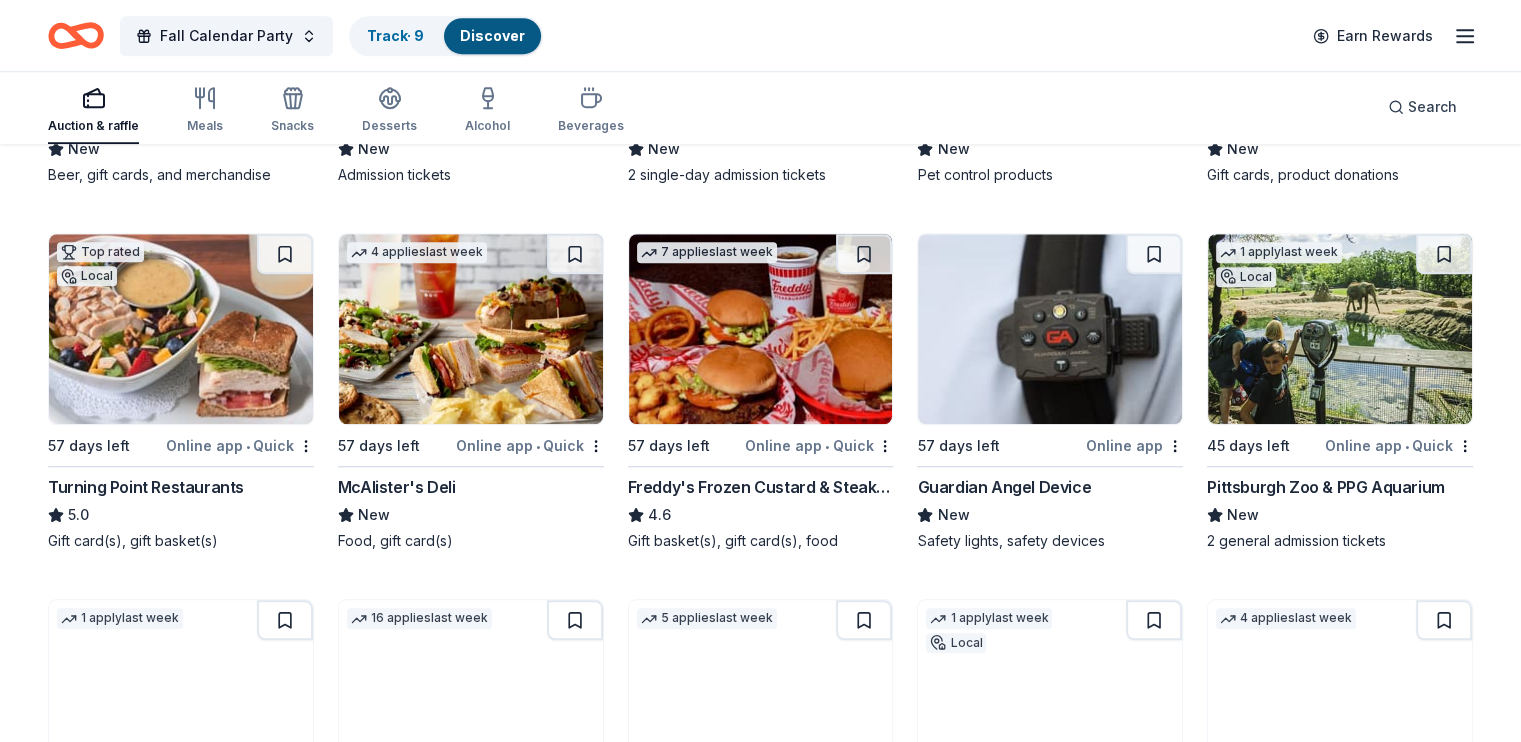scroll, scrollTop: 1660, scrollLeft: 0, axis: vertical 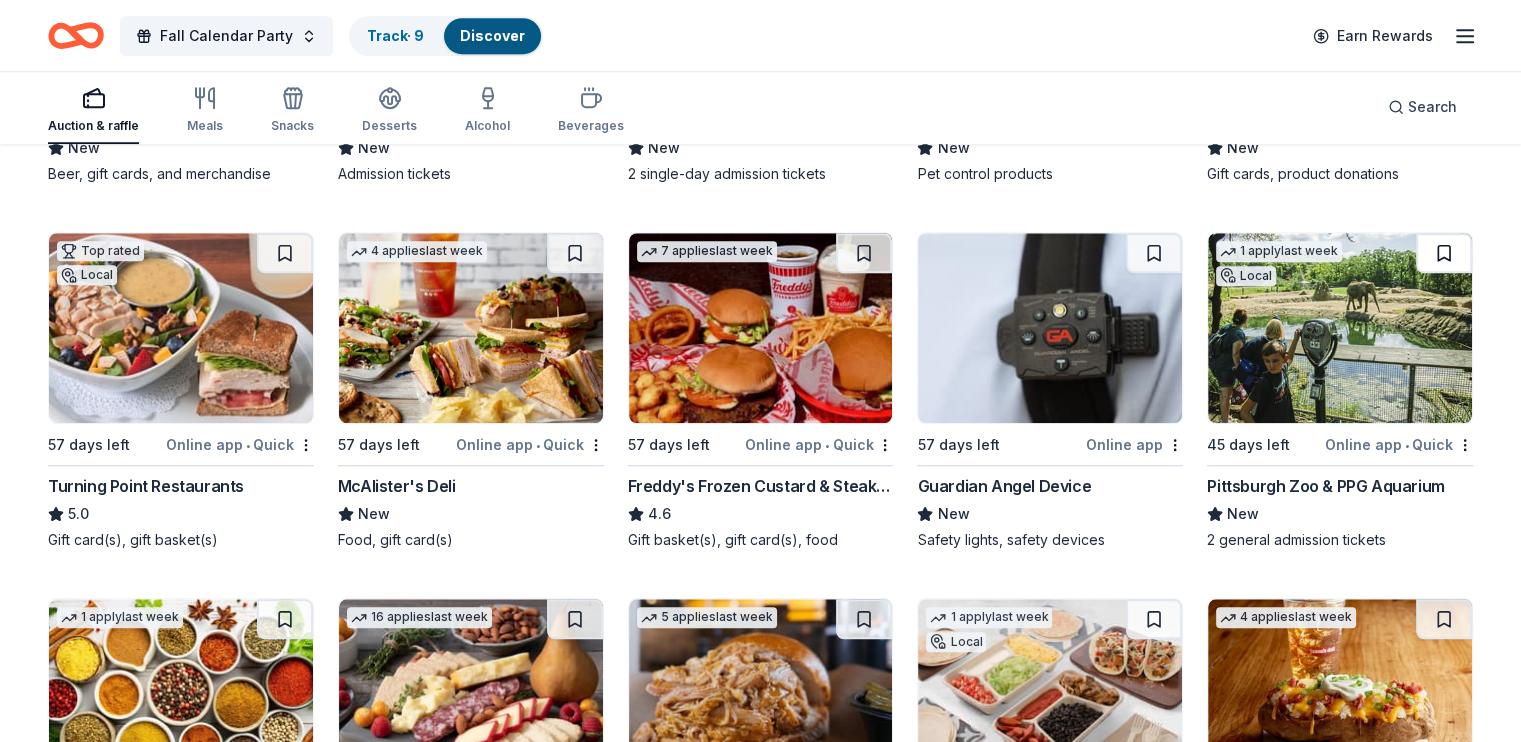 click at bounding box center (1444, 253) 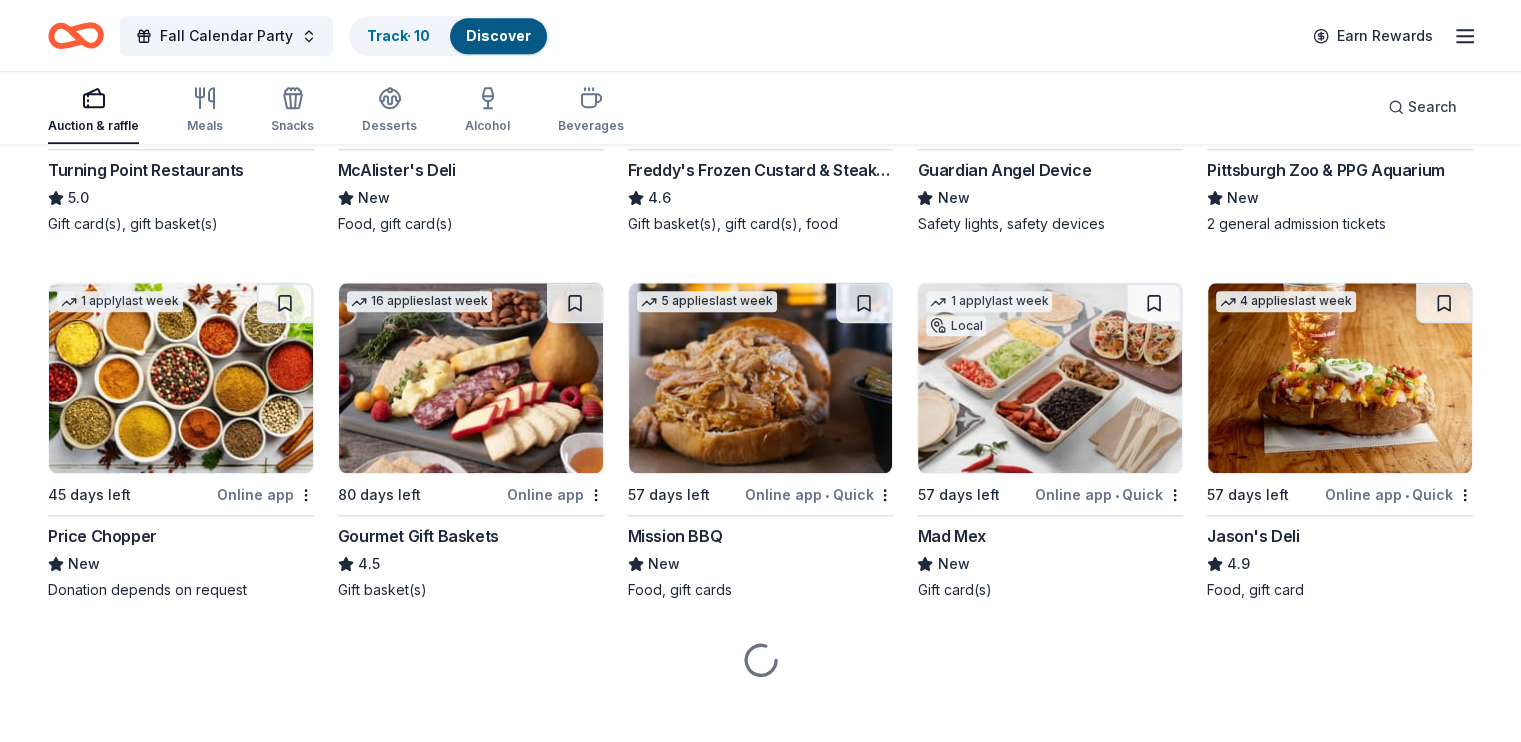 scroll, scrollTop: 1992, scrollLeft: 0, axis: vertical 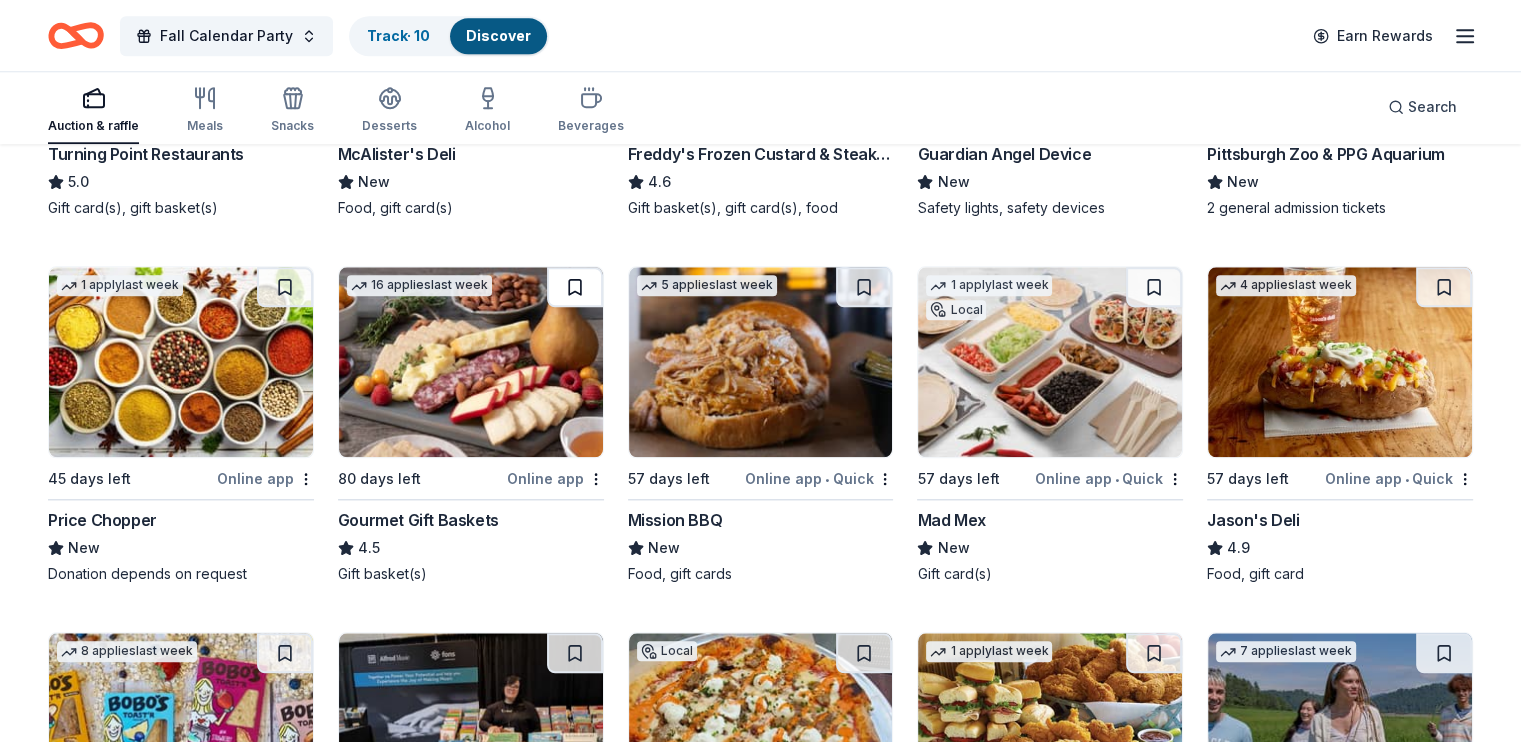 click at bounding box center [575, 287] 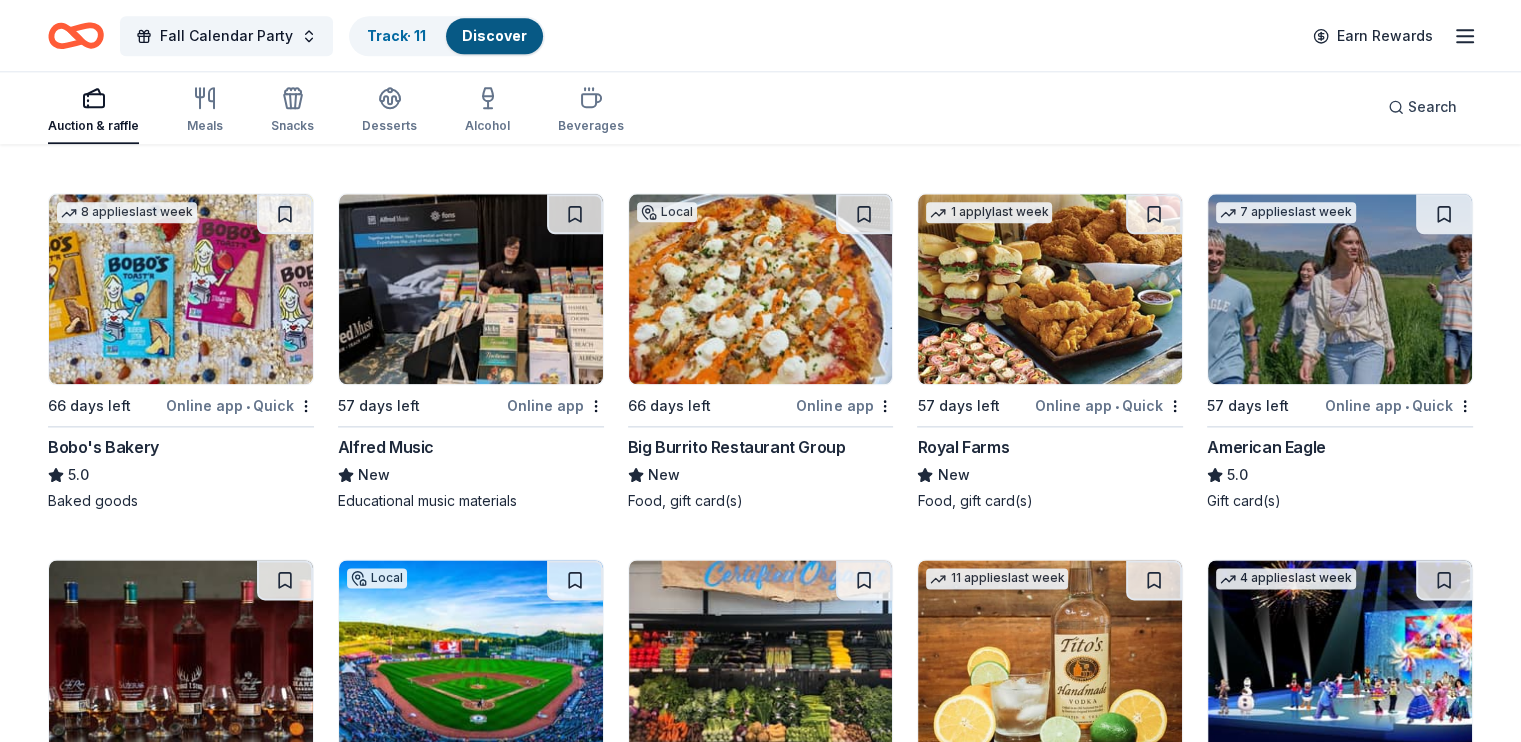 scroll, scrollTop: 2492, scrollLeft: 0, axis: vertical 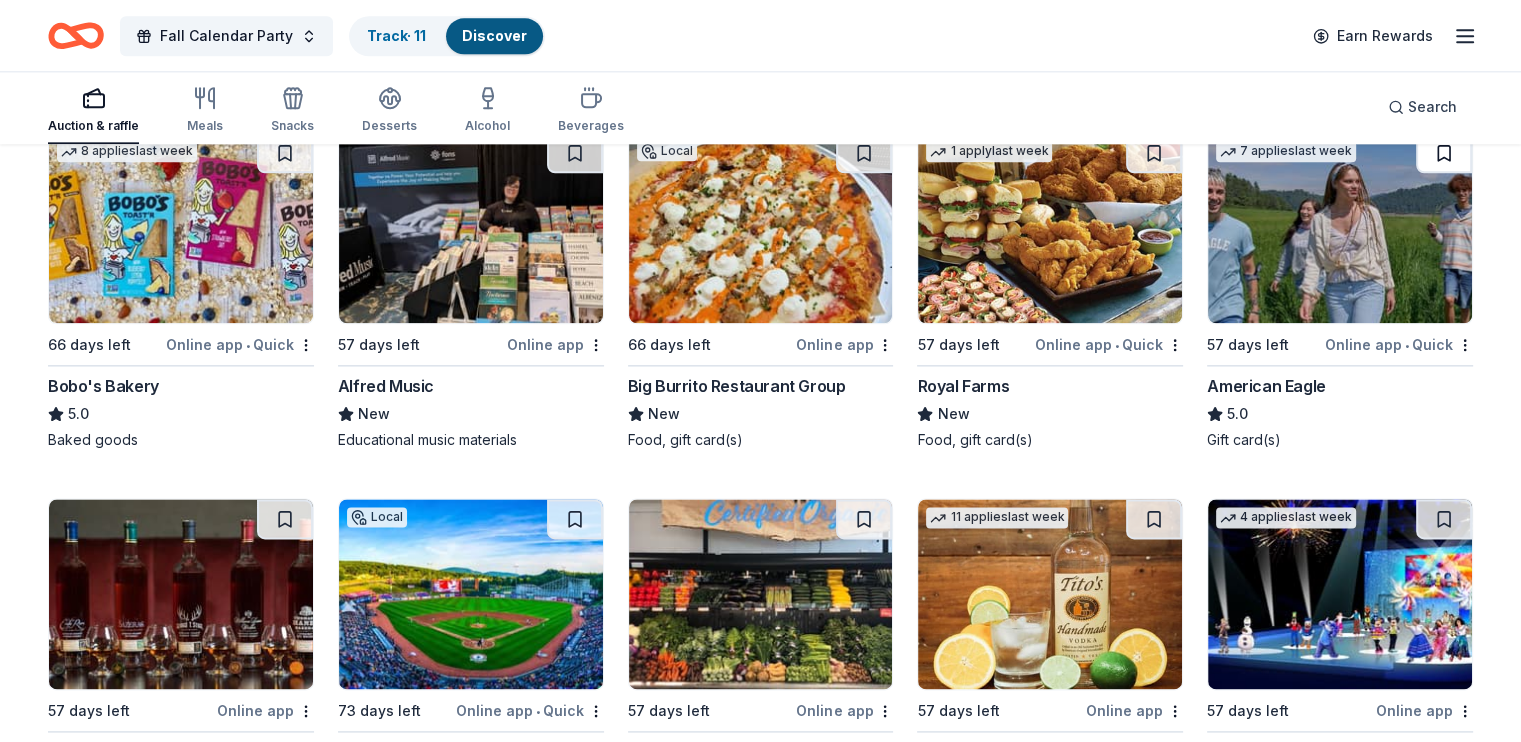 click at bounding box center (1444, 153) 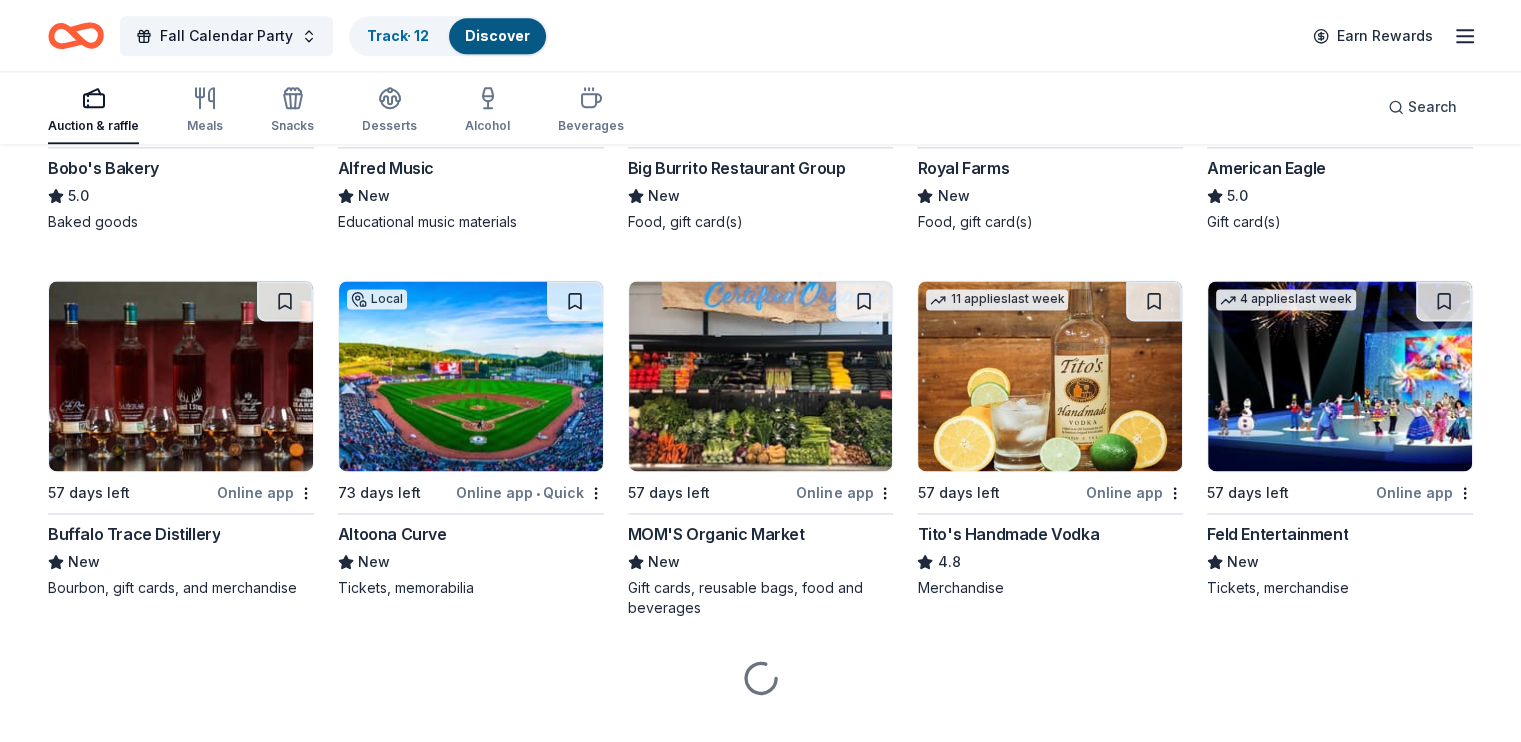 scroll, scrollTop: 2744, scrollLeft: 0, axis: vertical 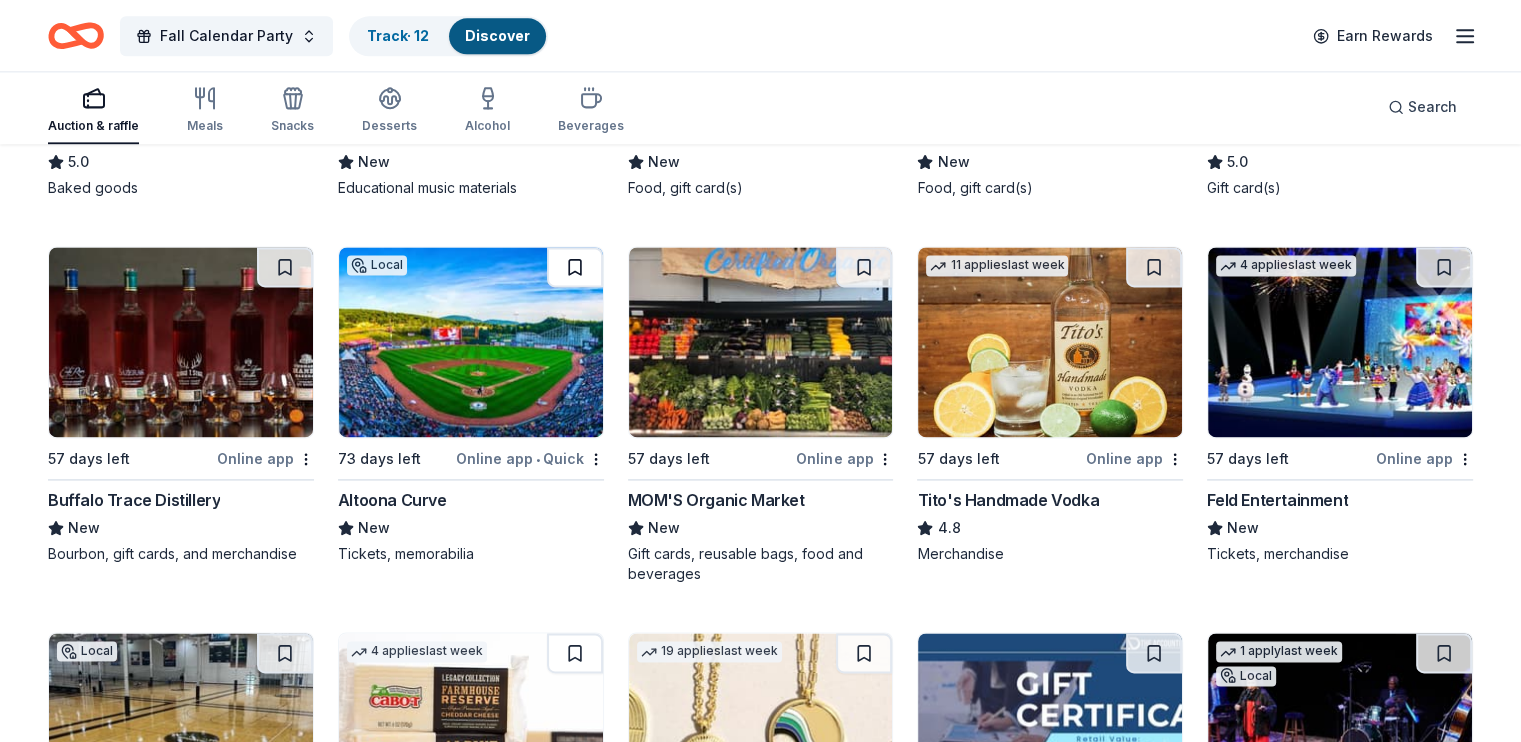 click at bounding box center [575, 267] 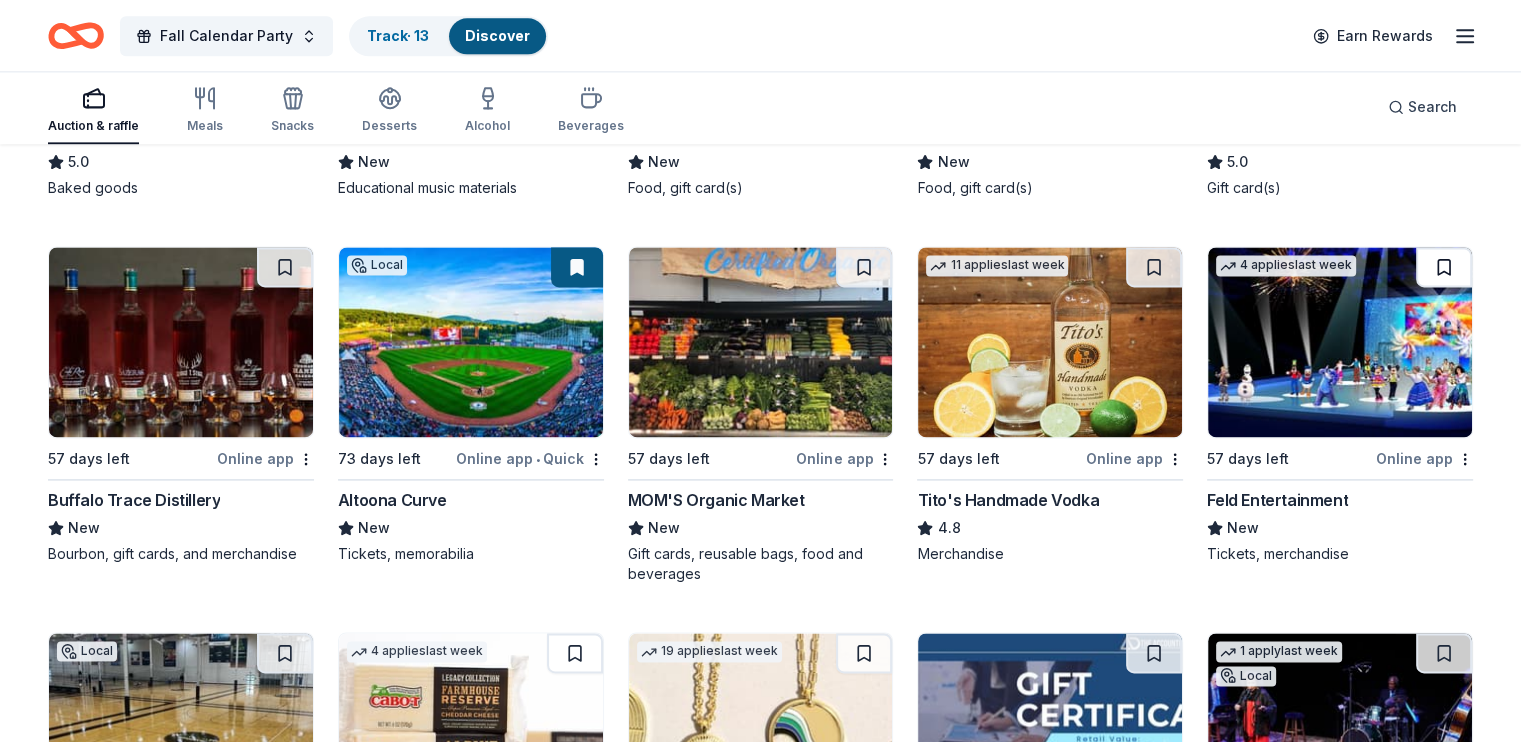 click at bounding box center (1444, 267) 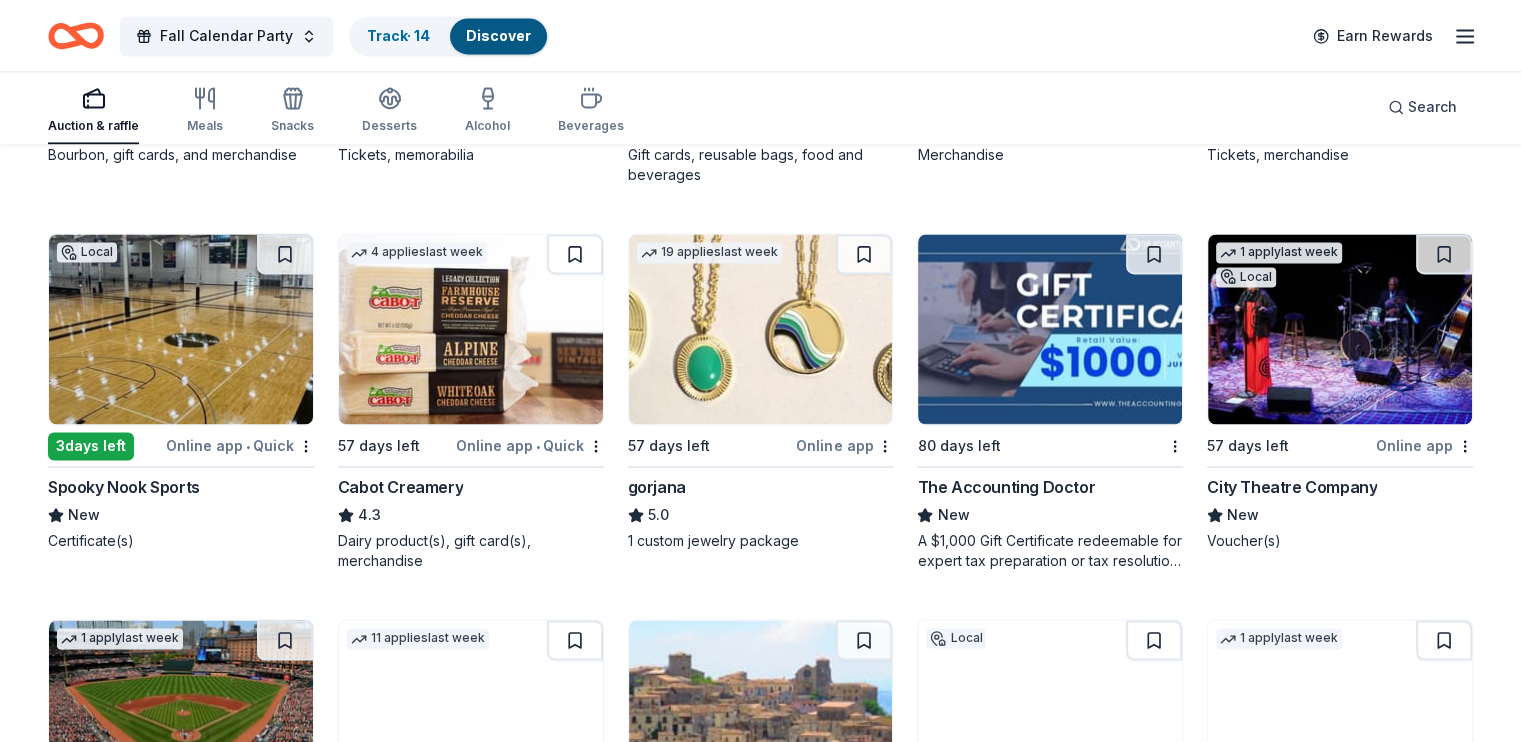 scroll, scrollTop: 3144, scrollLeft: 0, axis: vertical 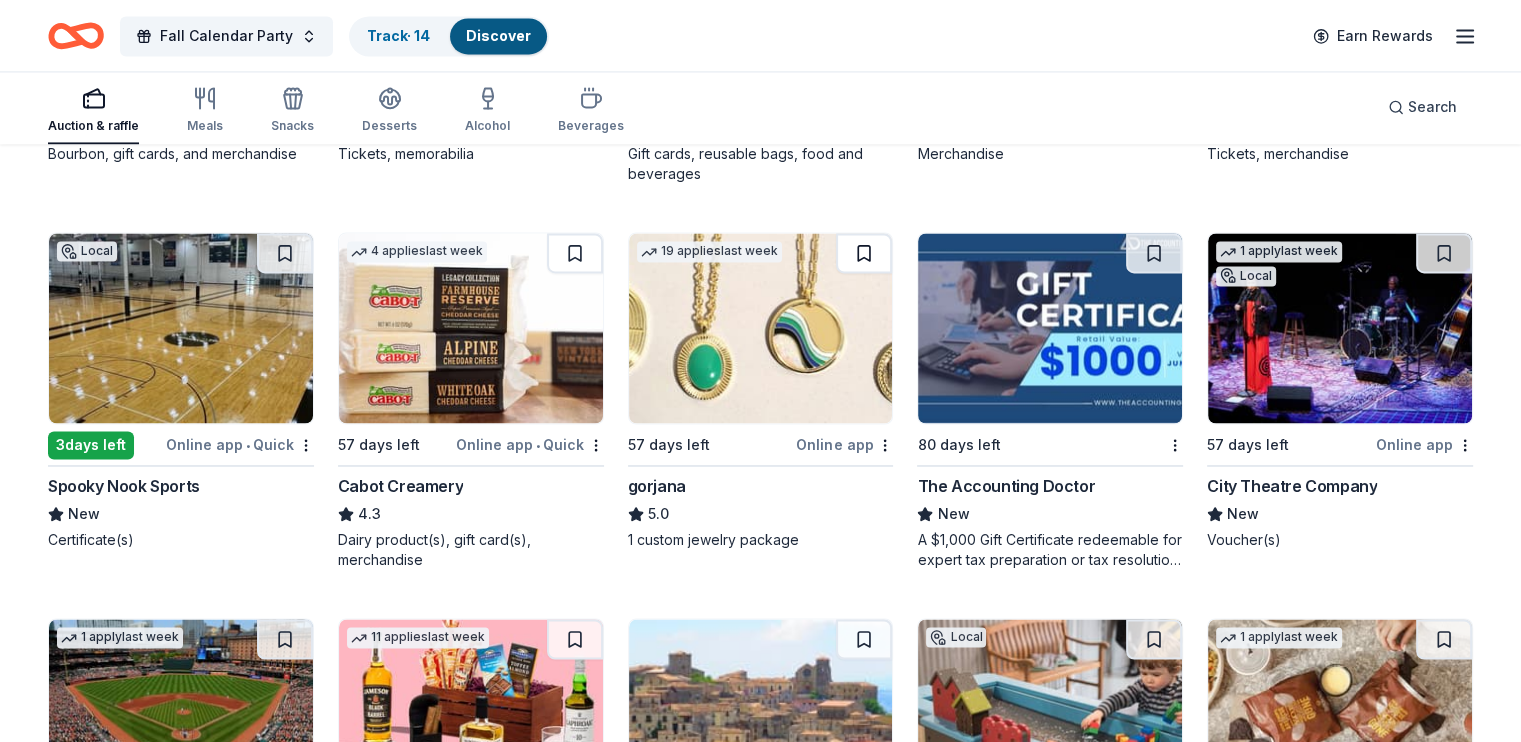 click at bounding box center [864, 253] 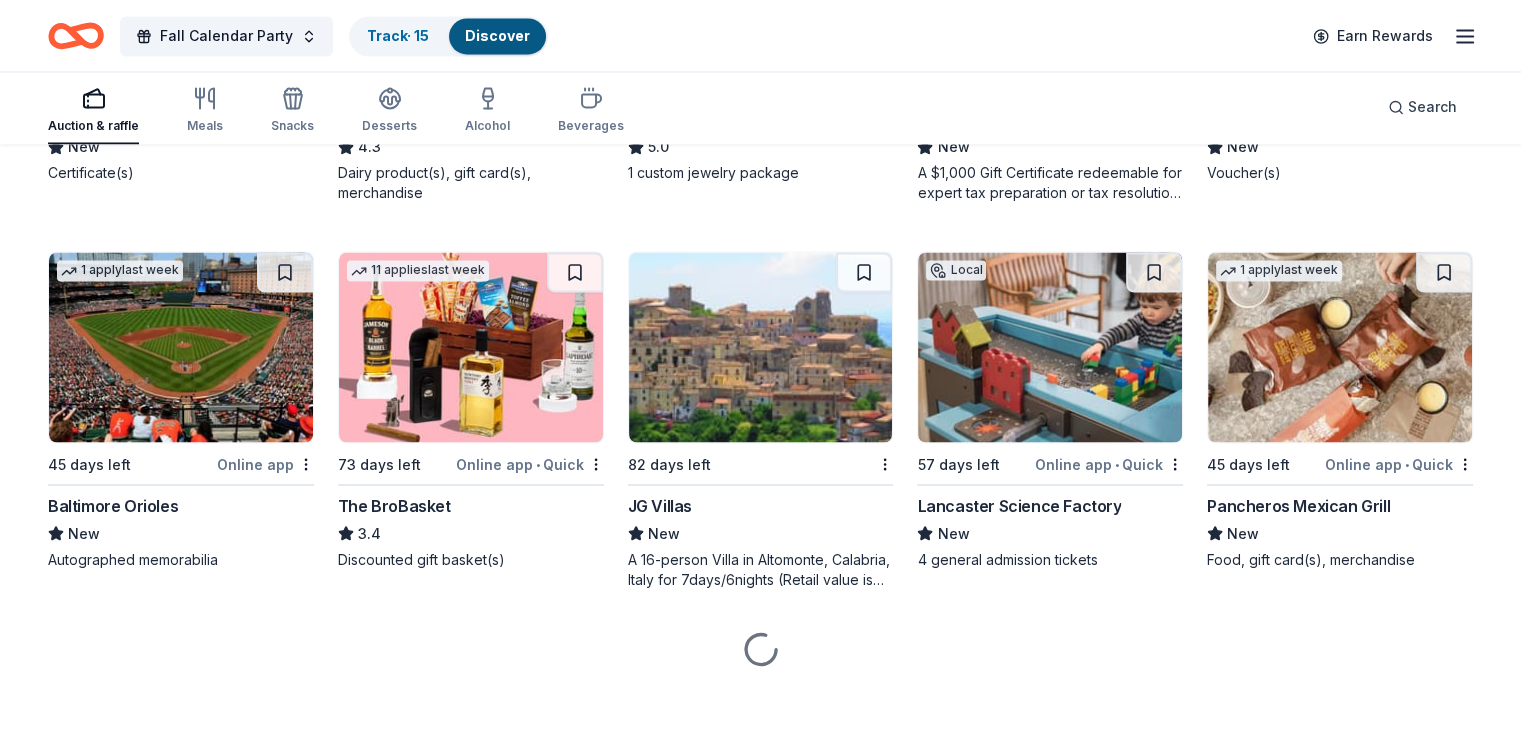 scroll, scrollTop: 3515, scrollLeft: 0, axis: vertical 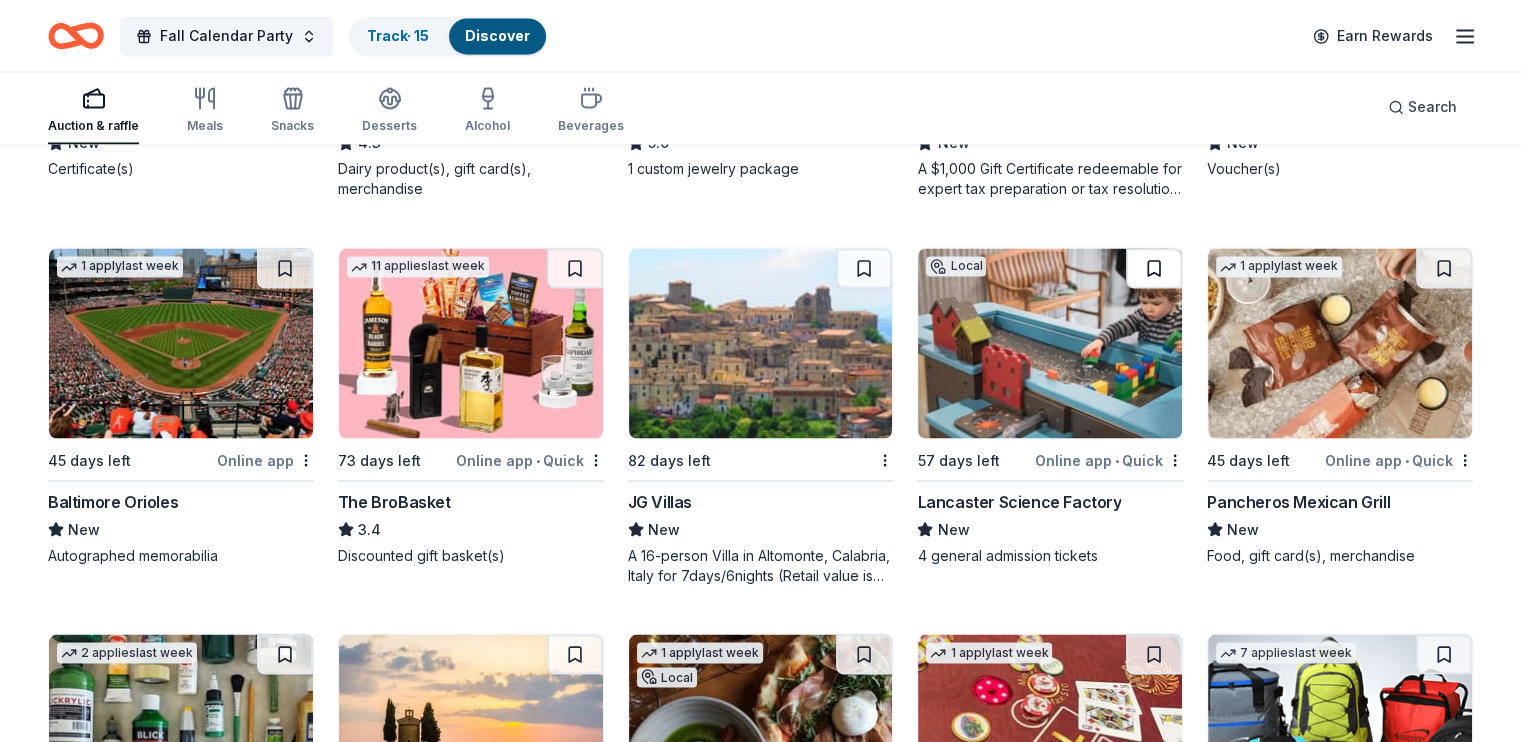 click at bounding box center [1154, 268] 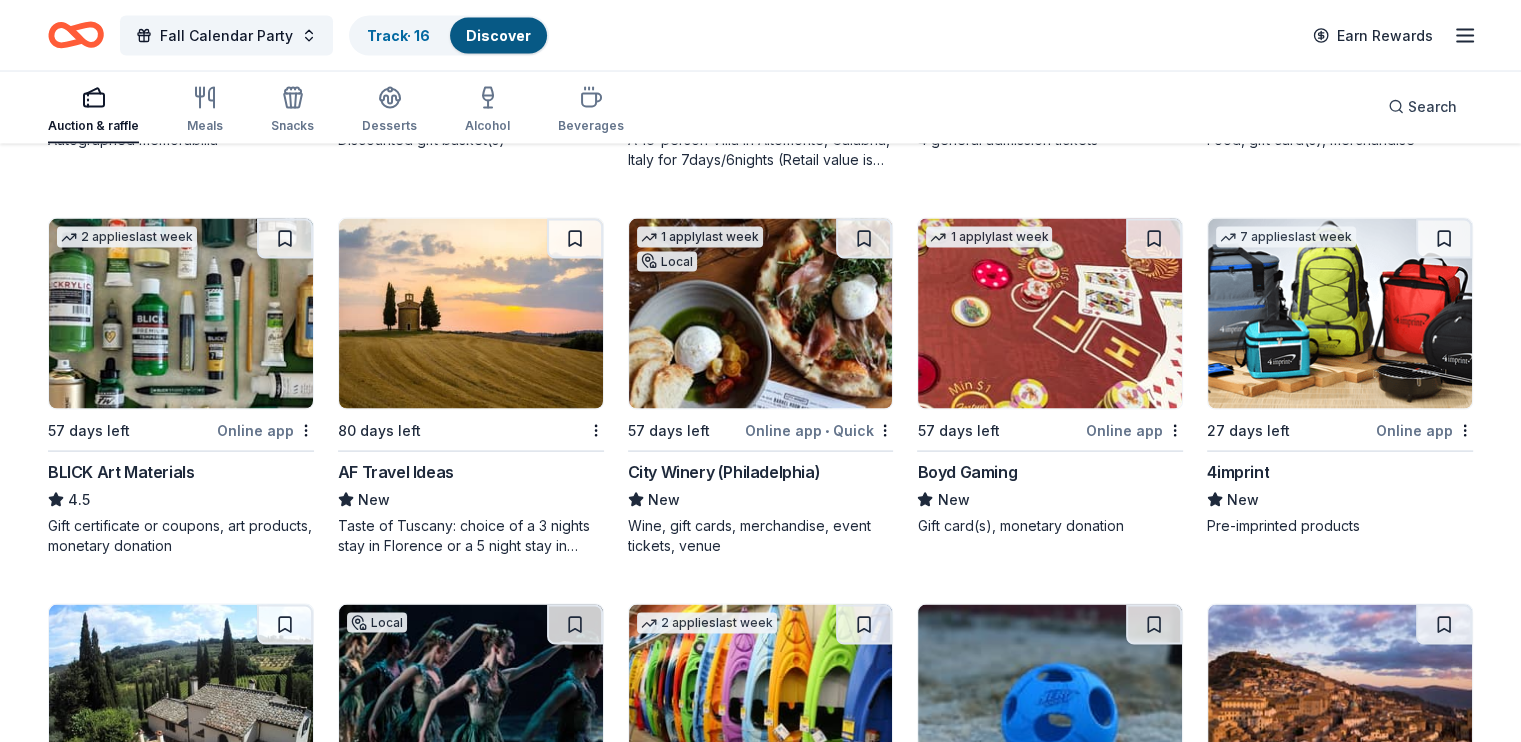 scroll, scrollTop: 4015, scrollLeft: 0, axis: vertical 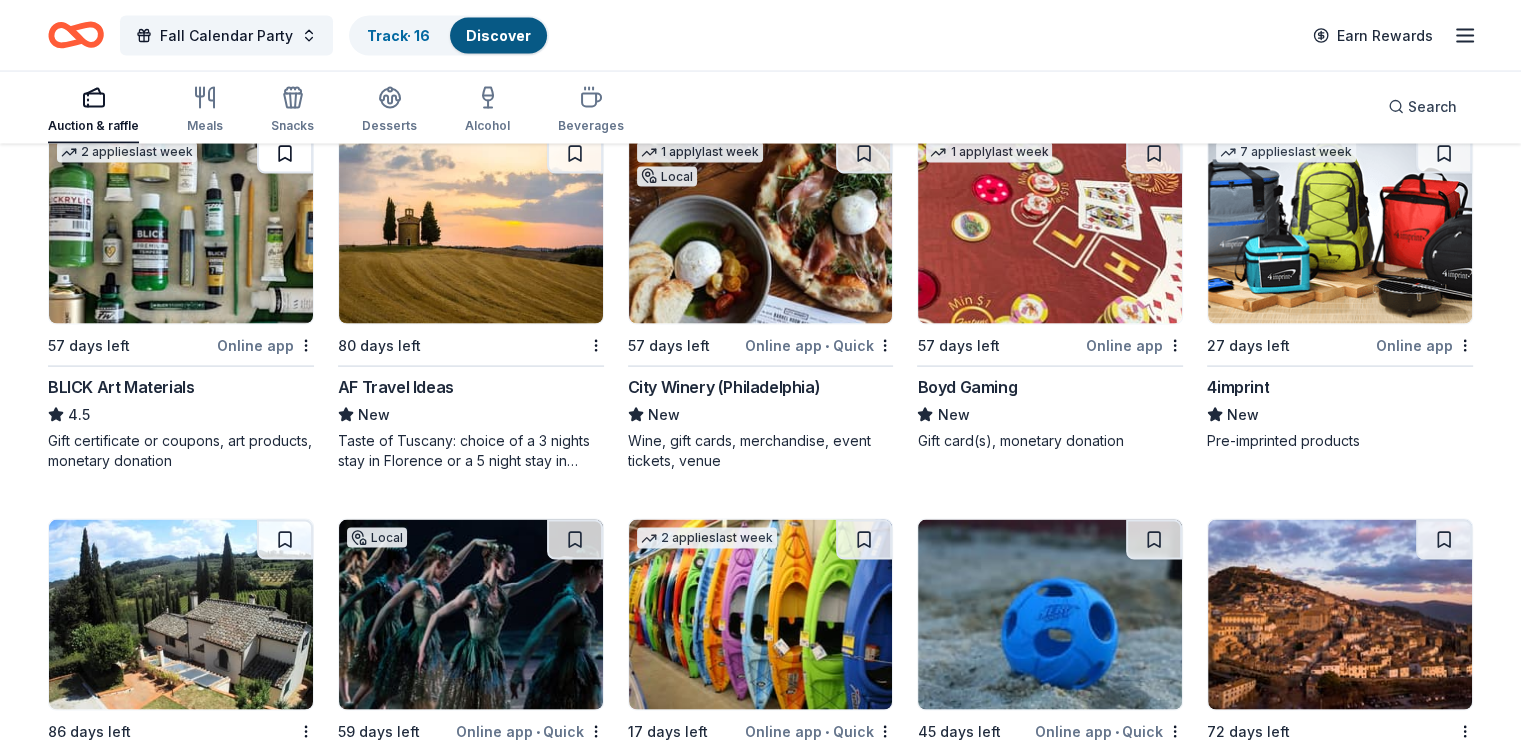 click at bounding box center [285, 154] 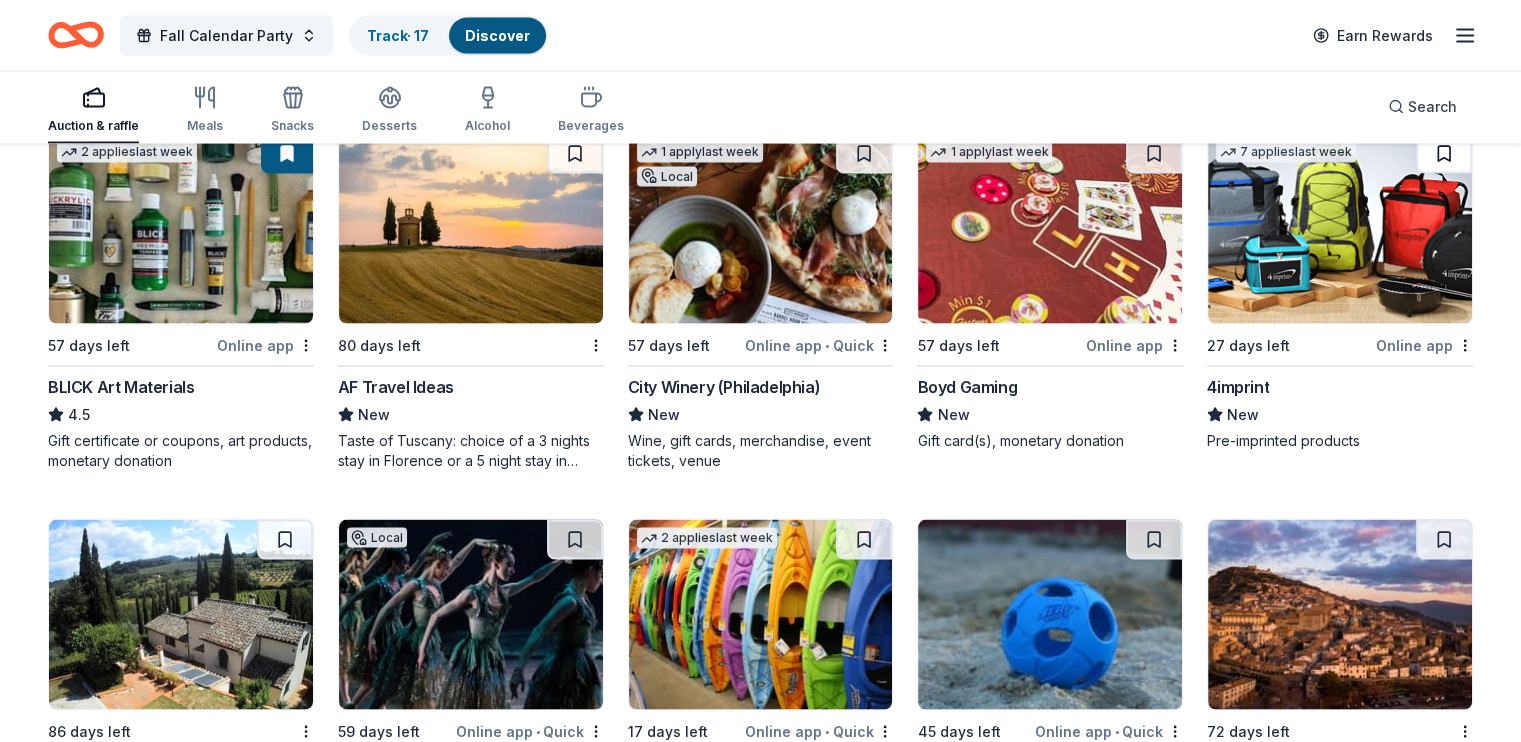 click at bounding box center (1444, 154) 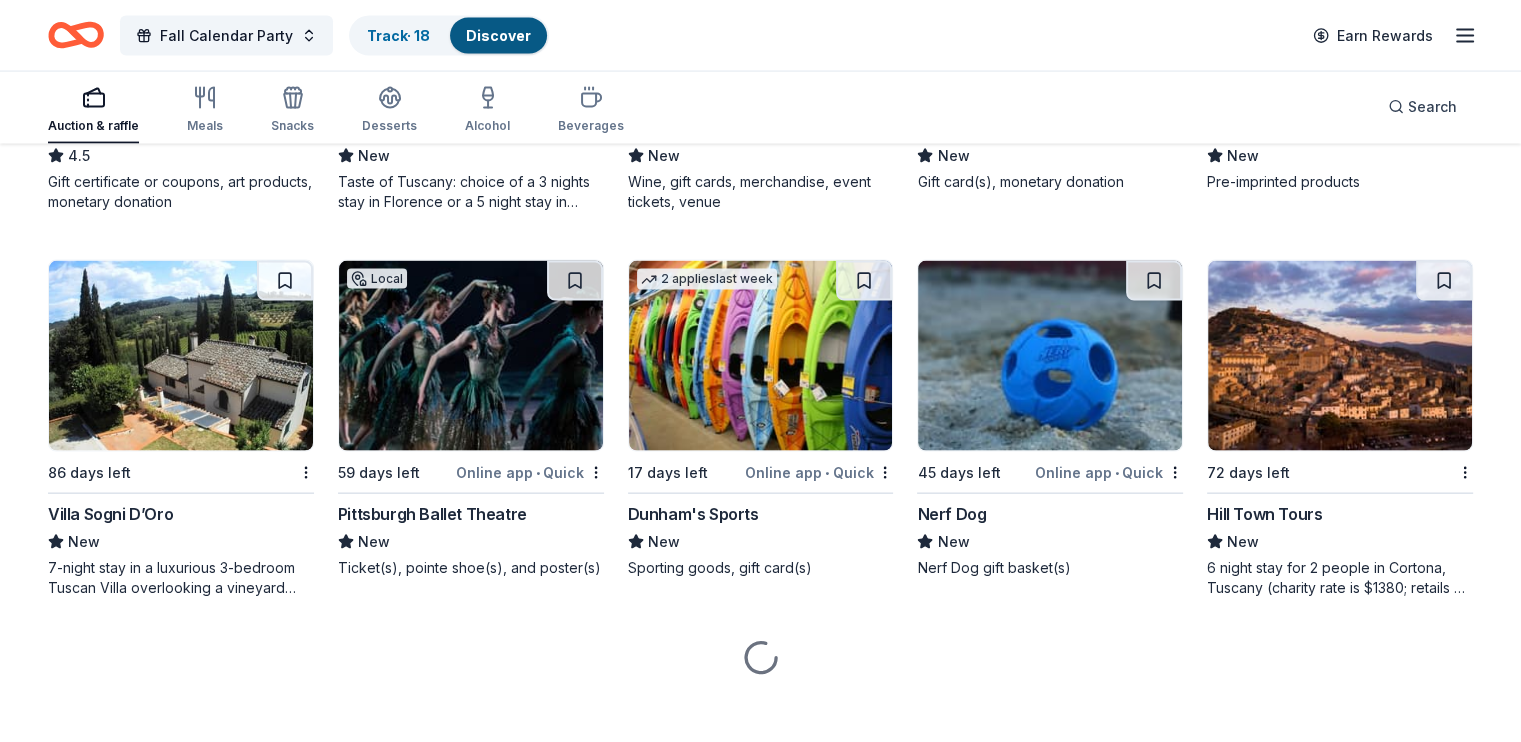 scroll, scrollTop: 4287, scrollLeft: 0, axis: vertical 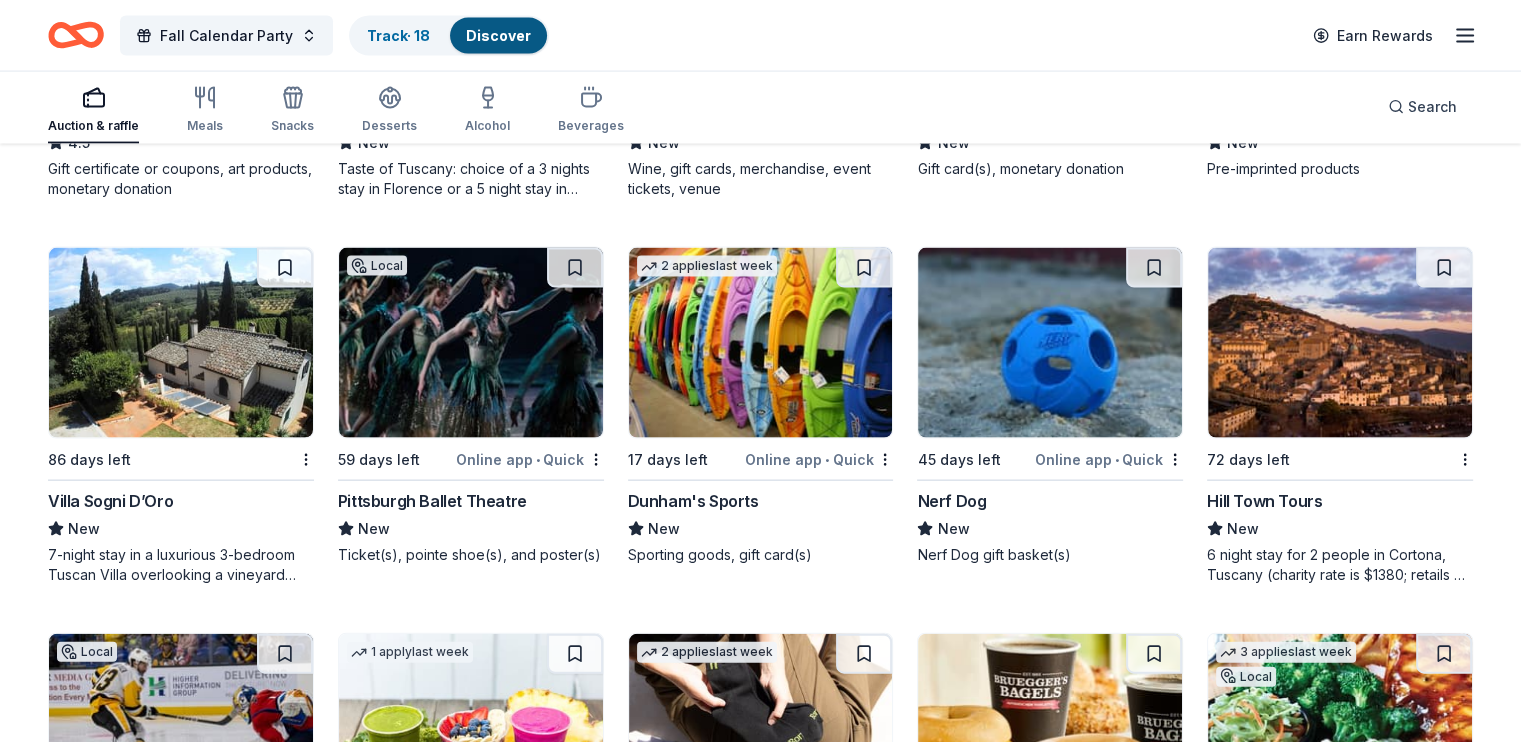 click at bounding box center [575, 268] 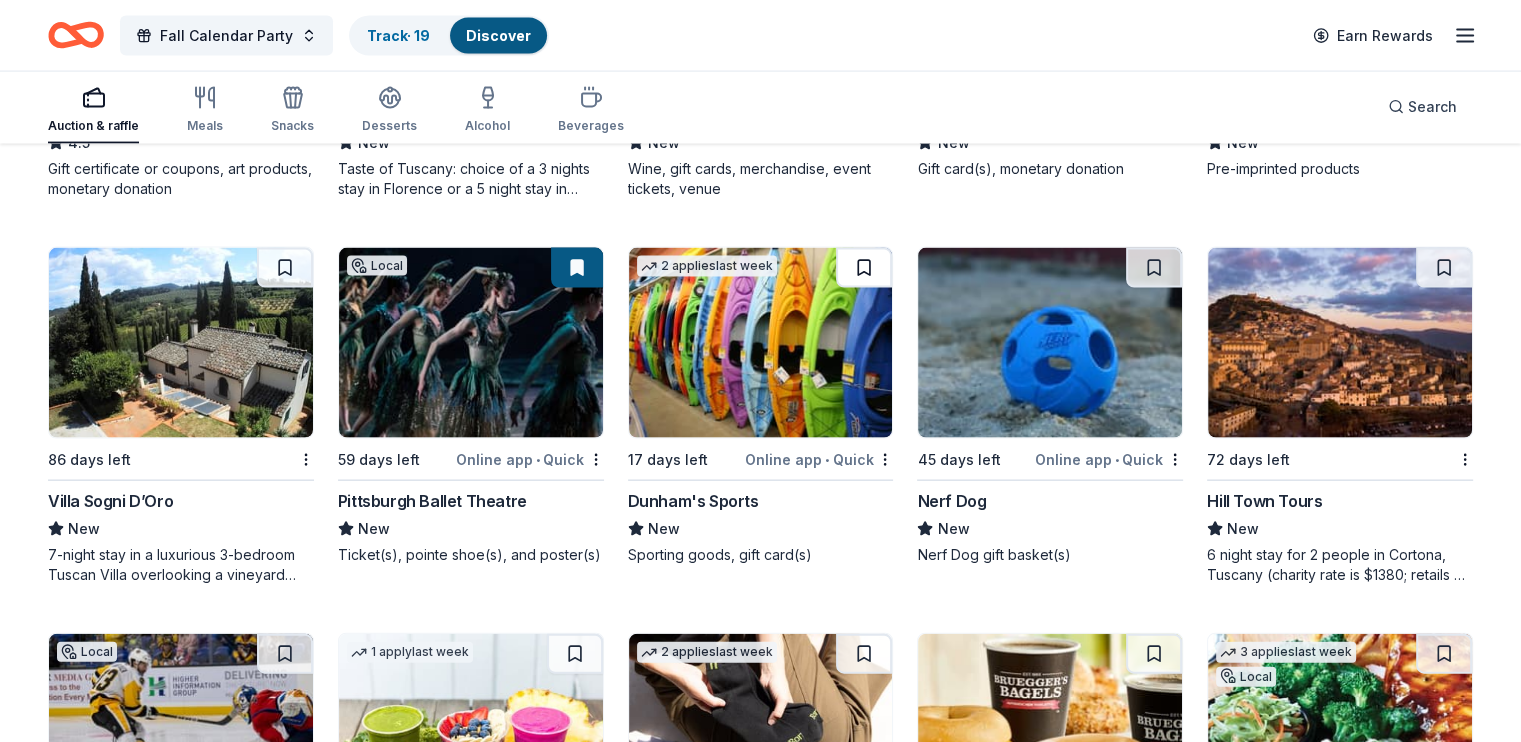 click at bounding box center (864, 268) 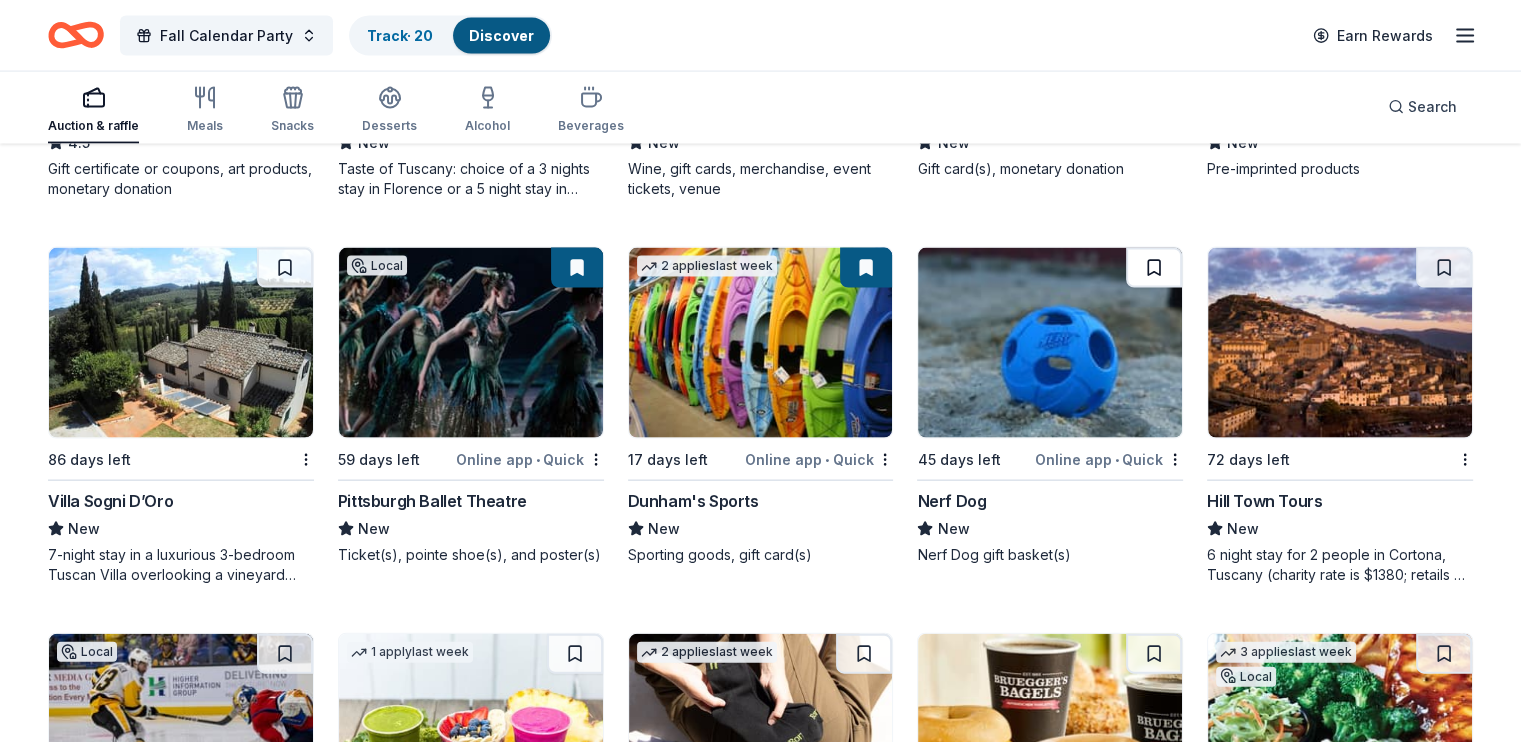 click at bounding box center [1154, 268] 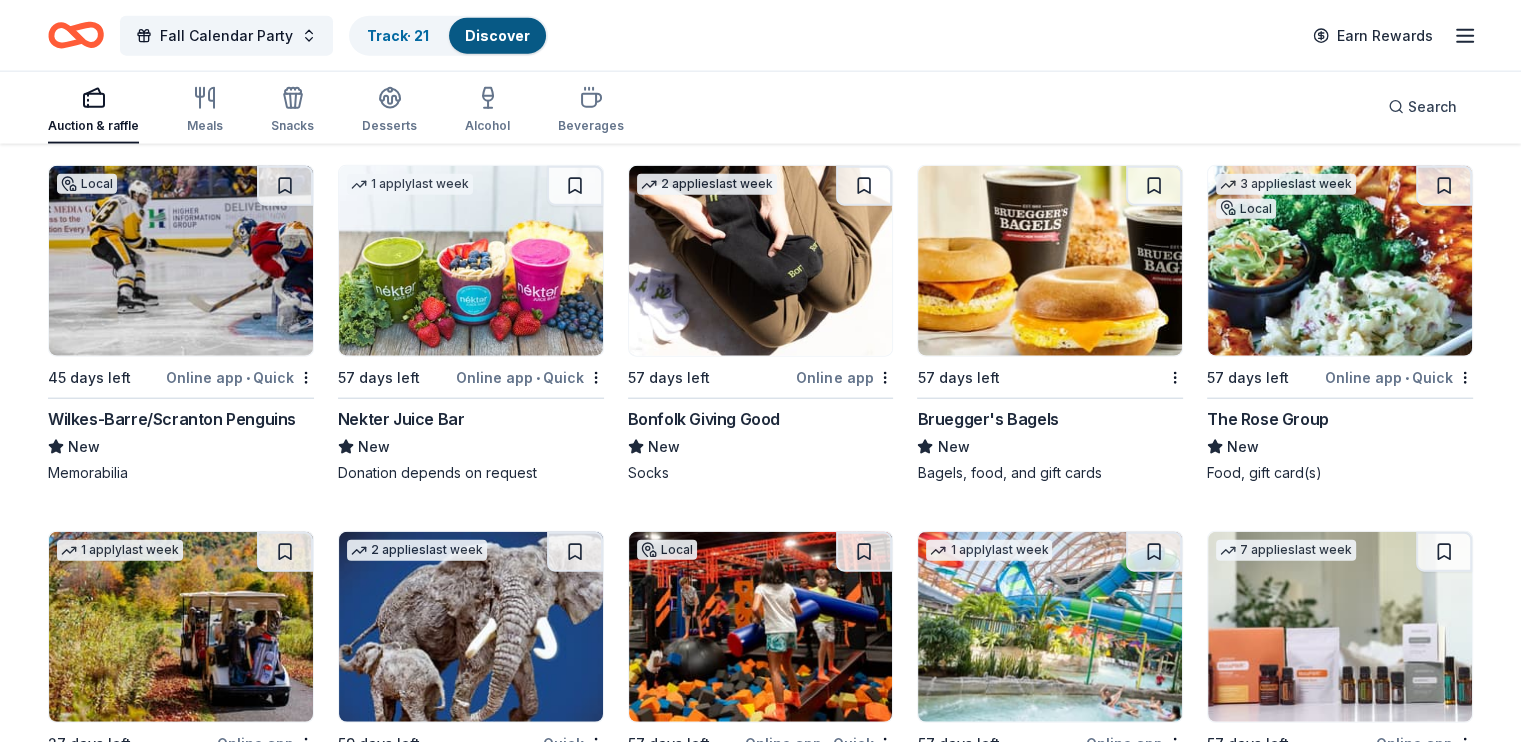 scroll, scrollTop: 4787, scrollLeft: 0, axis: vertical 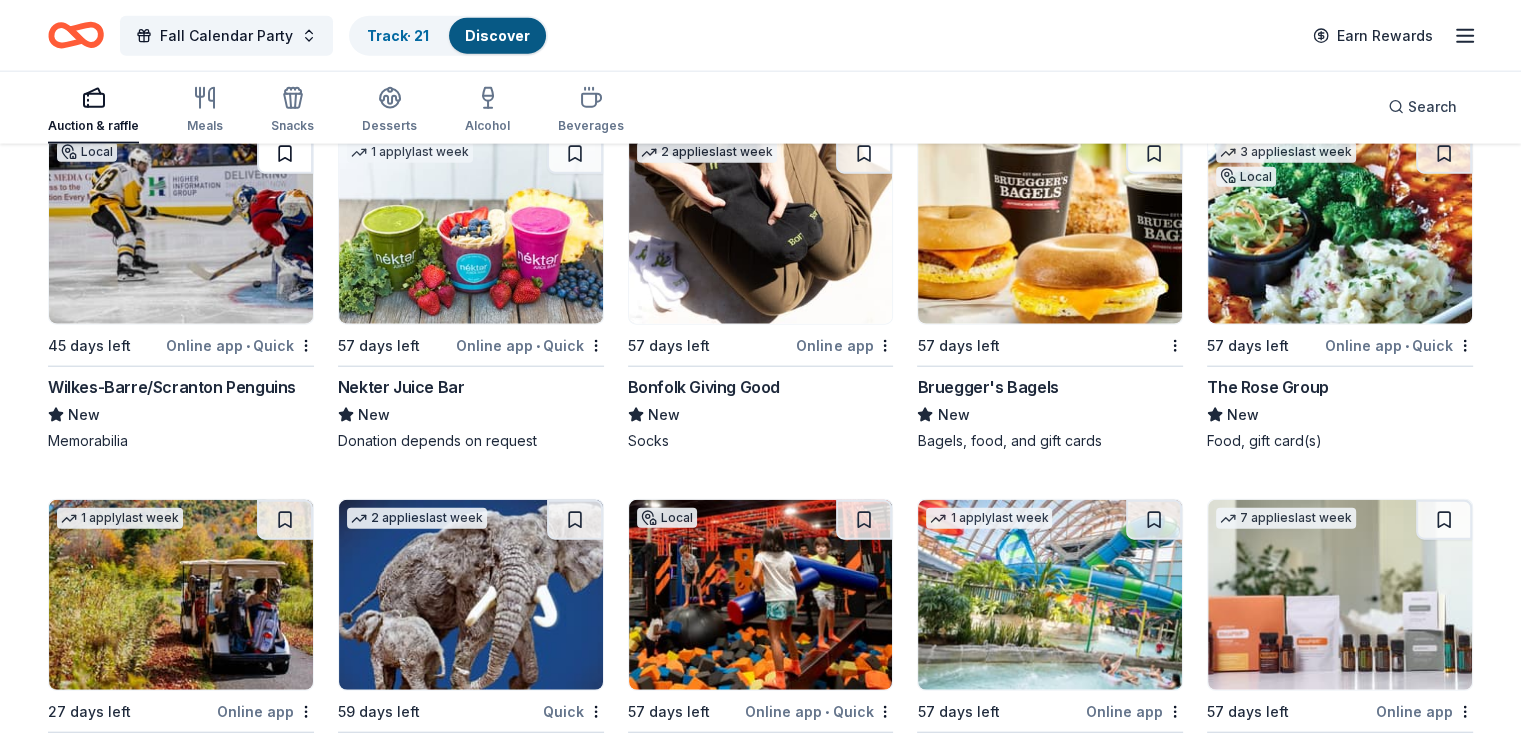 click at bounding box center (285, 154) 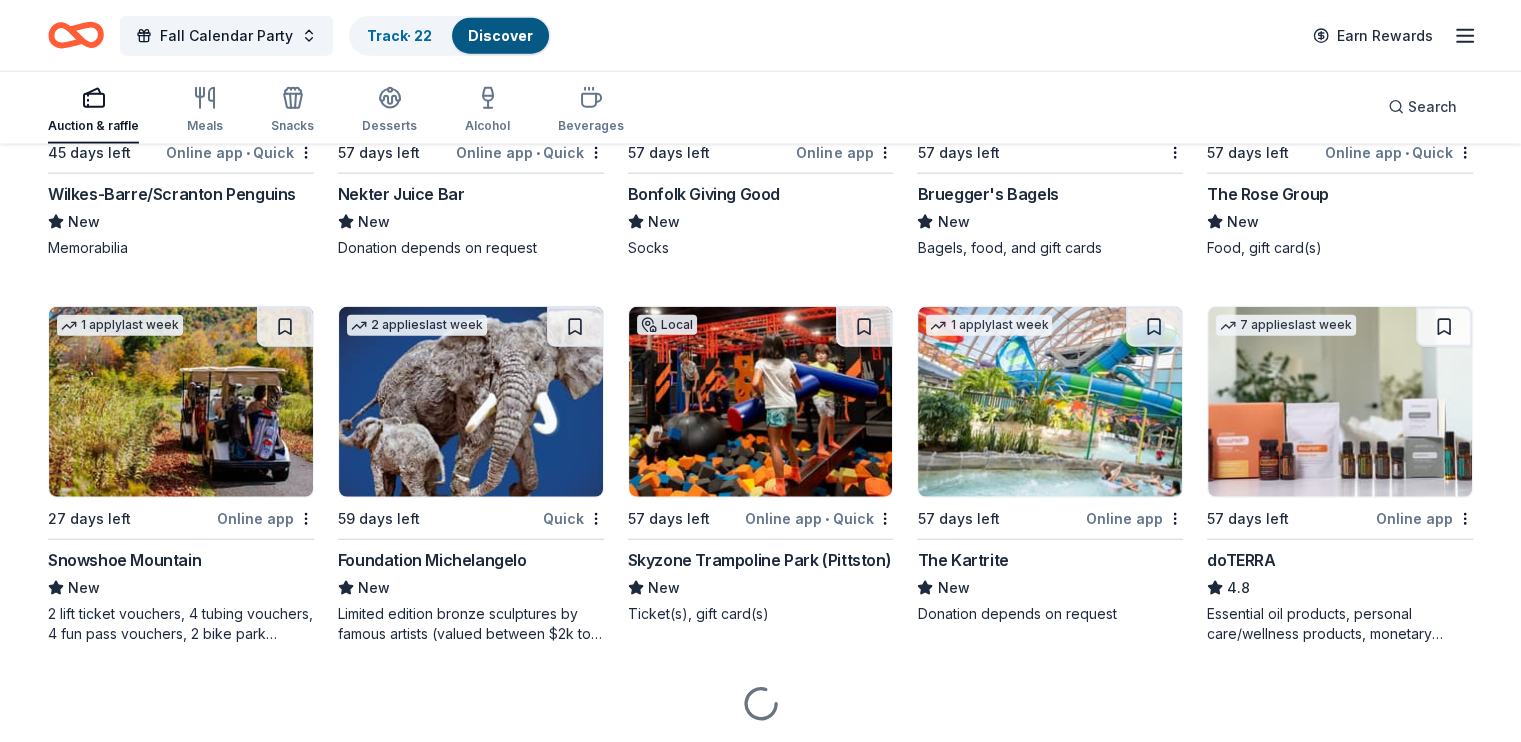 scroll, scrollTop: 5038, scrollLeft: 0, axis: vertical 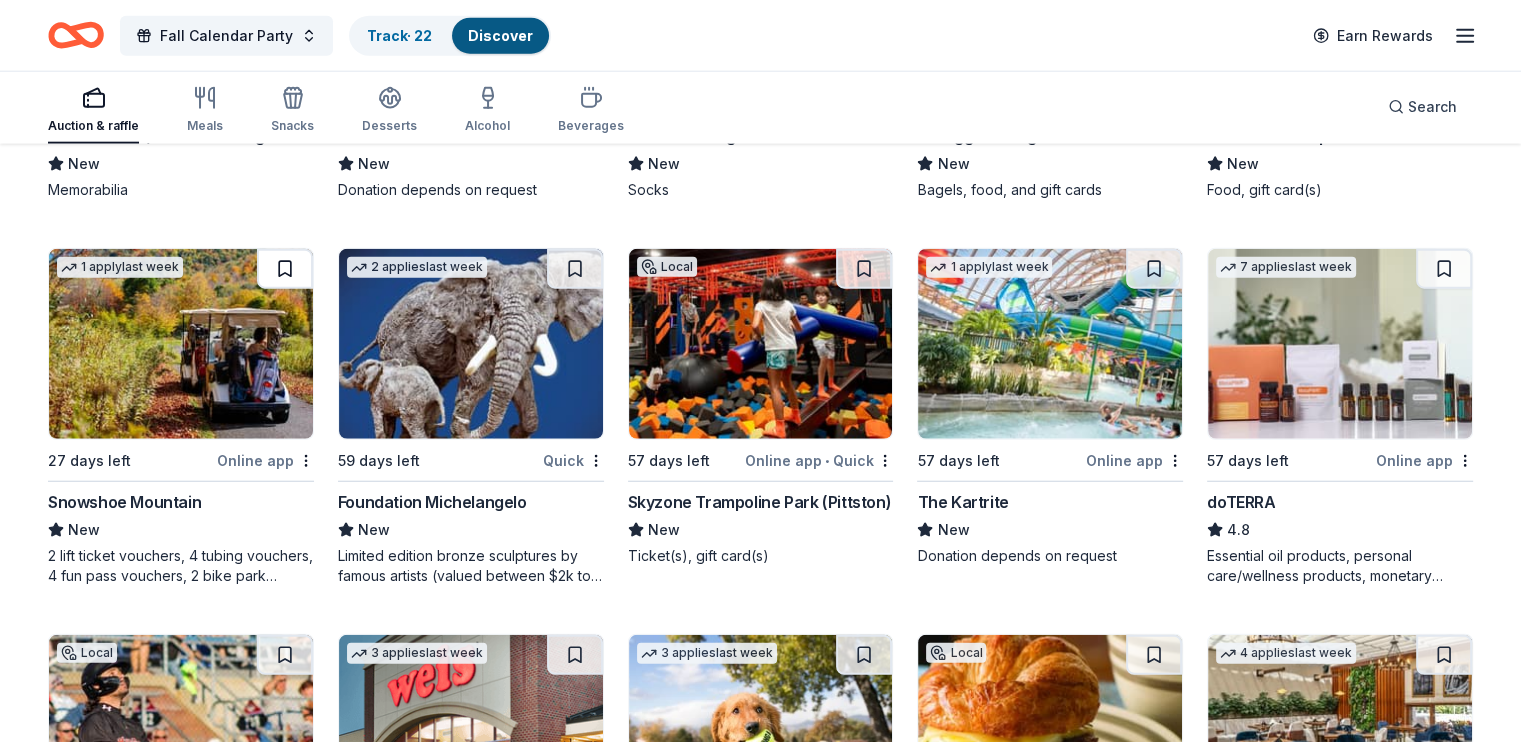 click at bounding box center (285, 269) 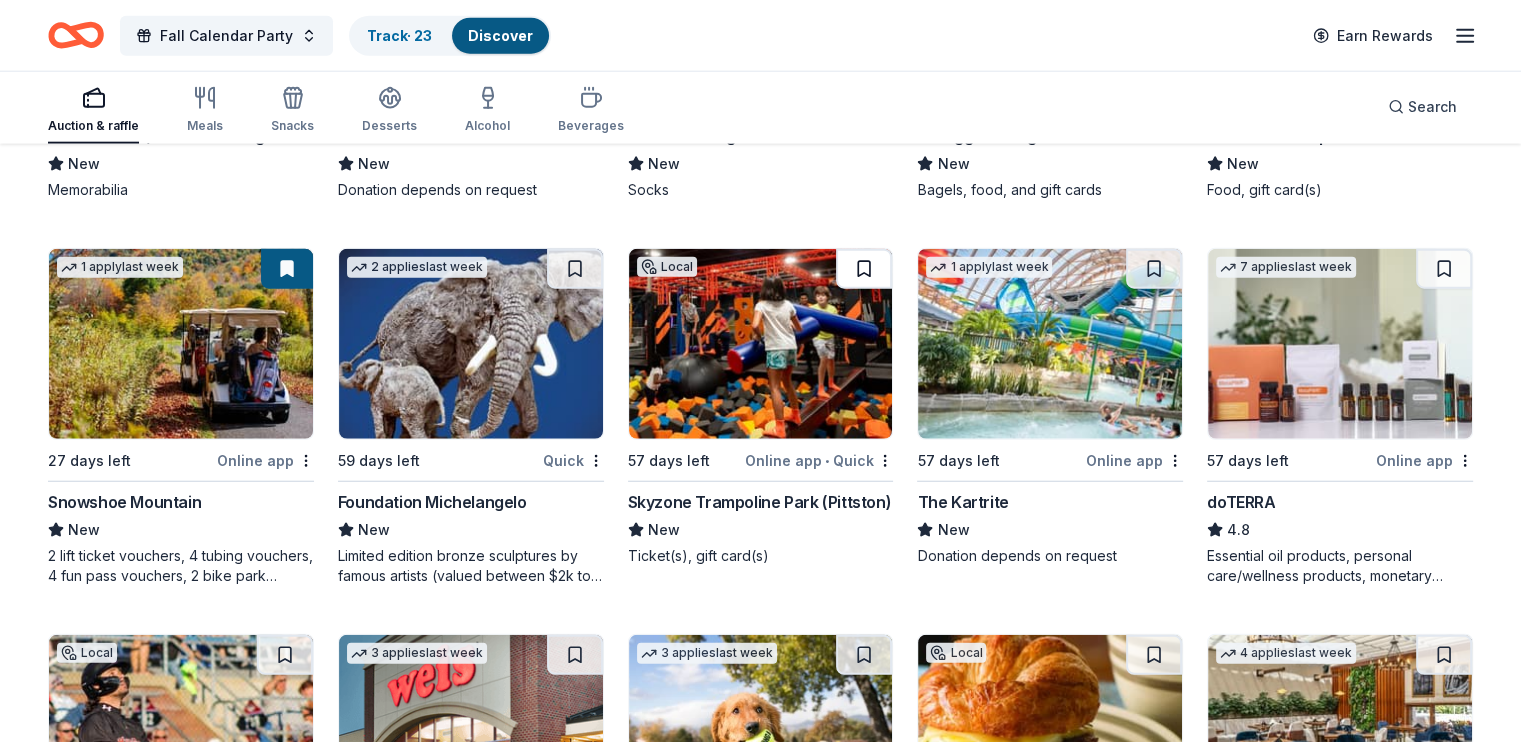 click at bounding box center (864, 269) 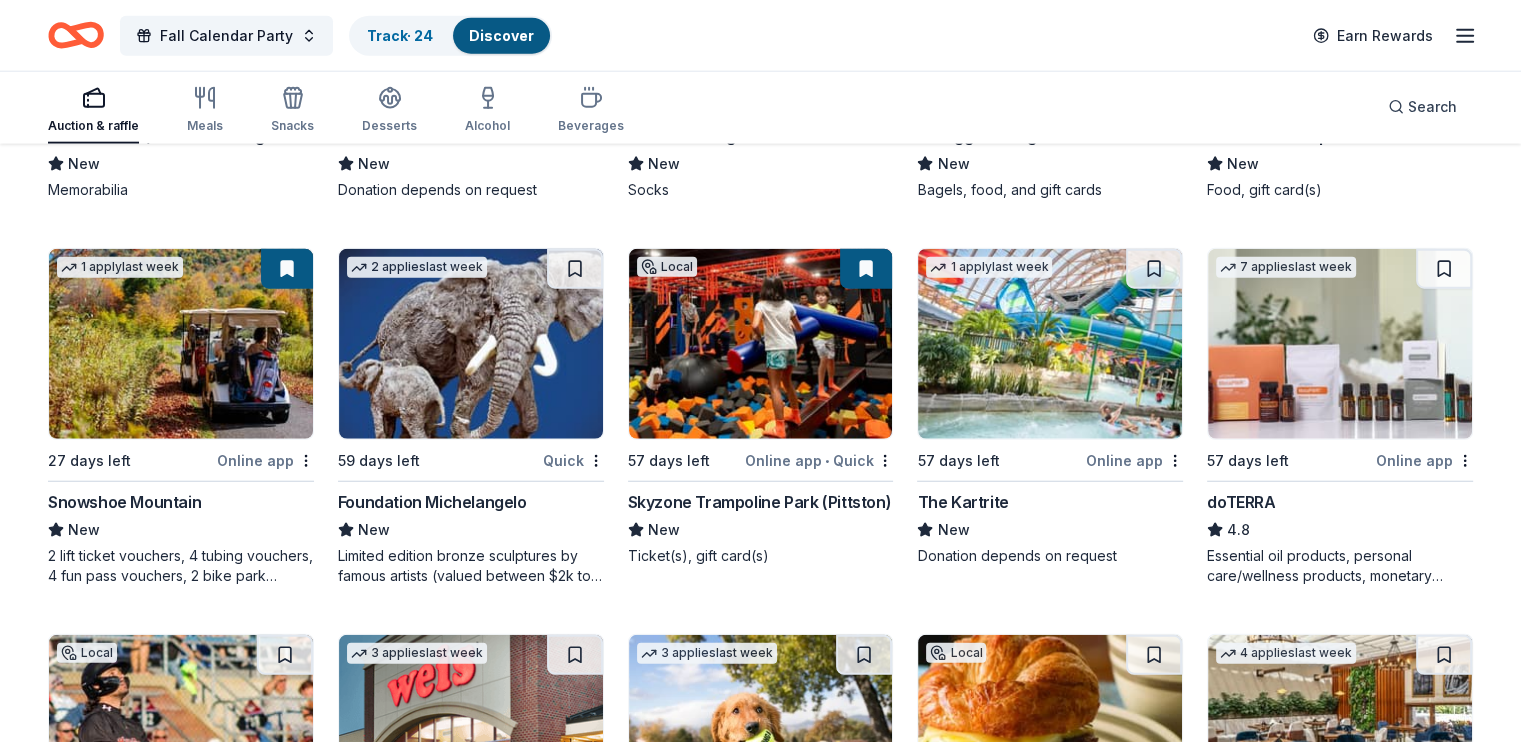 scroll, scrollTop: 5138, scrollLeft: 0, axis: vertical 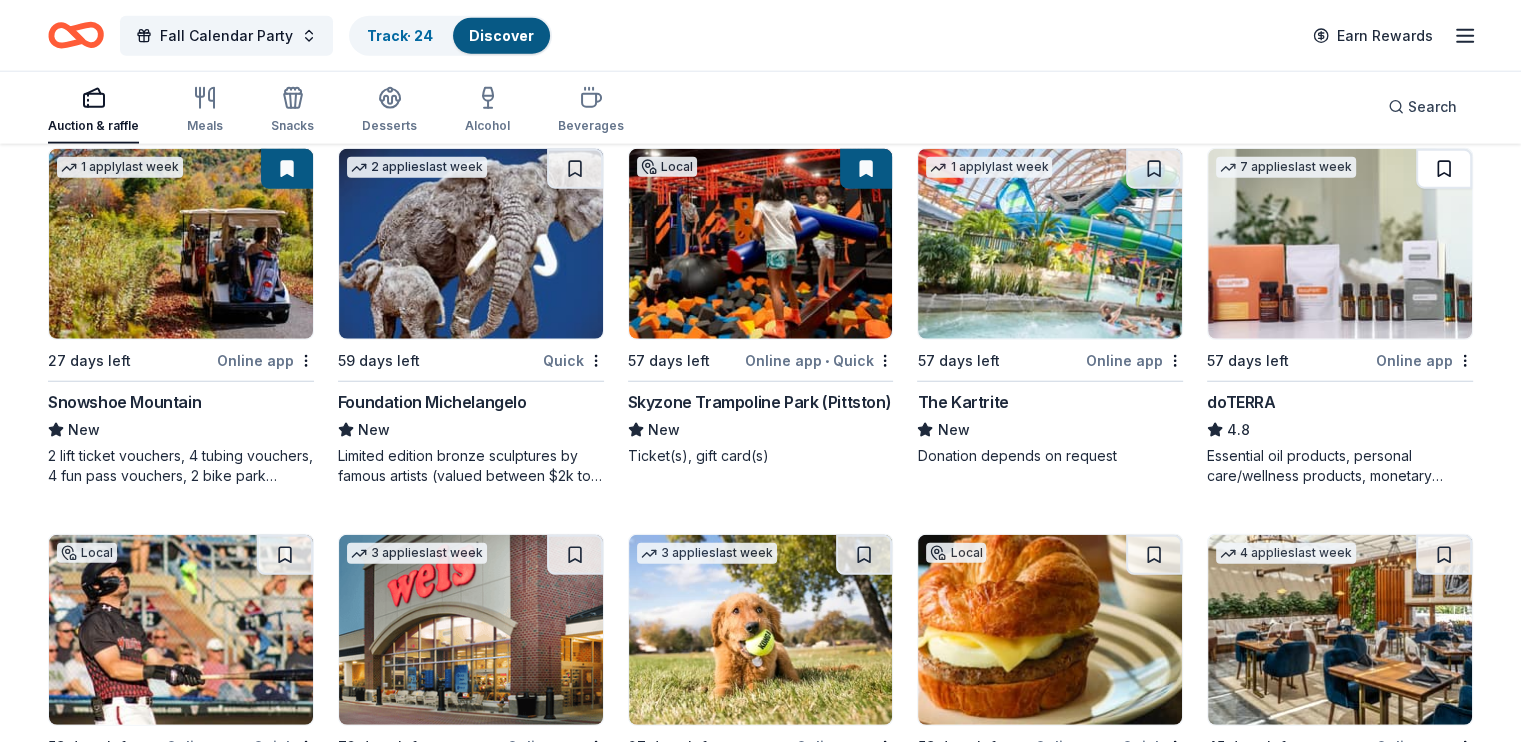 click at bounding box center [1444, 169] 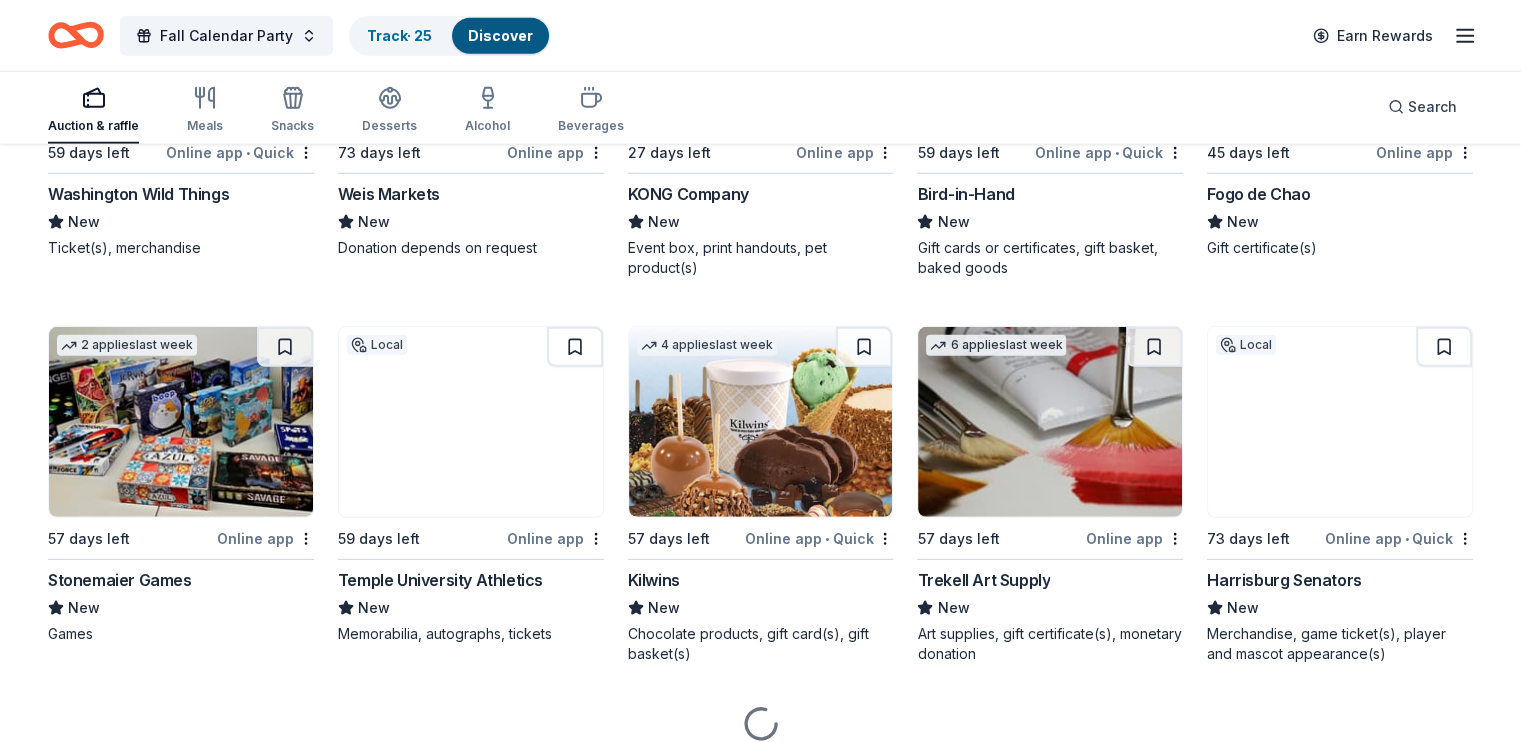 scroll, scrollTop: 5810, scrollLeft: 0, axis: vertical 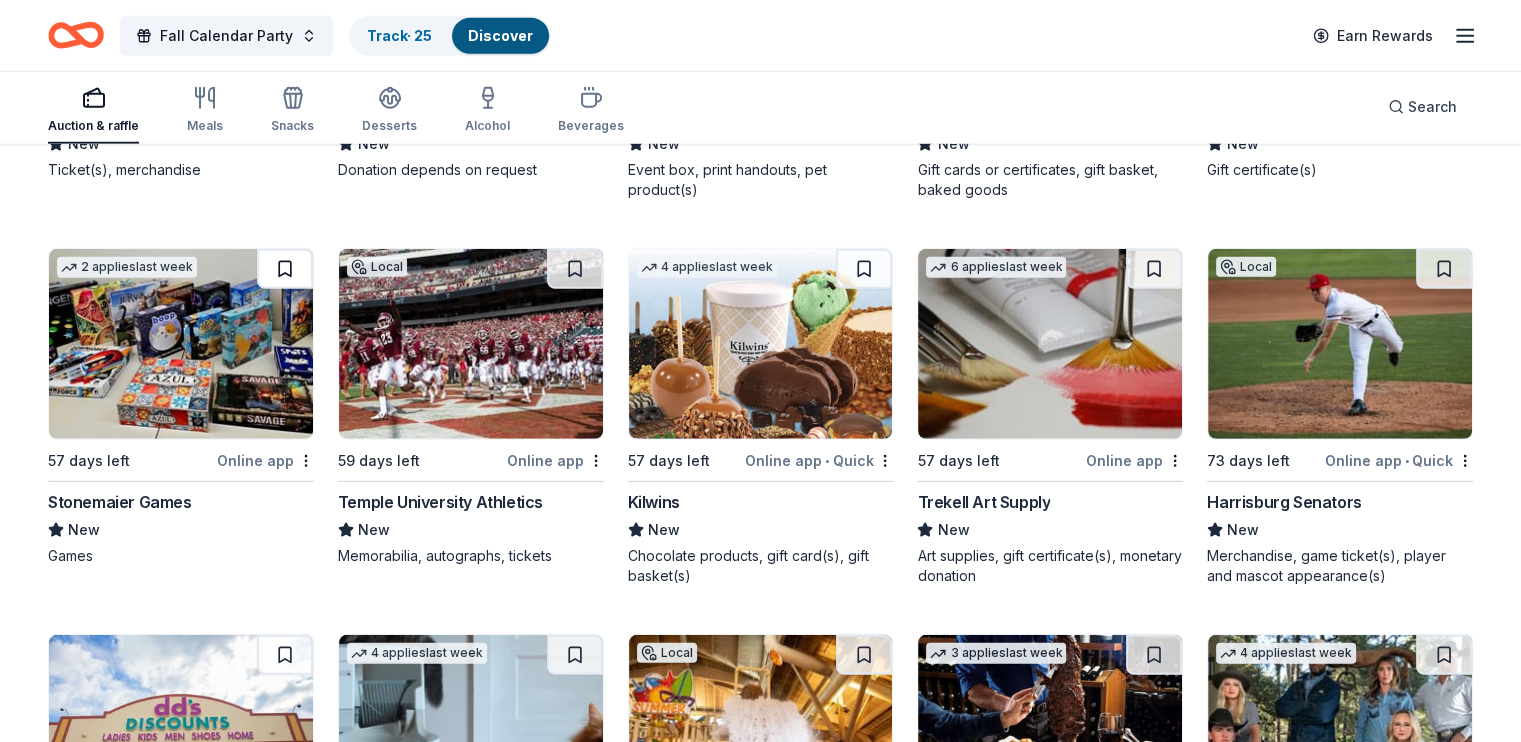 click at bounding box center [285, 269] 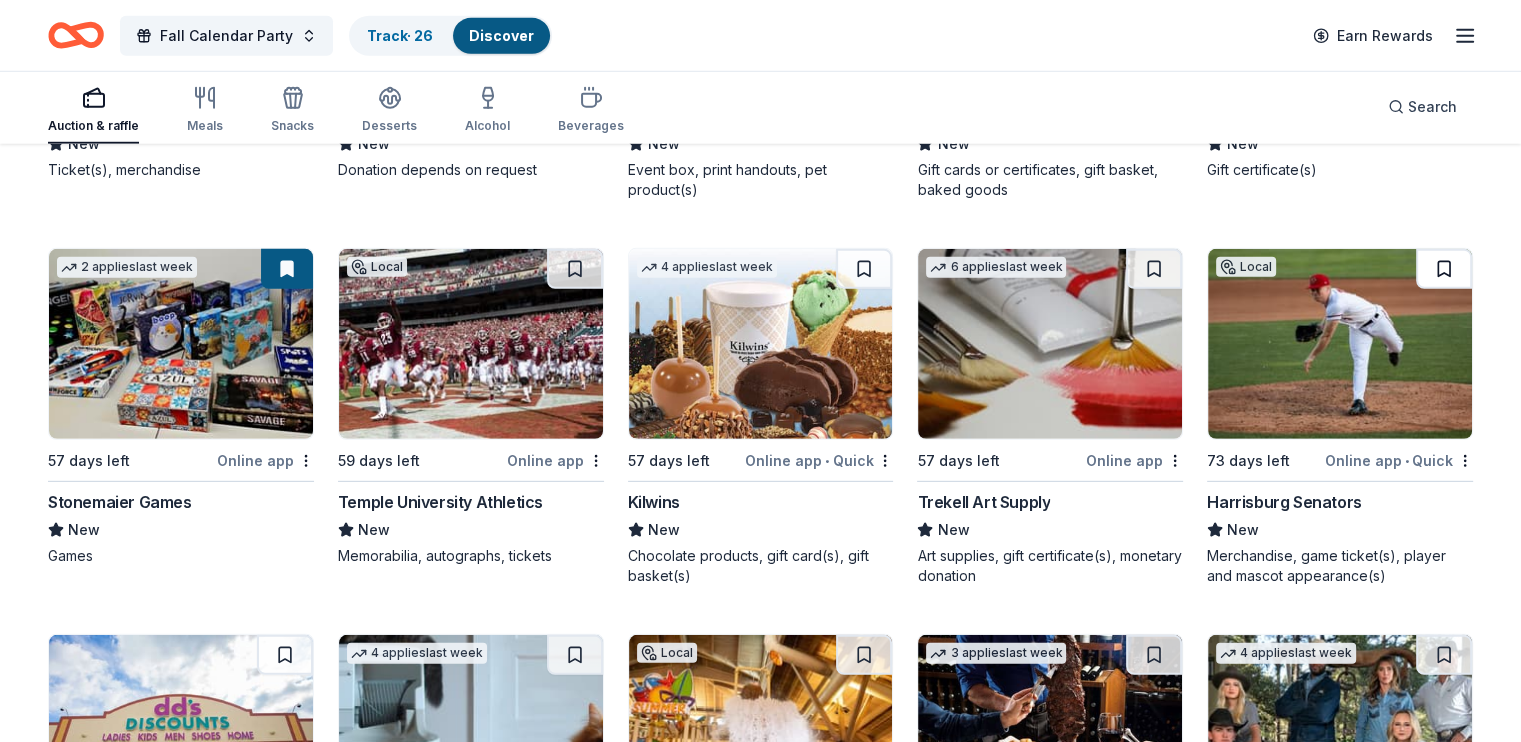 click at bounding box center [1444, 269] 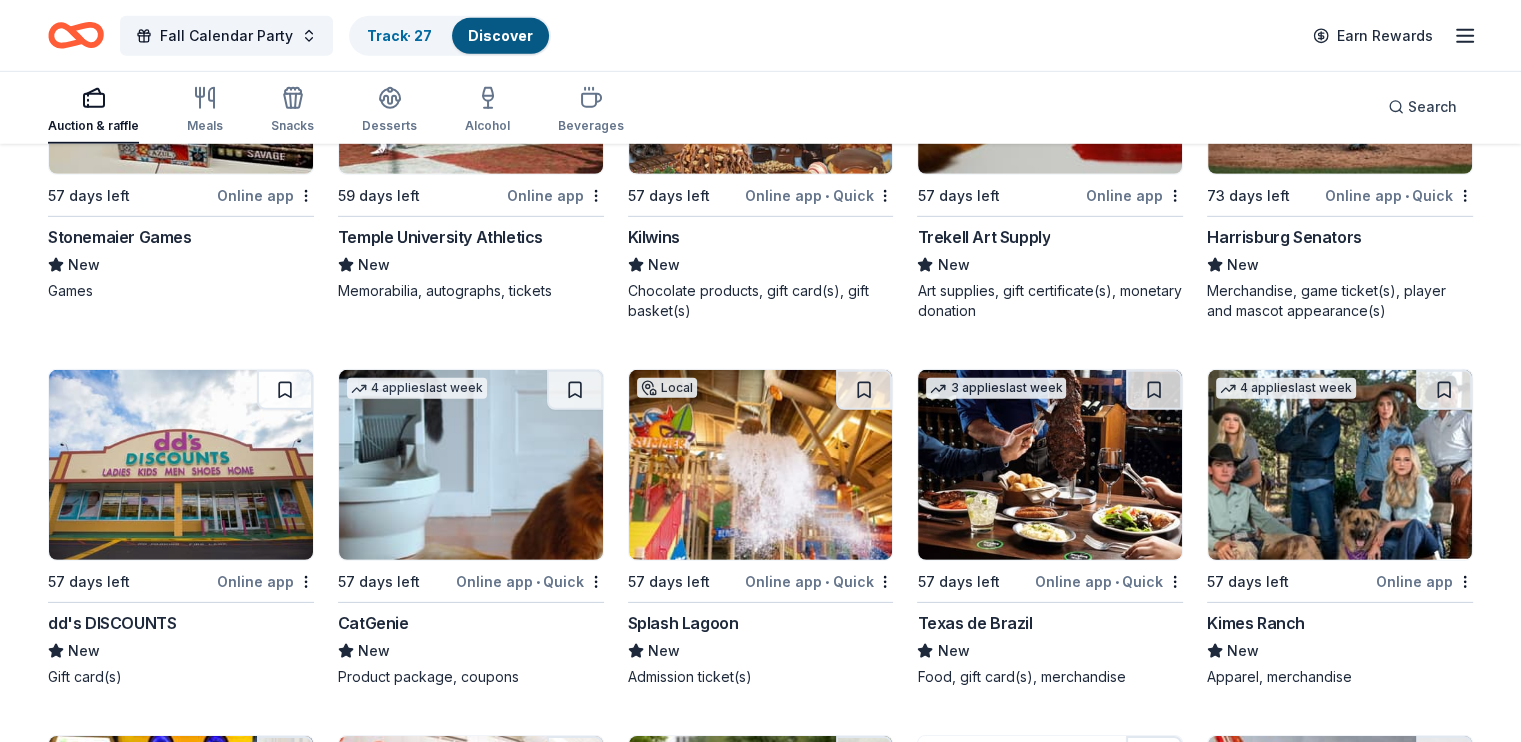 scroll, scrollTop: 6110, scrollLeft: 0, axis: vertical 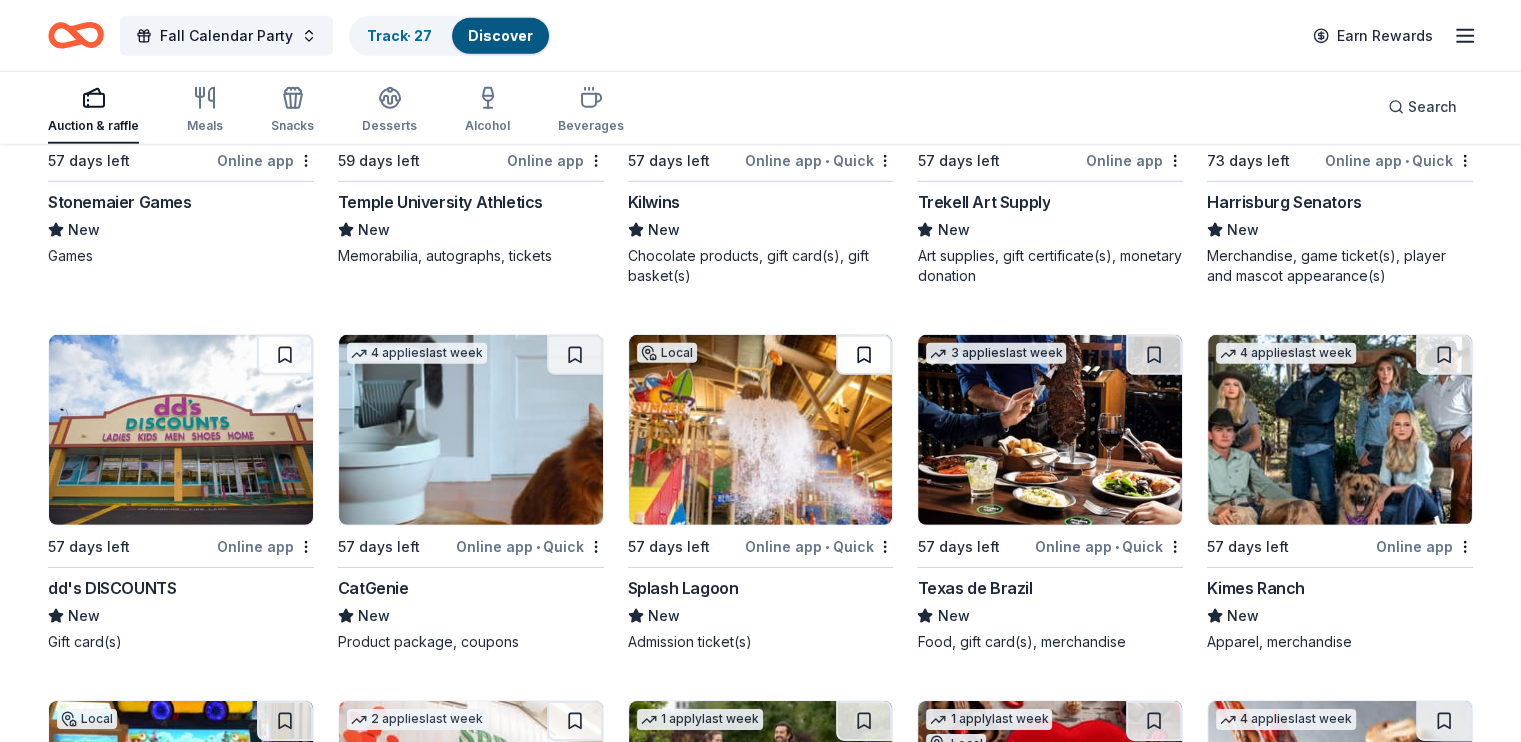 click at bounding box center (864, 355) 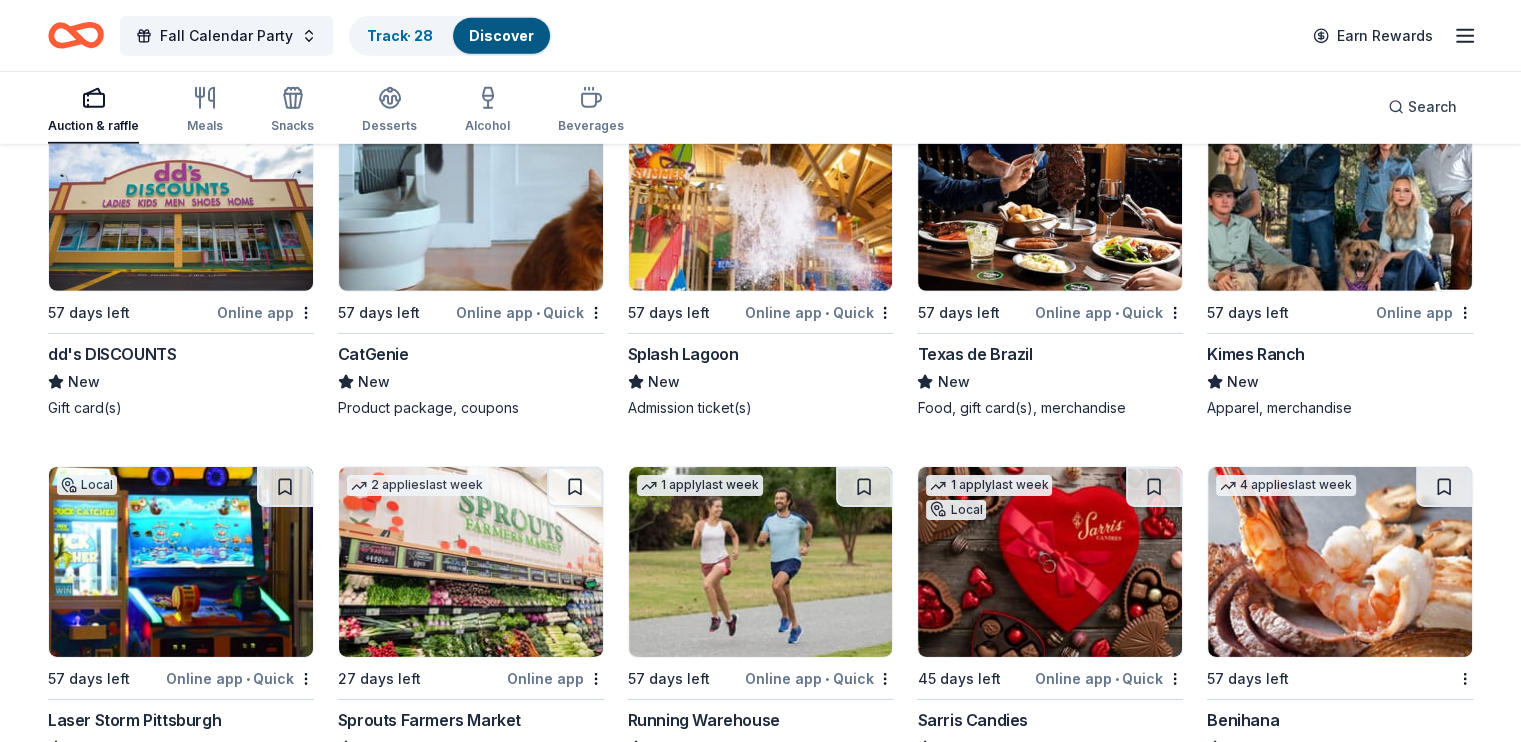 scroll, scrollTop: 6510, scrollLeft: 0, axis: vertical 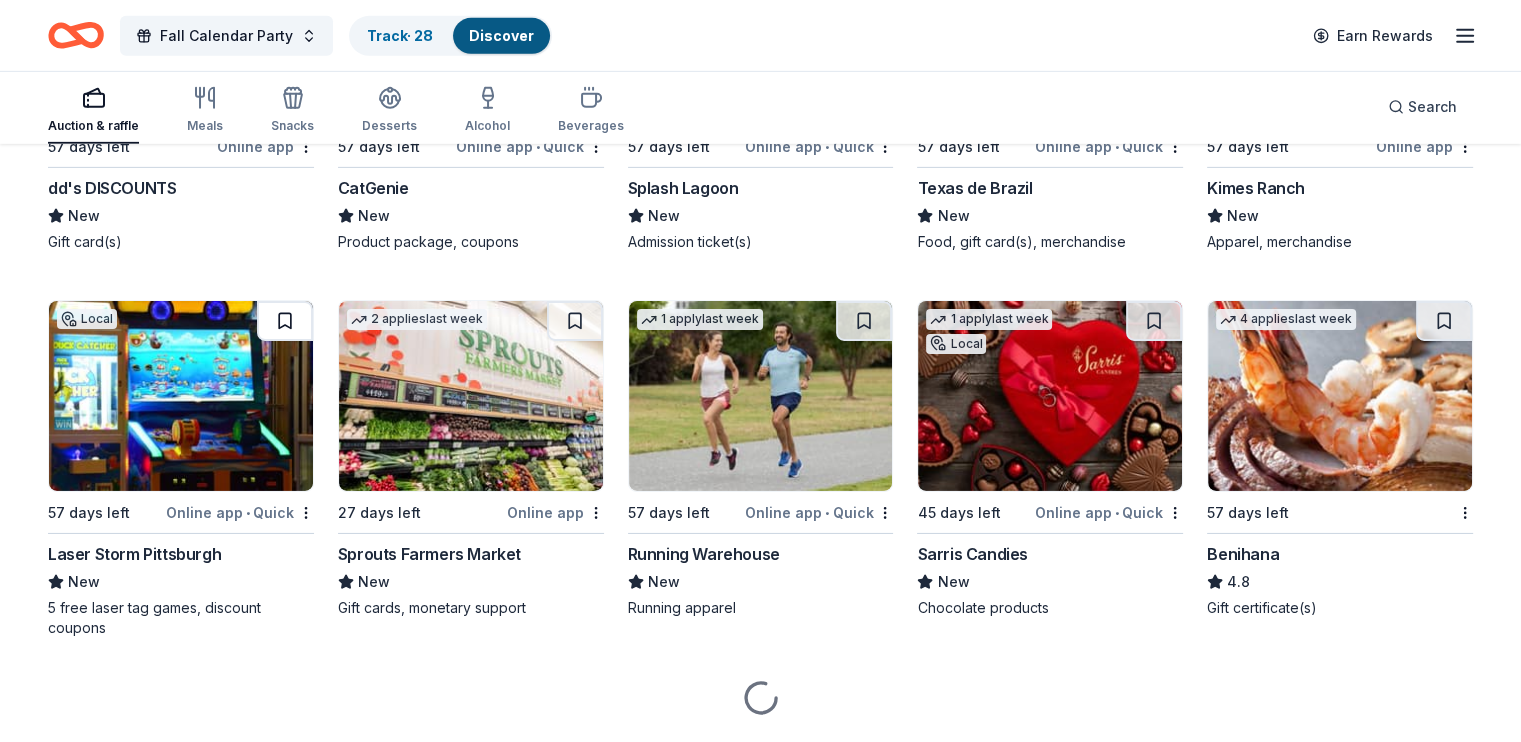 click at bounding box center (285, 321) 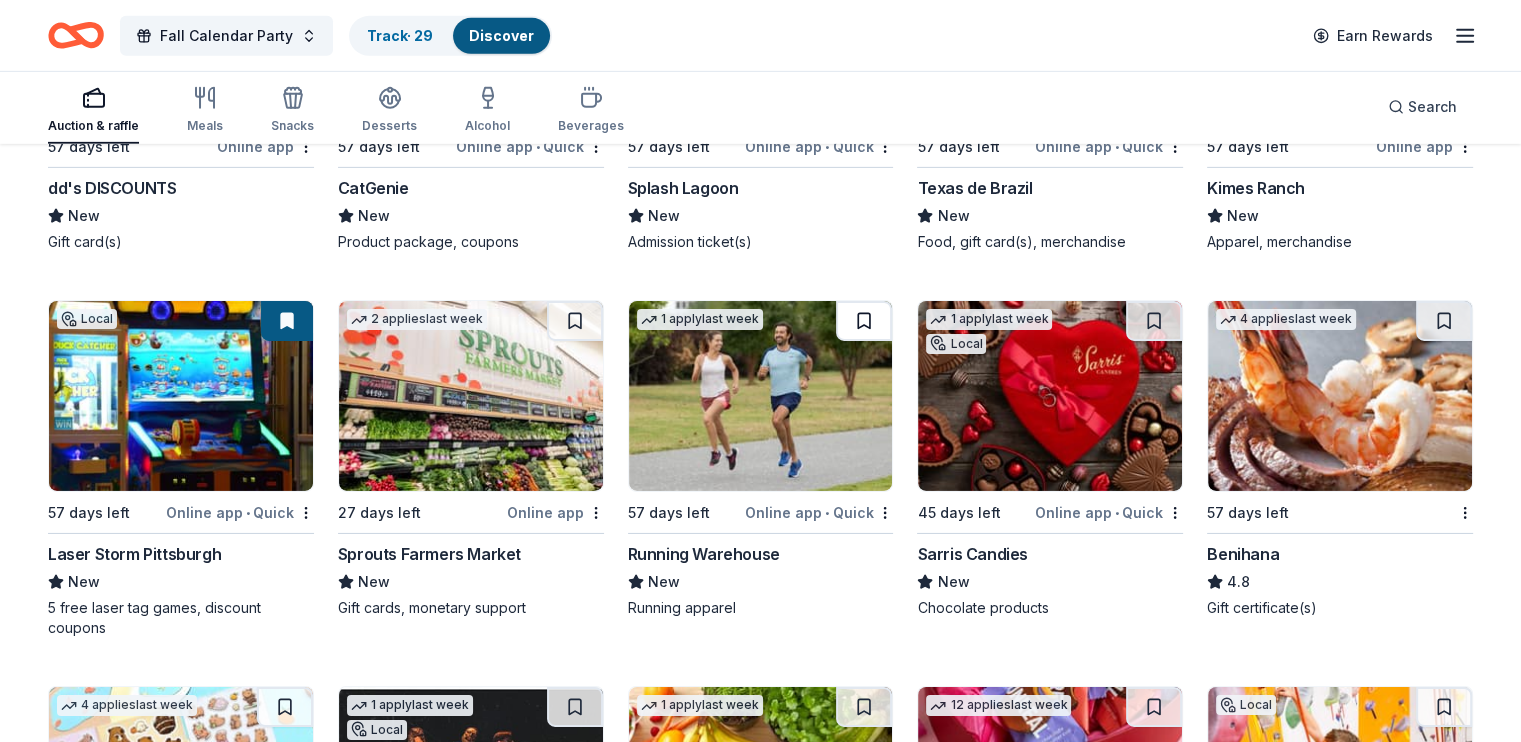 click at bounding box center [864, 321] 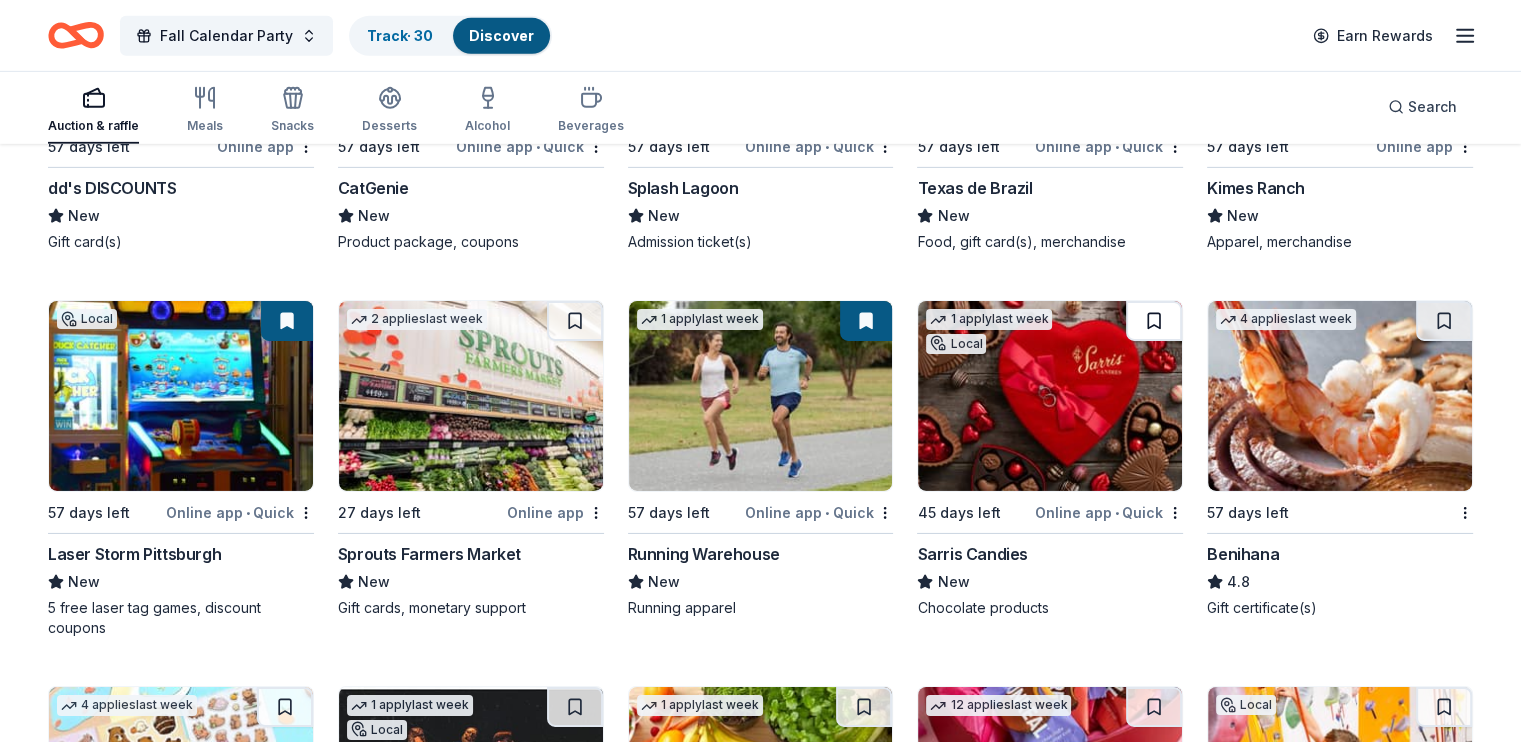 click at bounding box center (1154, 321) 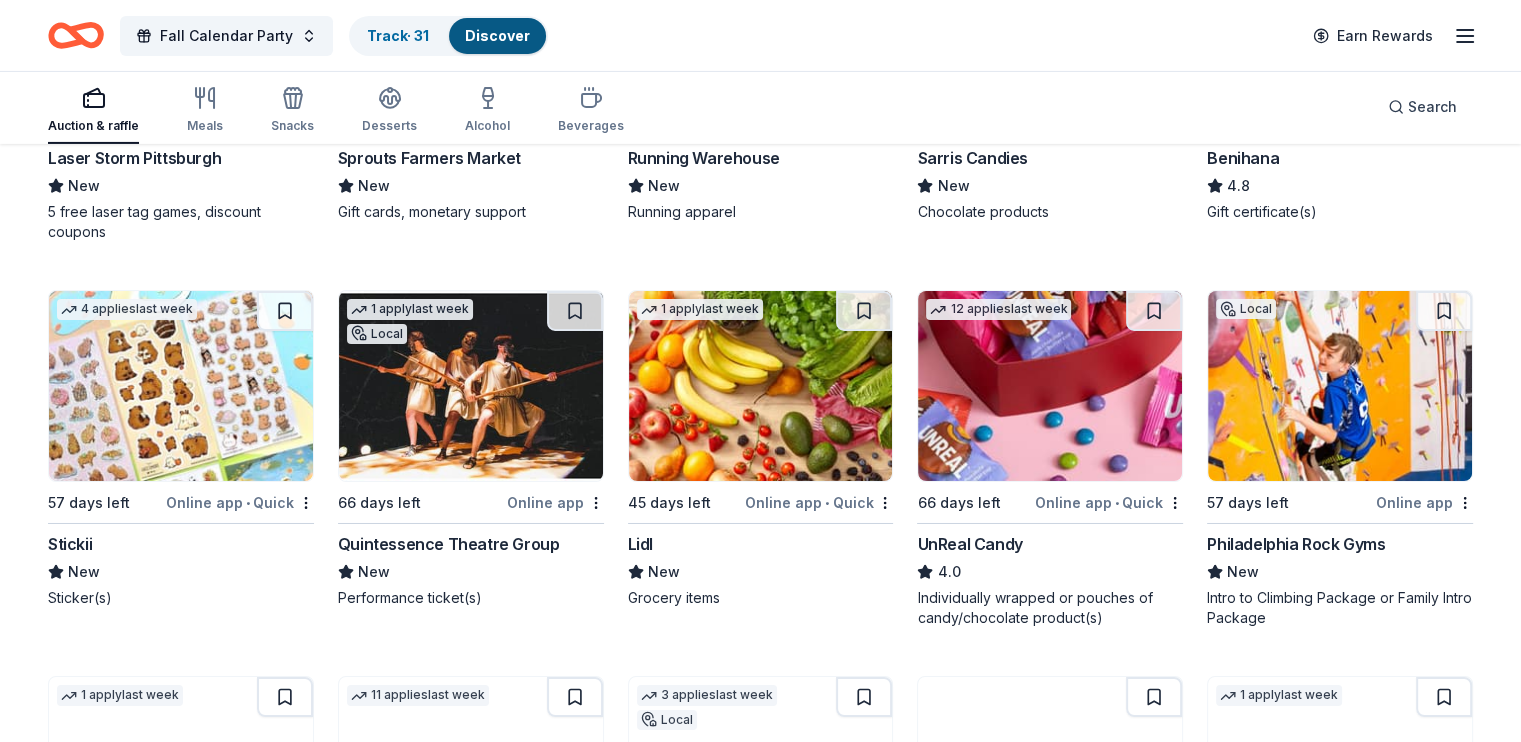 scroll, scrollTop: 6910, scrollLeft: 0, axis: vertical 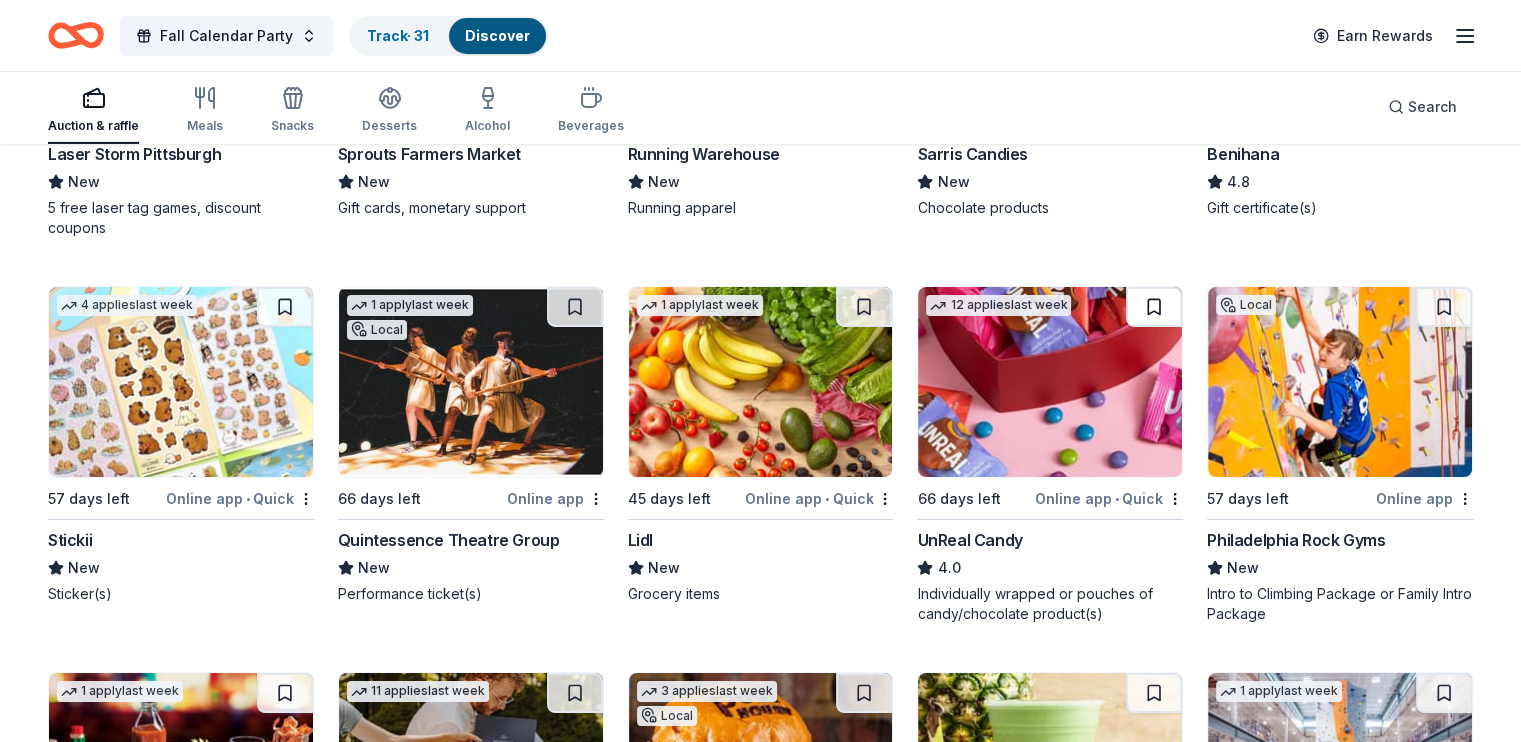 click at bounding box center (1154, 307) 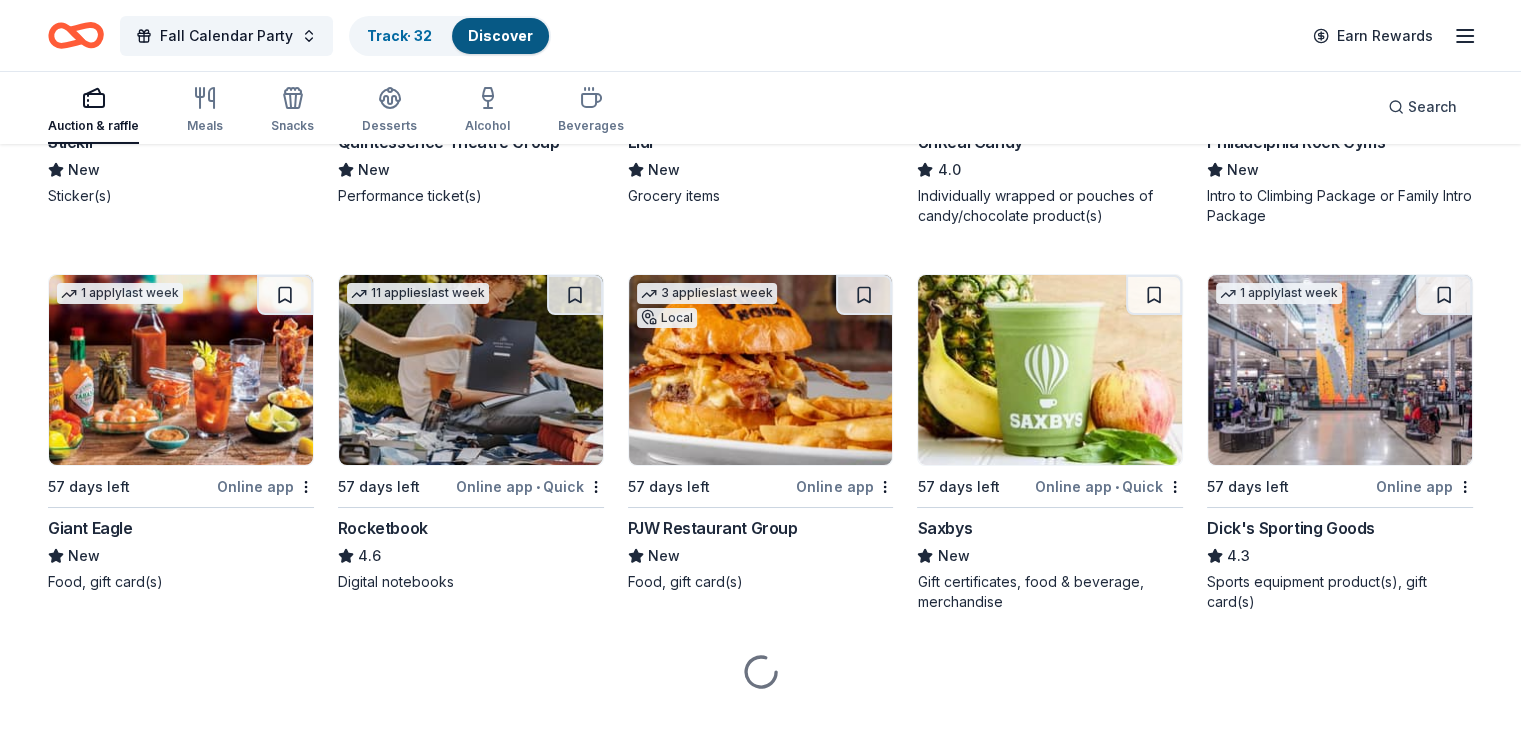 scroll, scrollTop: 7310, scrollLeft: 0, axis: vertical 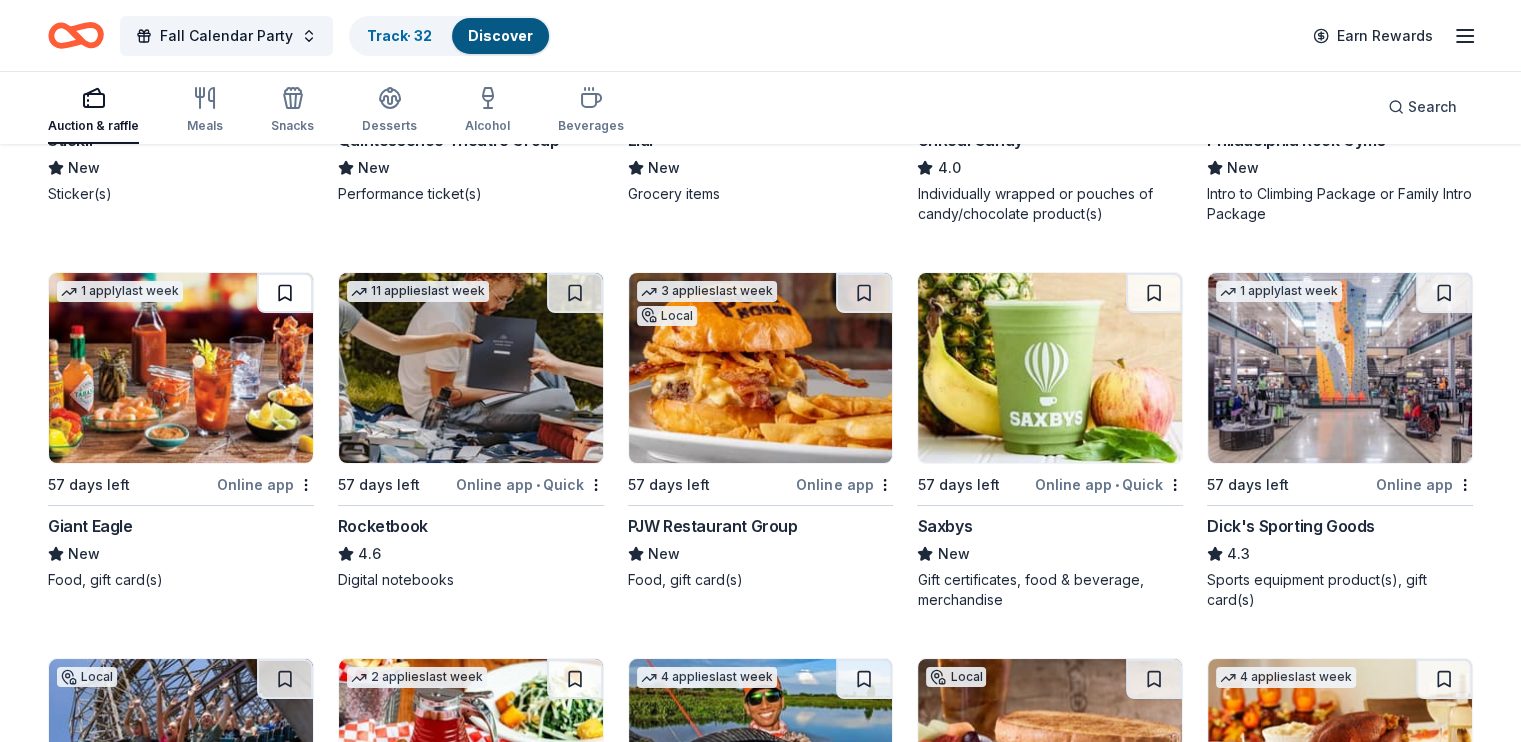 click at bounding box center [285, 293] 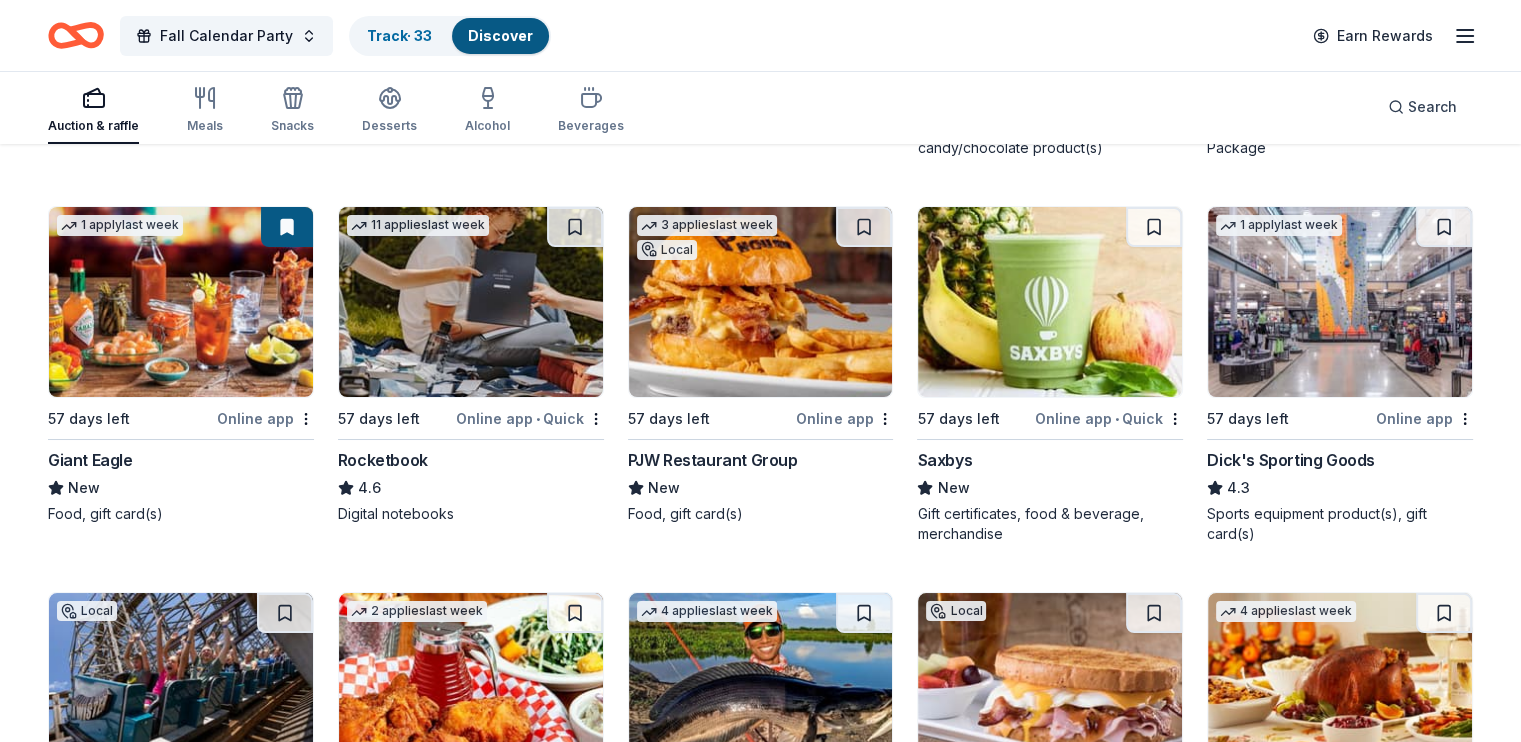 scroll, scrollTop: 7410, scrollLeft: 0, axis: vertical 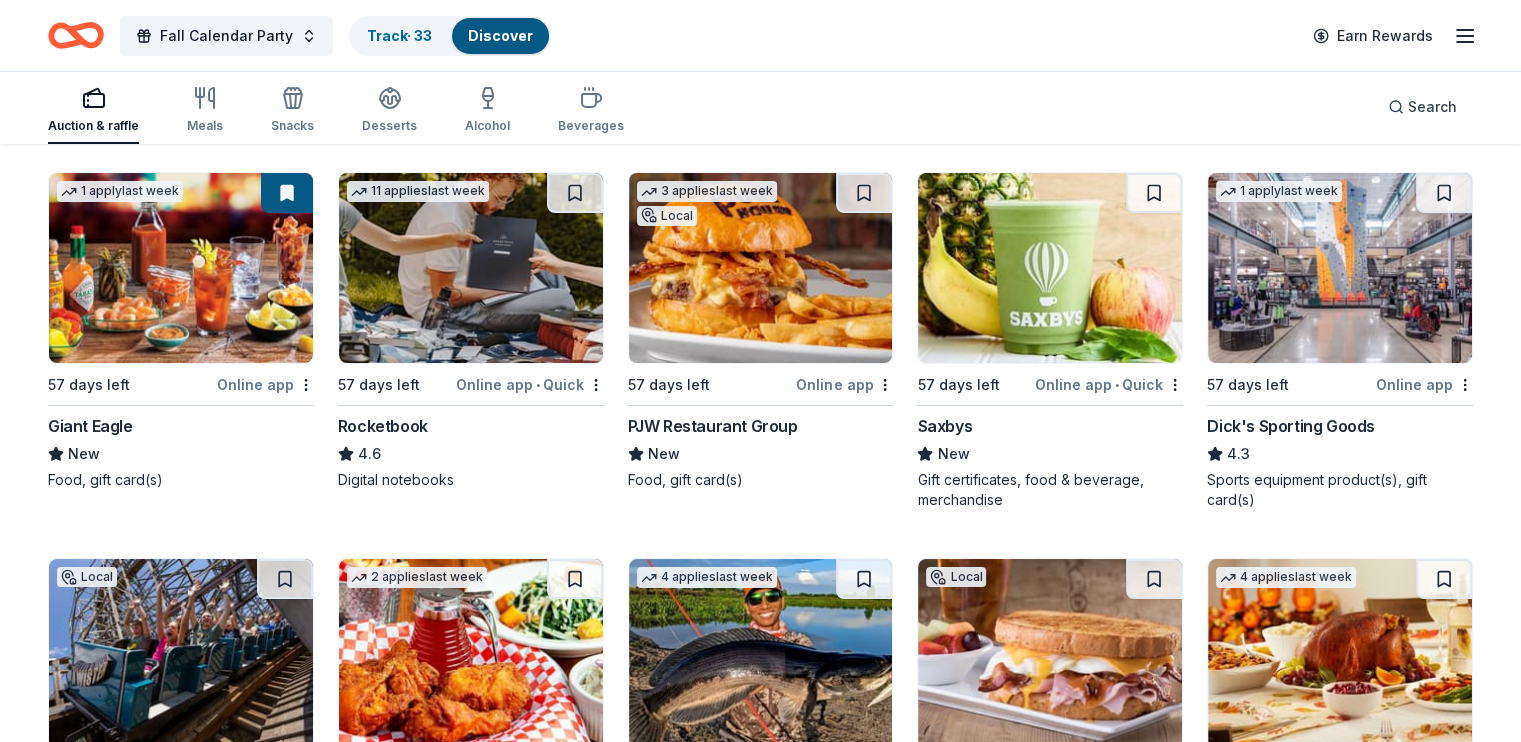 click at bounding box center (1444, 193) 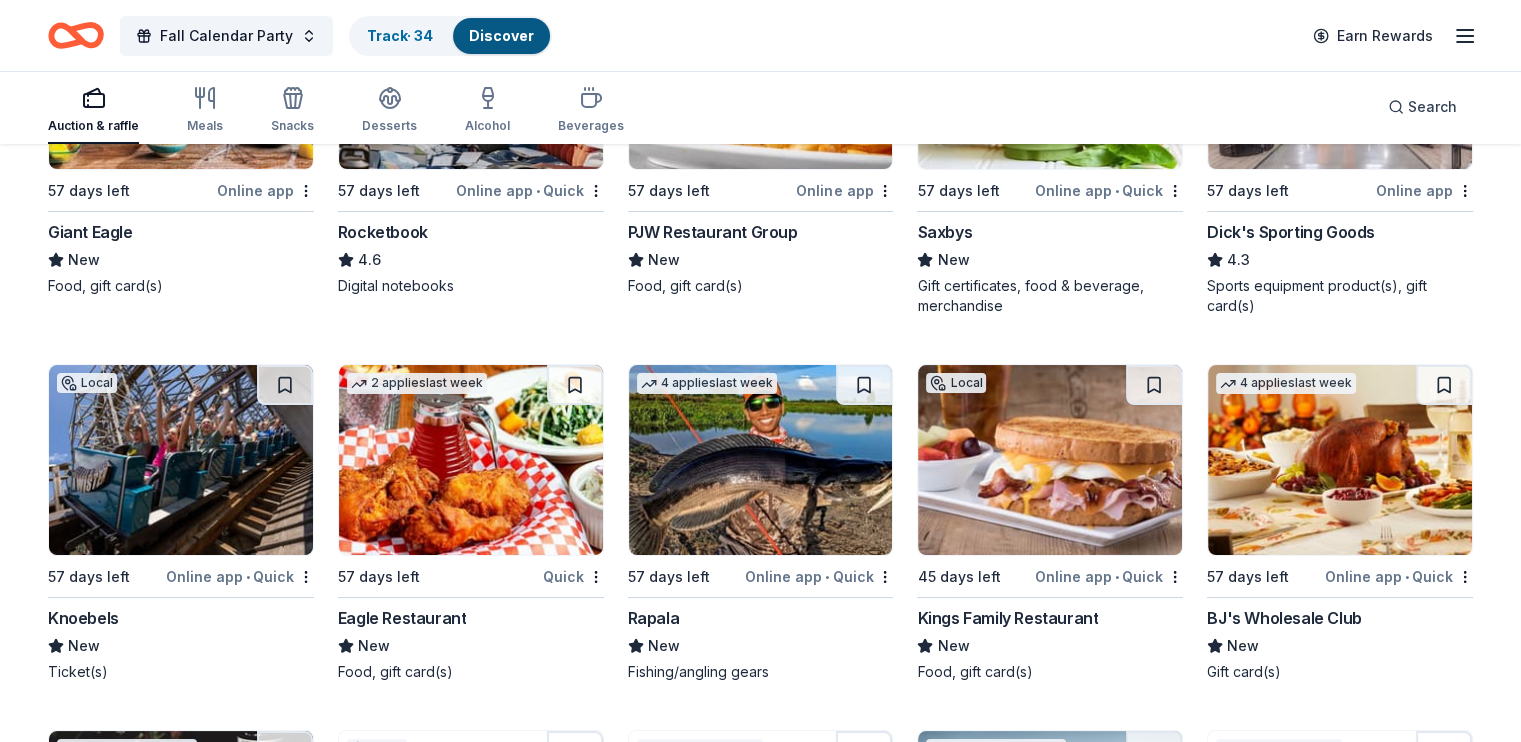 scroll, scrollTop: 7710, scrollLeft: 0, axis: vertical 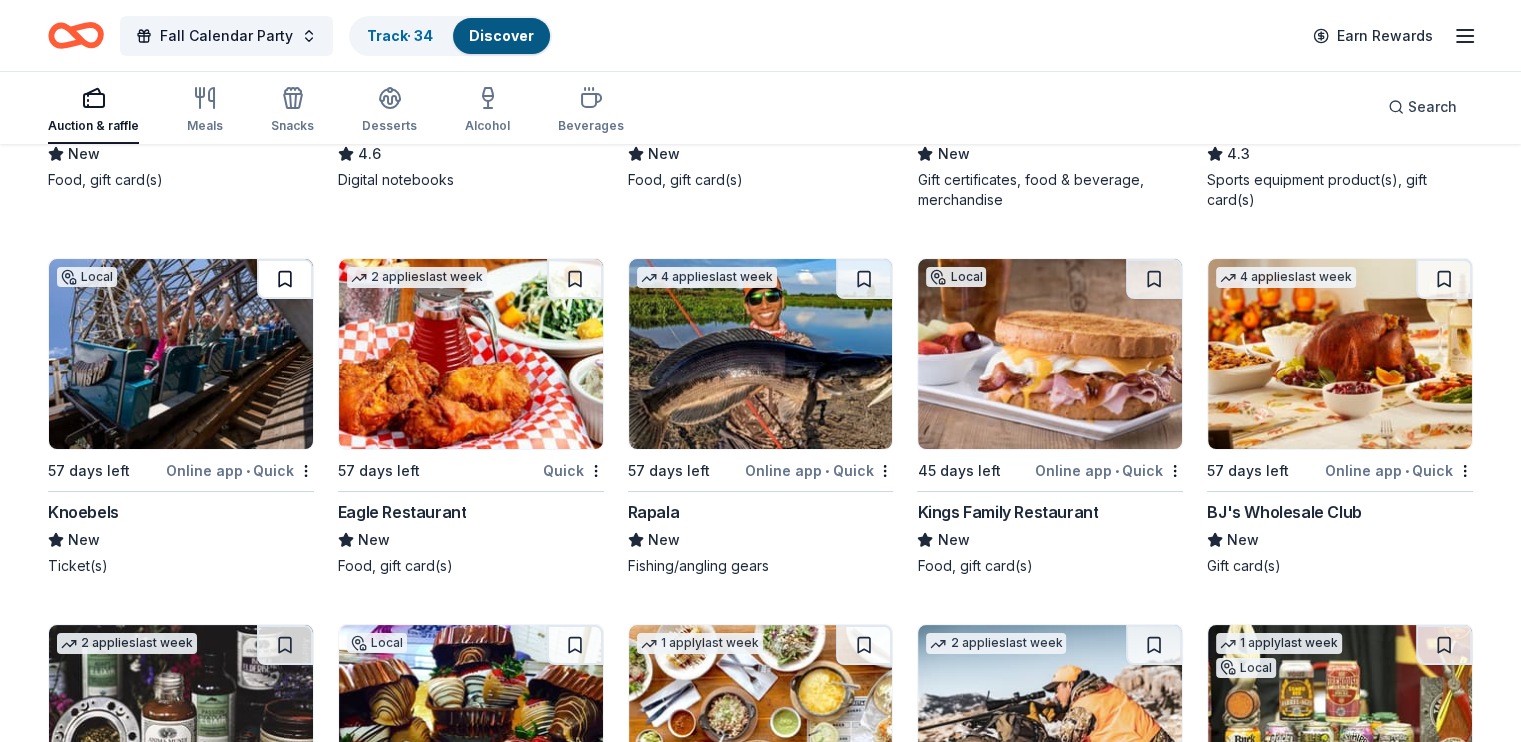 click at bounding box center (285, 279) 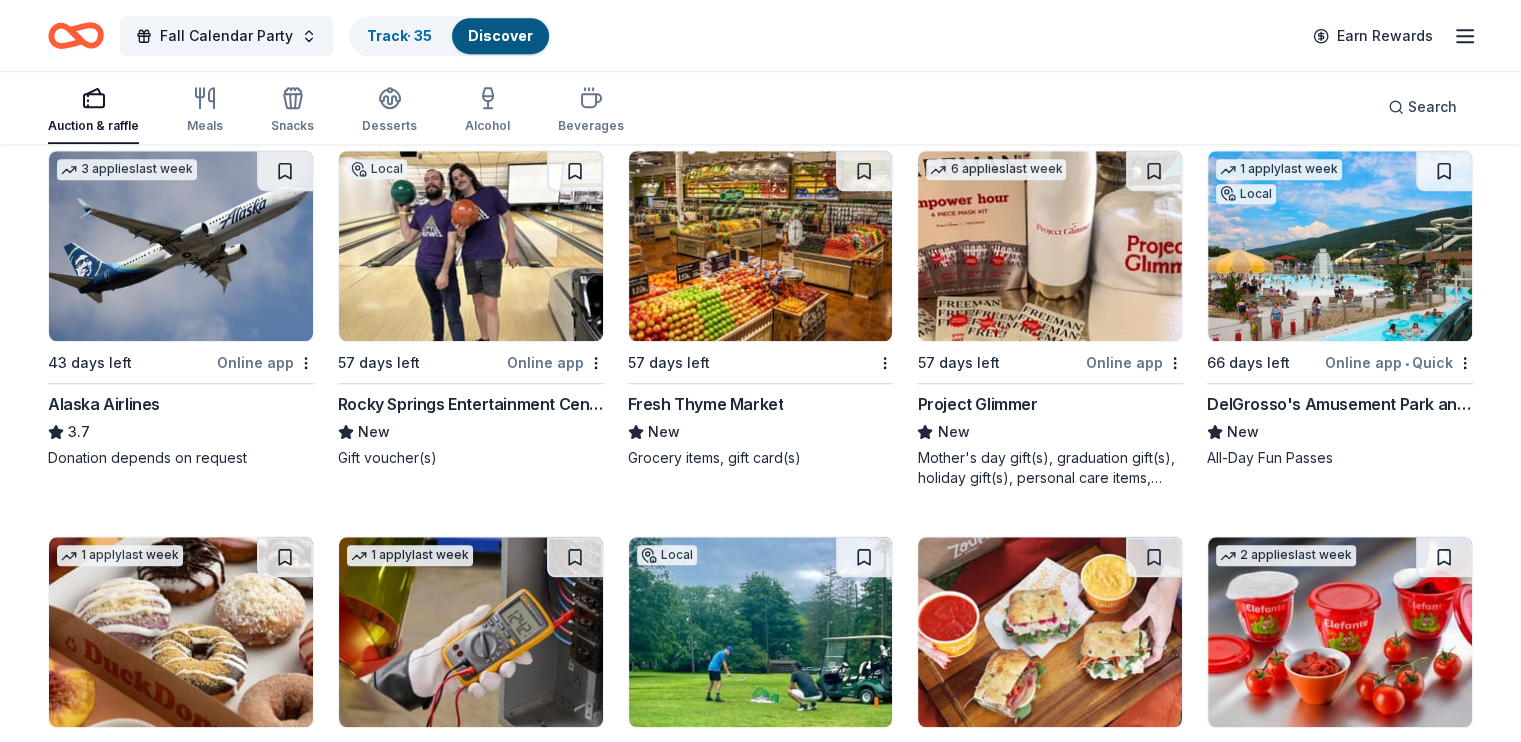 scroll, scrollTop: 9336, scrollLeft: 0, axis: vertical 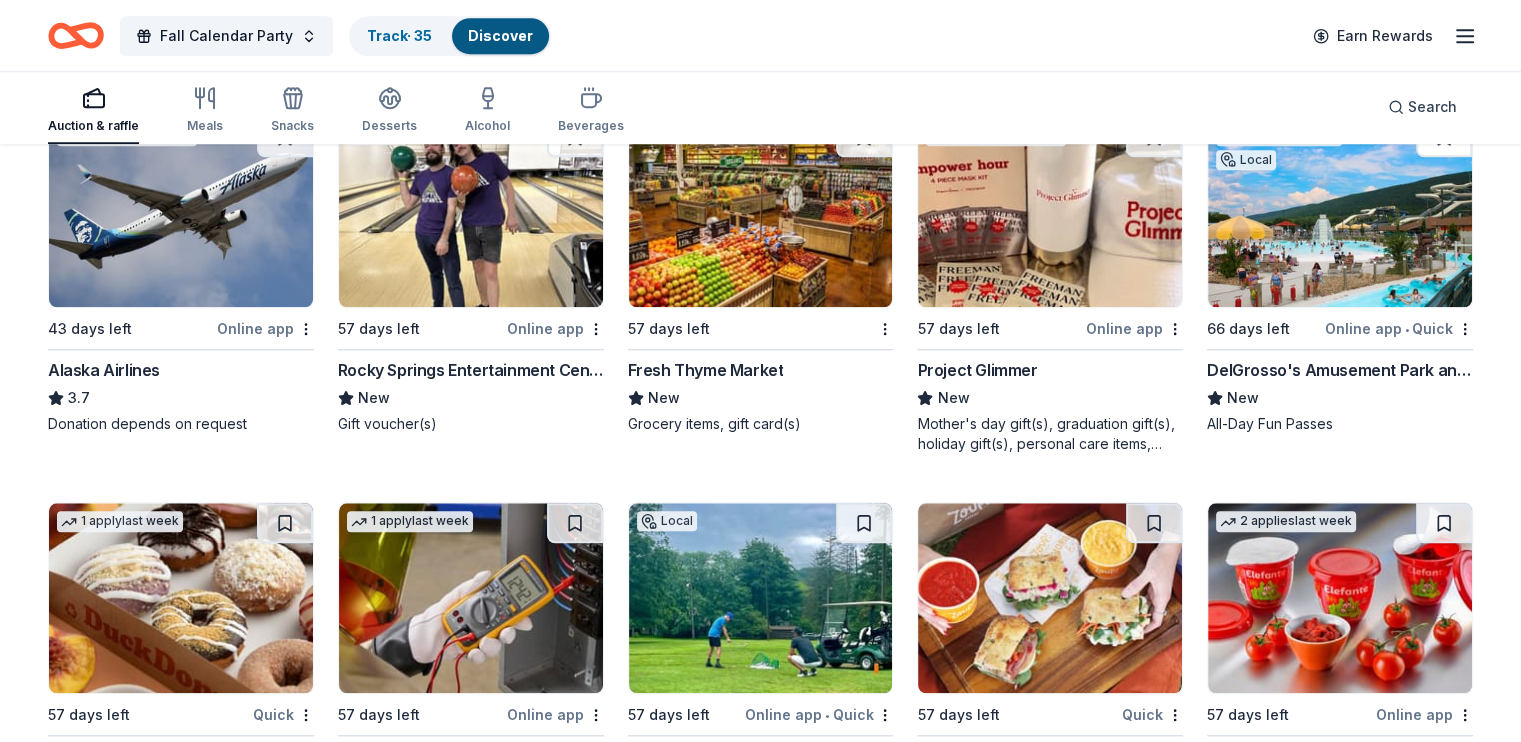 click at bounding box center [1444, 137] 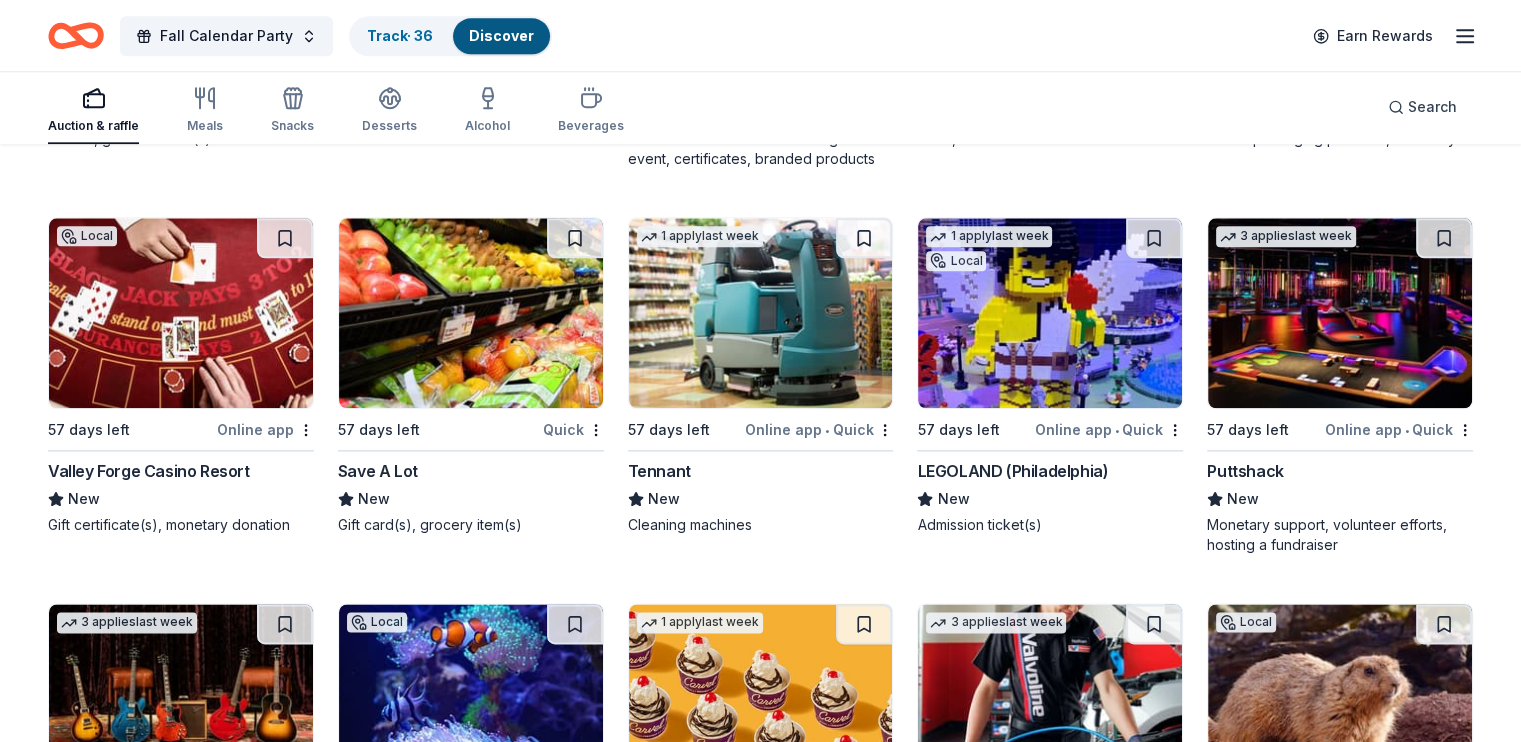 scroll, scrollTop: 10008, scrollLeft: 0, axis: vertical 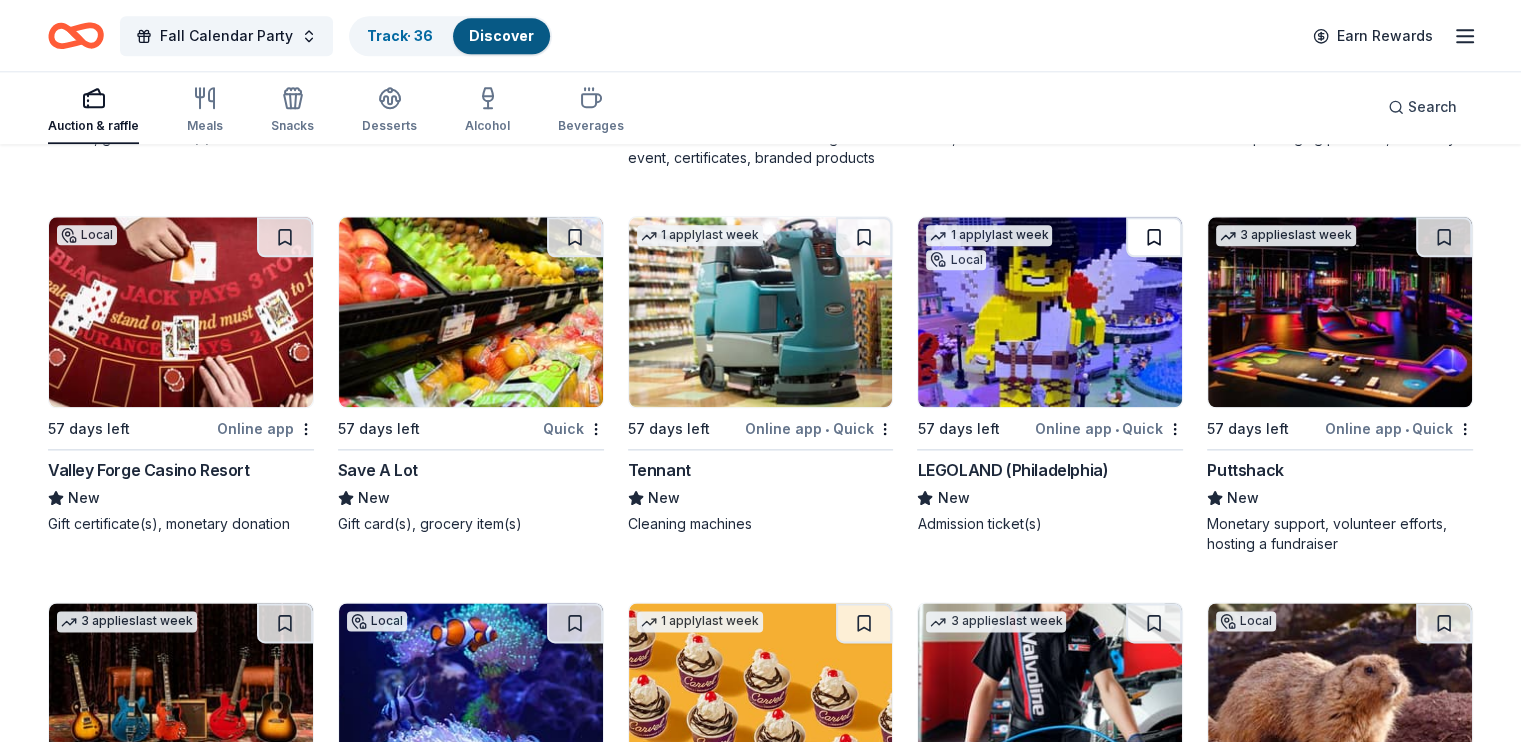 click at bounding box center (1154, 237) 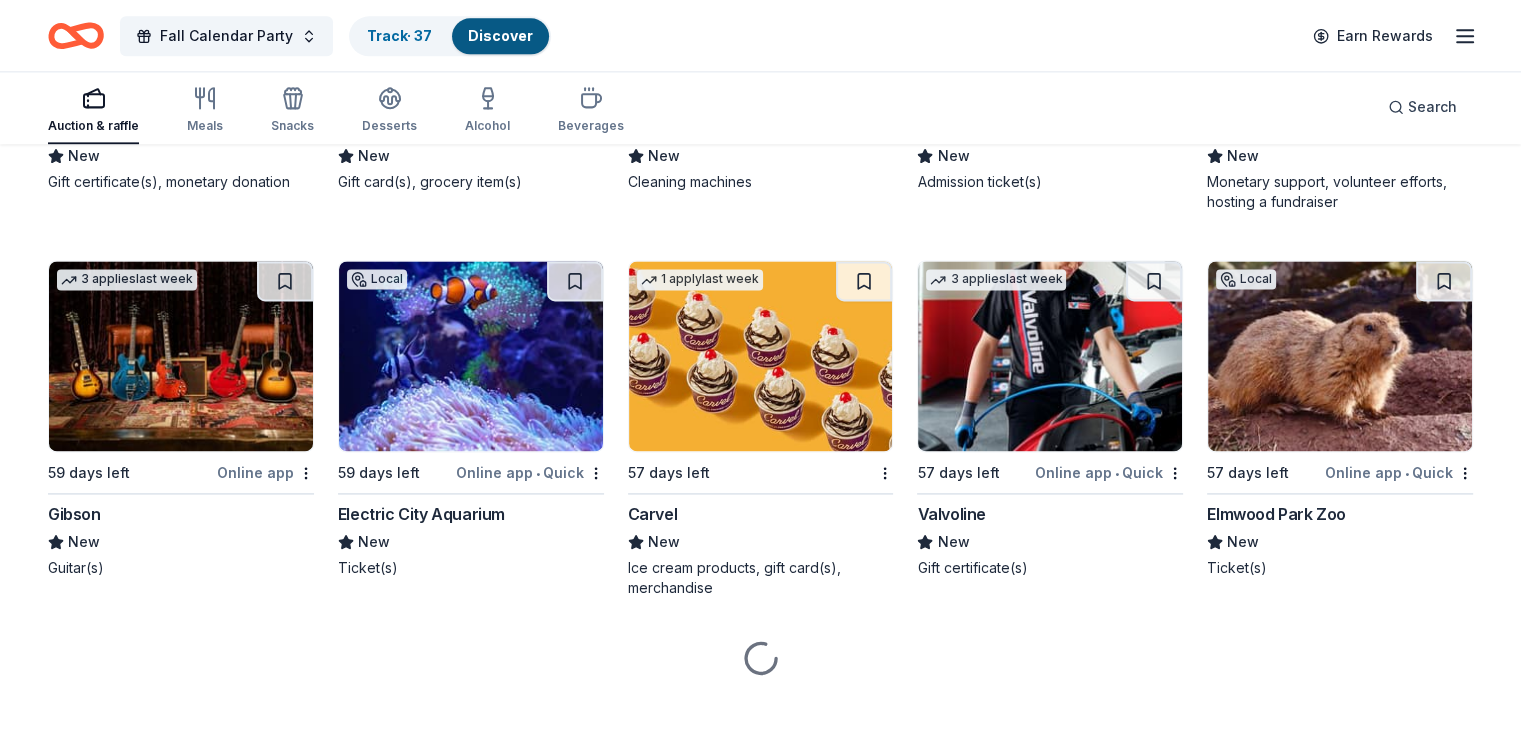 scroll, scrollTop: 10380, scrollLeft: 0, axis: vertical 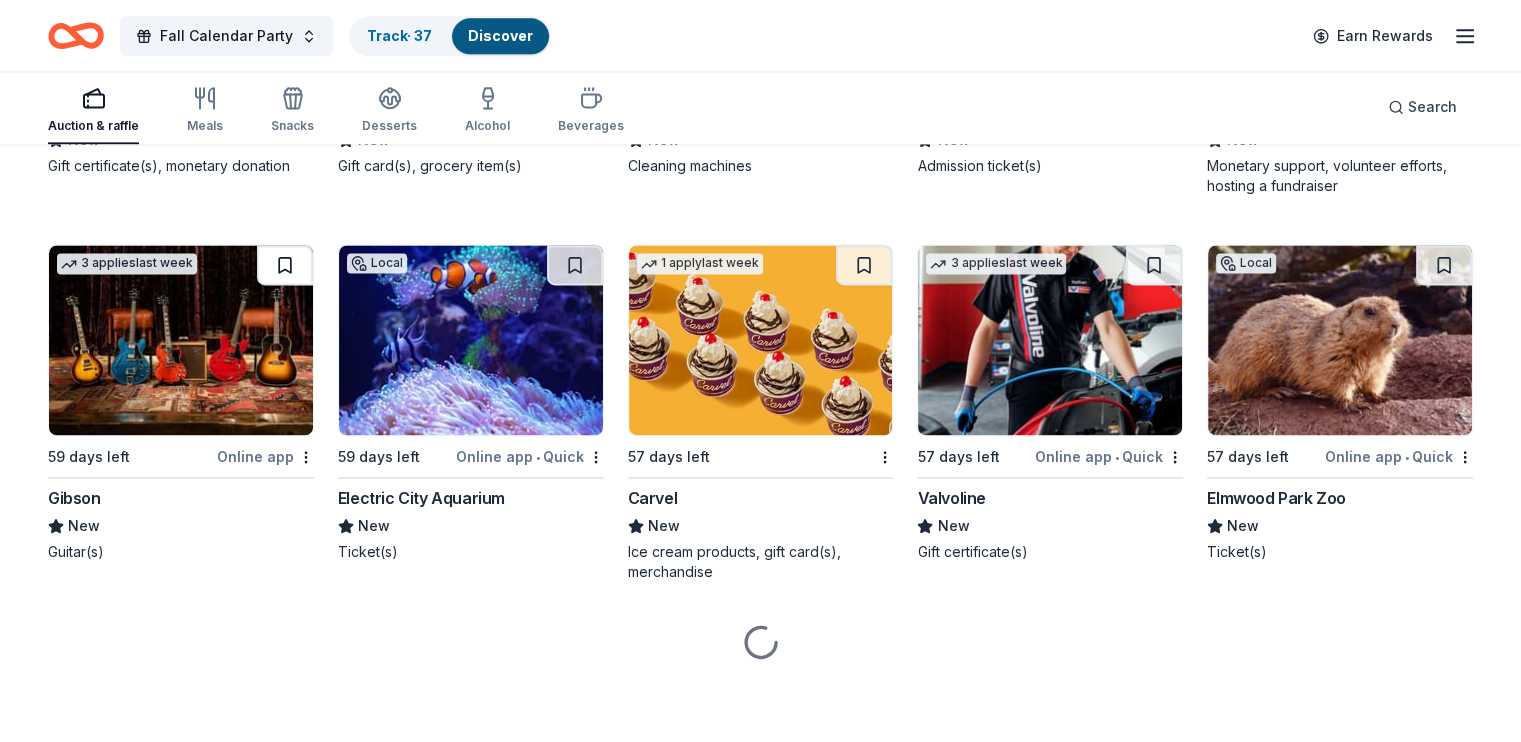 click at bounding box center [285, 265] 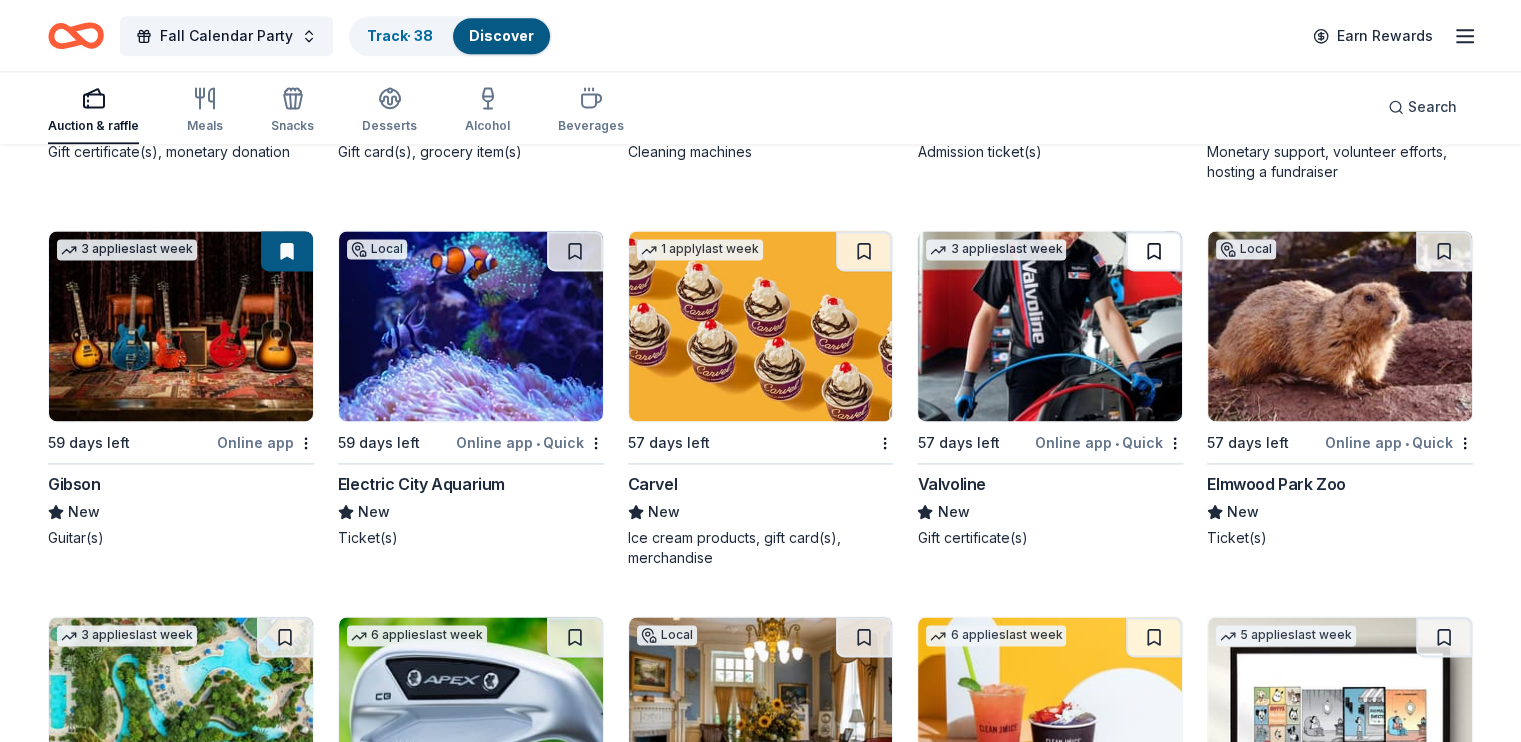 click at bounding box center [1154, 251] 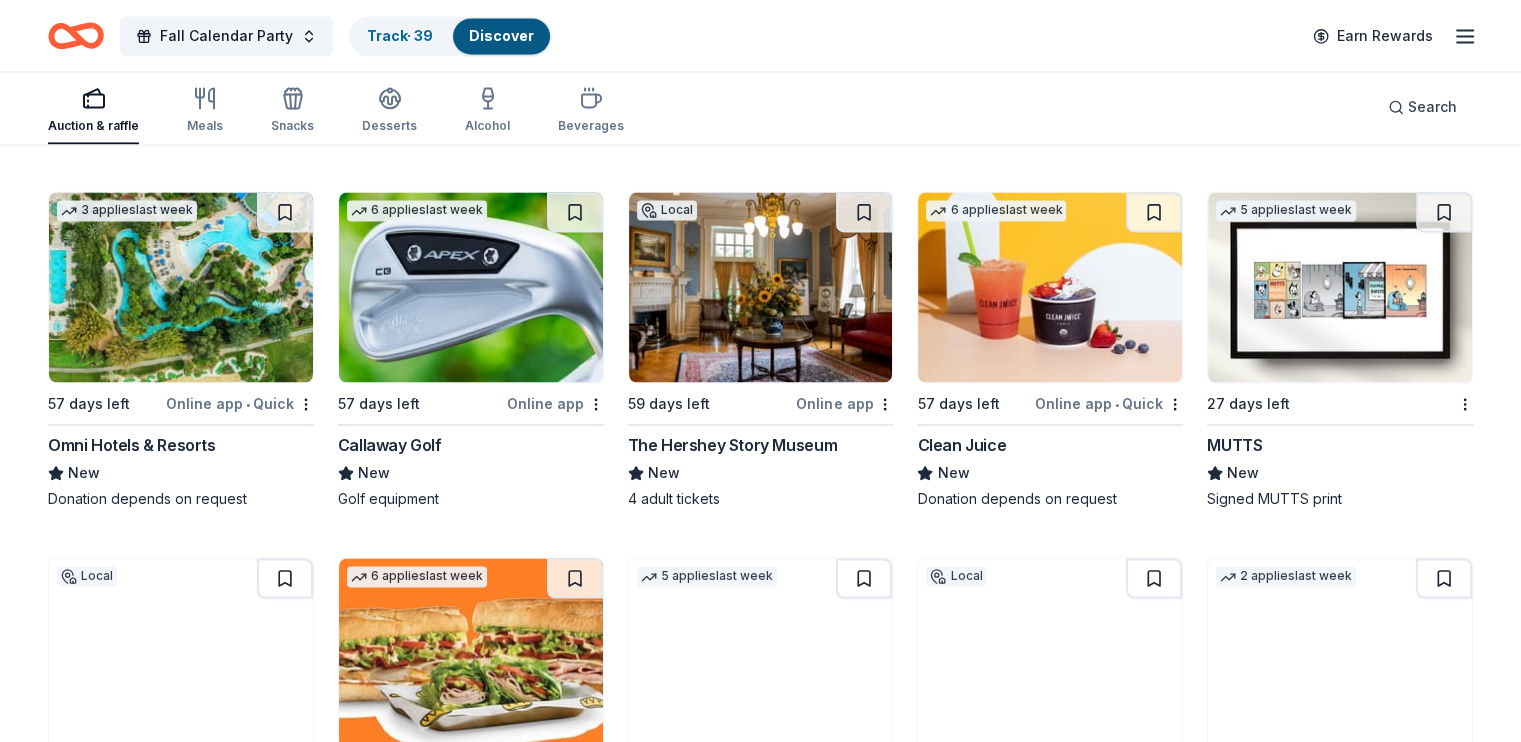 scroll, scrollTop: 10880, scrollLeft: 0, axis: vertical 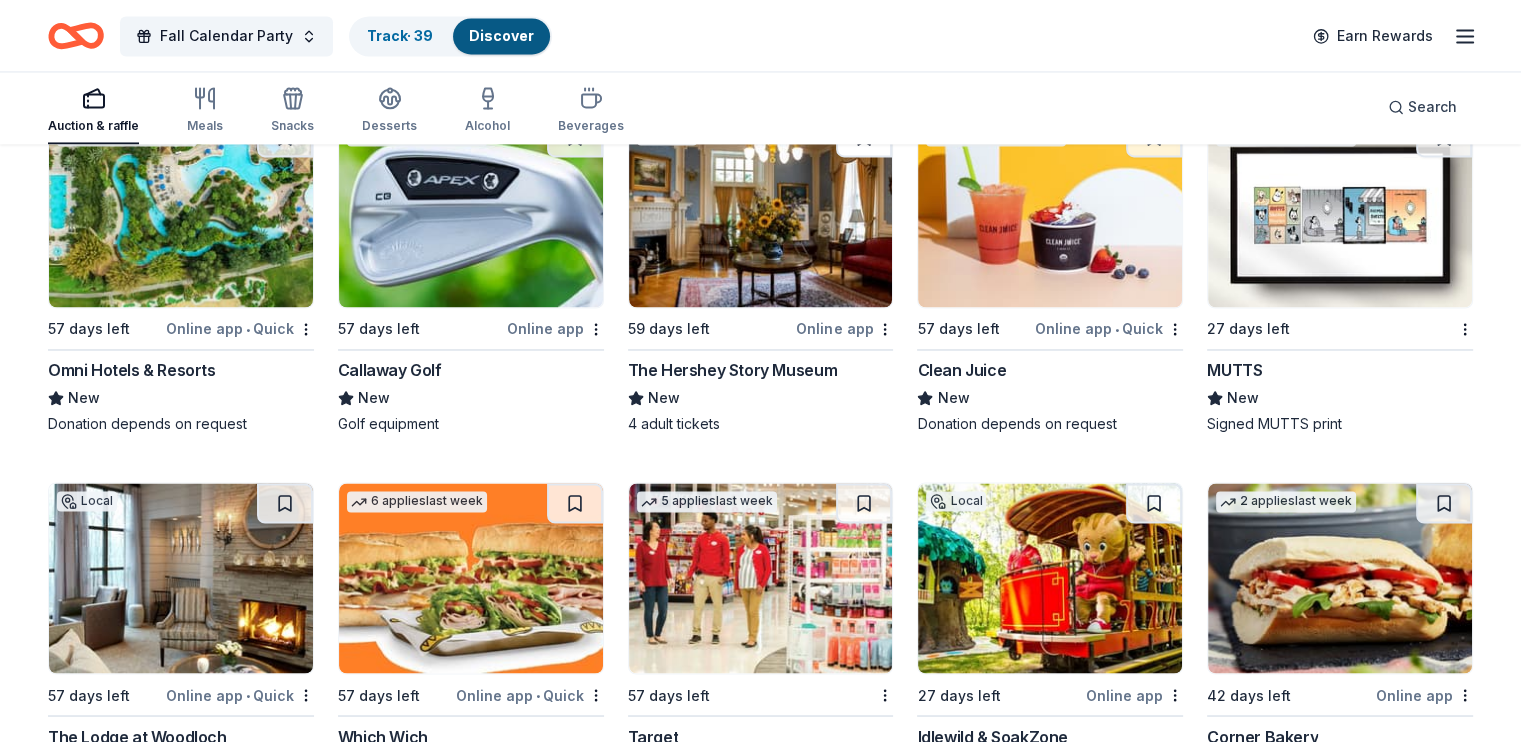 click at bounding box center [864, 137] 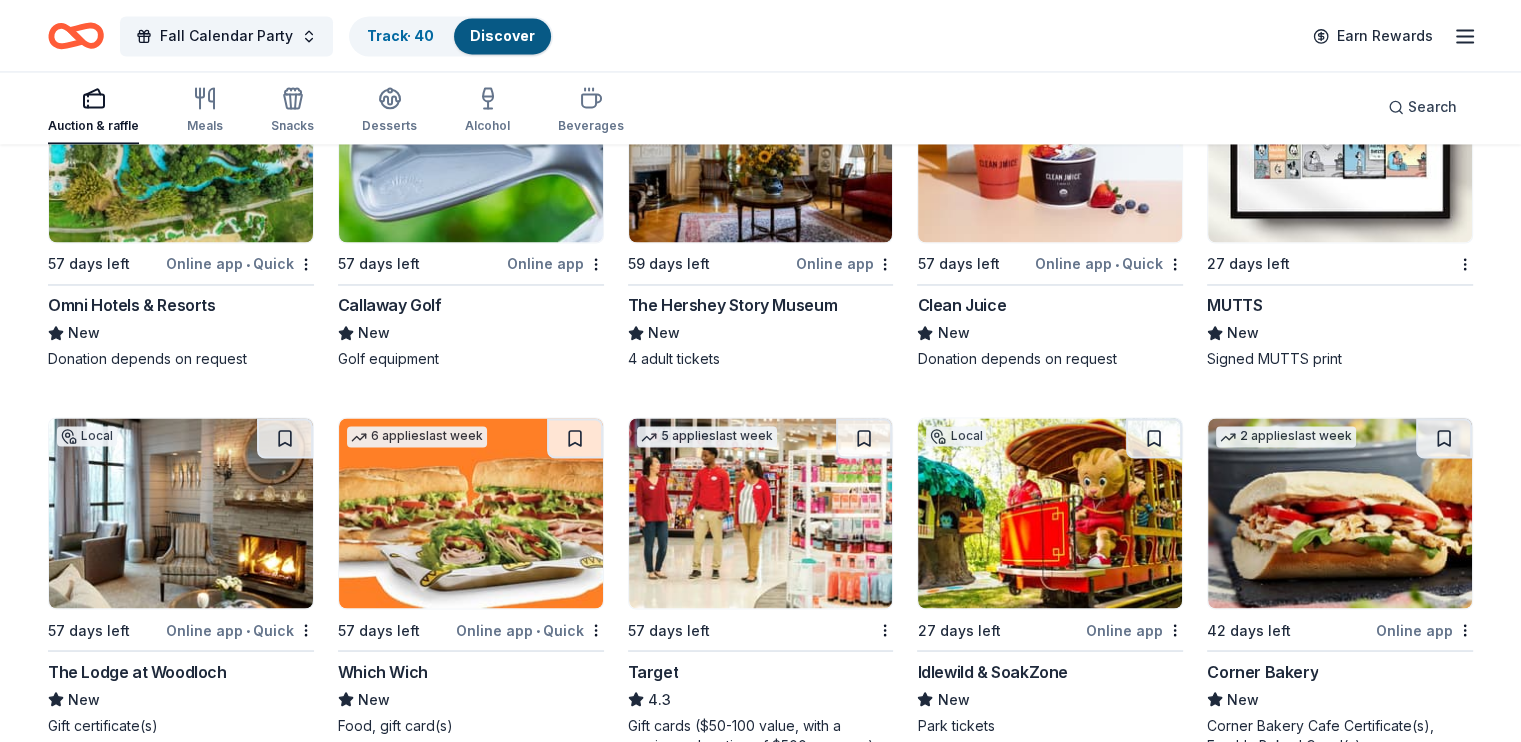 scroll, scrollTop: 11131, scrollLeft: 0, axis: vertical 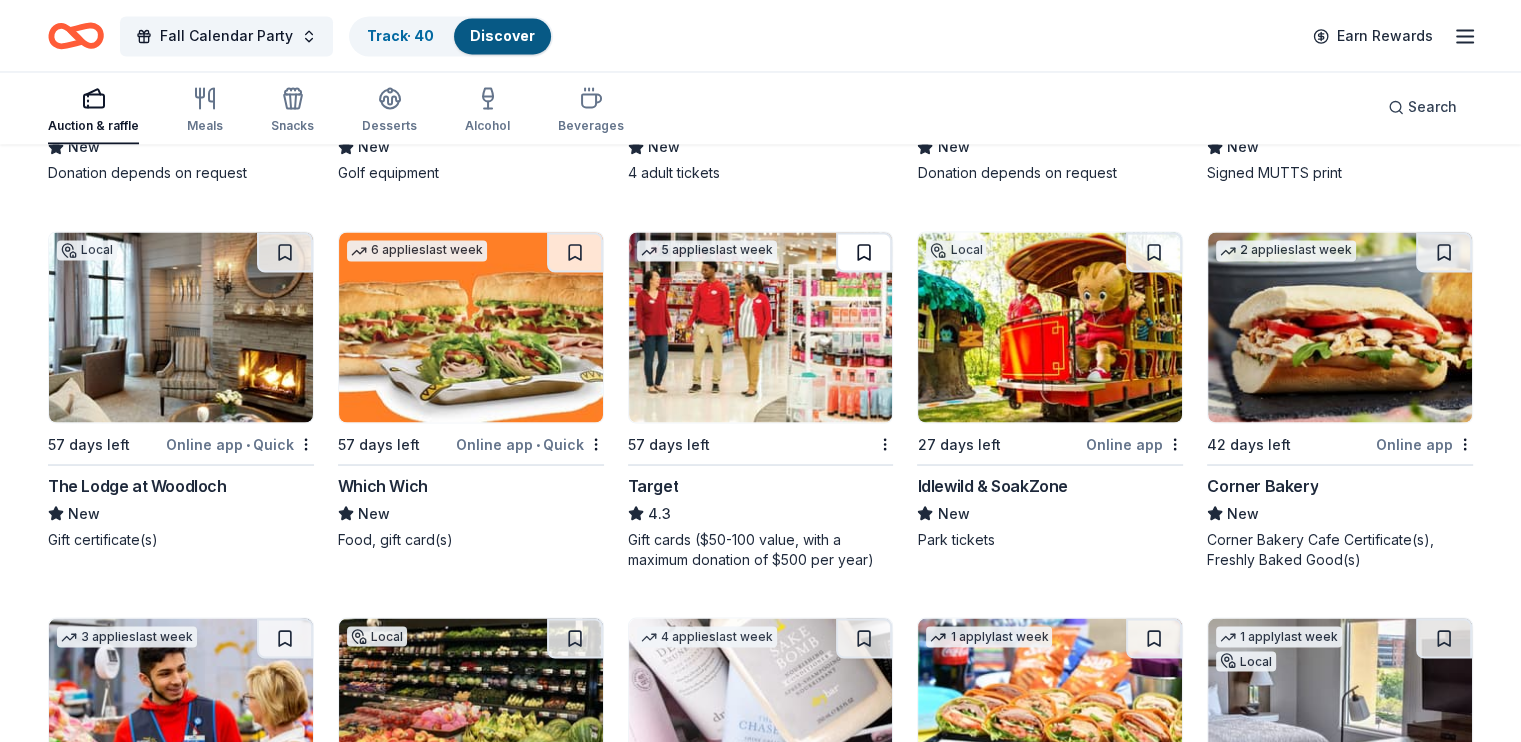 click at bounding box center [864, 252] 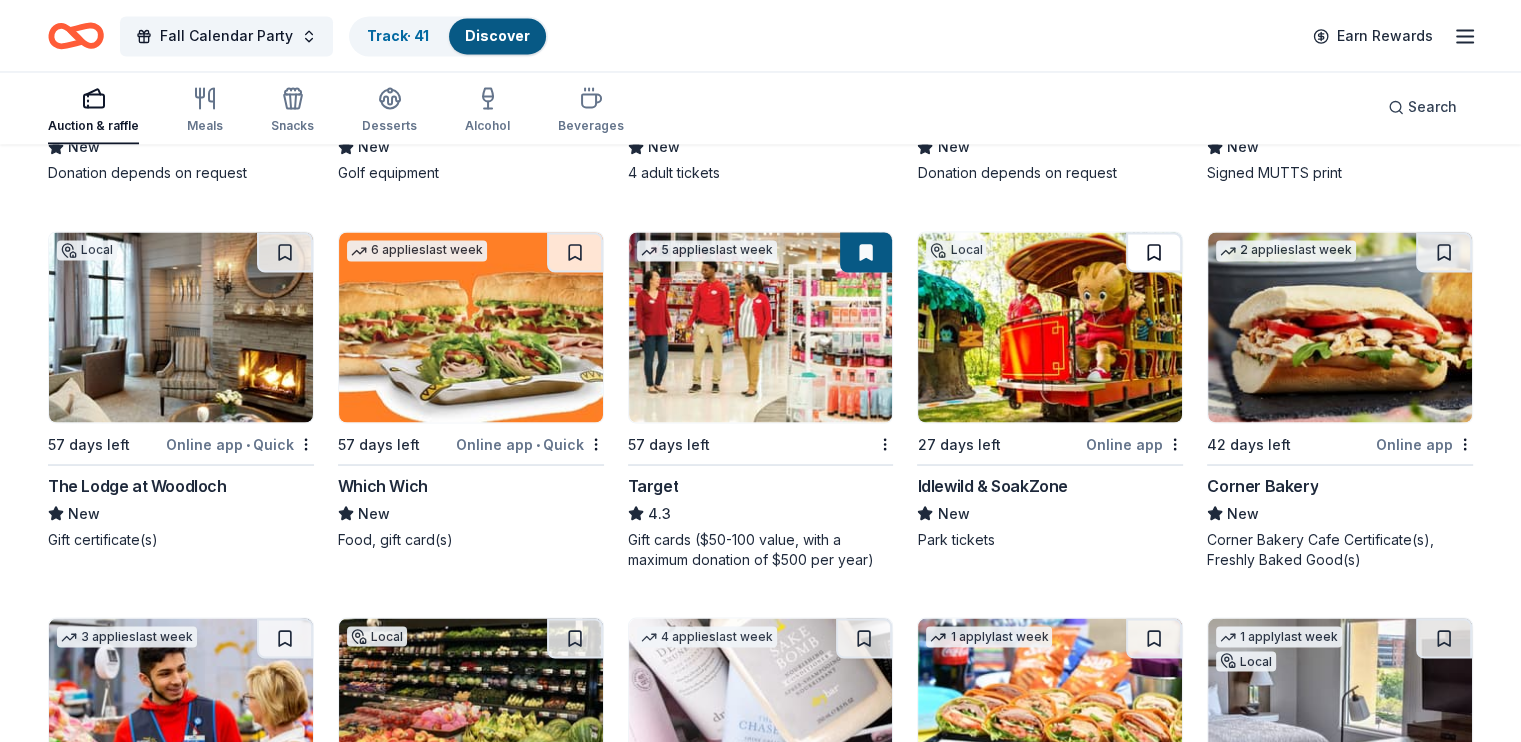 click at bounding box center [1154, 252] 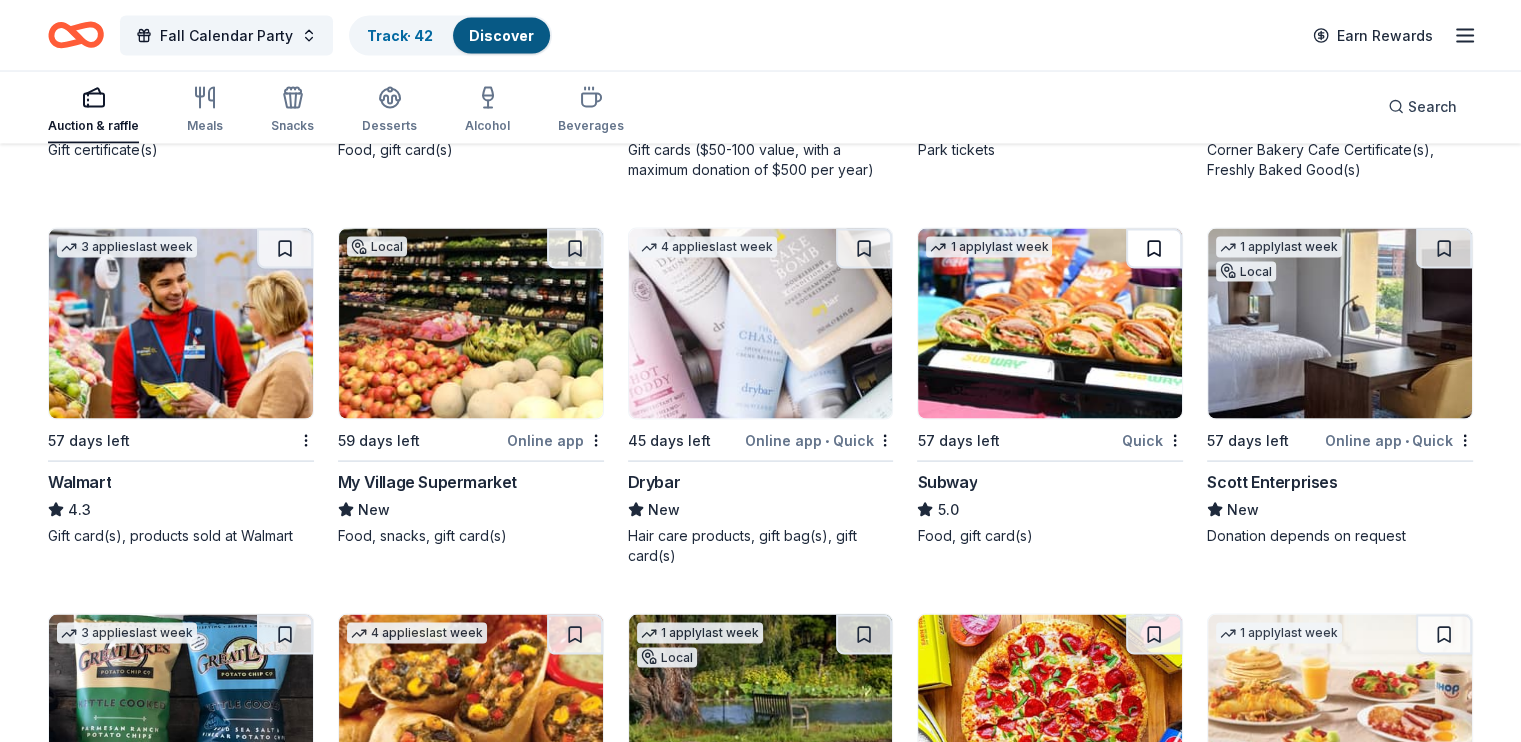 scroll, scrollTop: 11531, scrollLeft: 0, axis: vertical 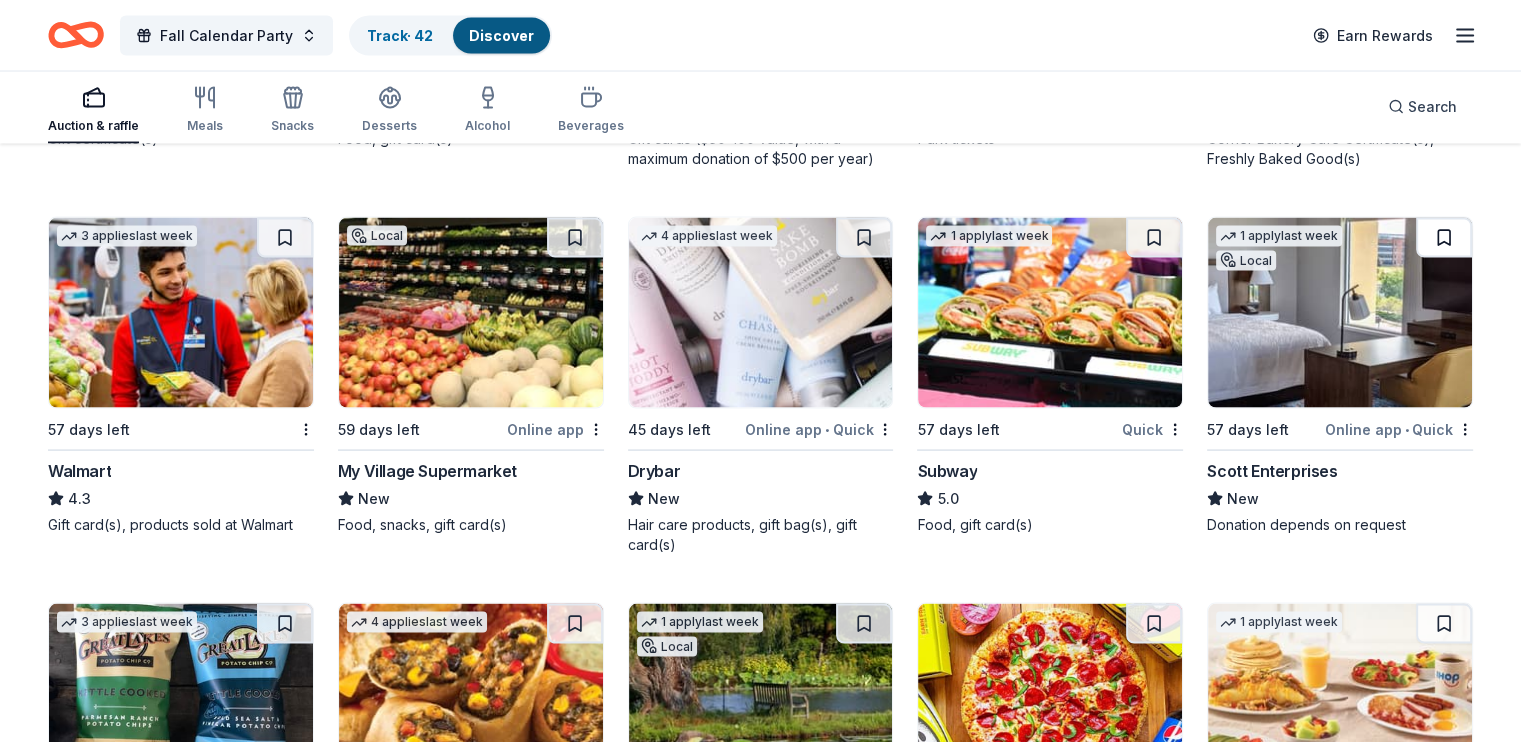 click at bounding box center [1444, 238] 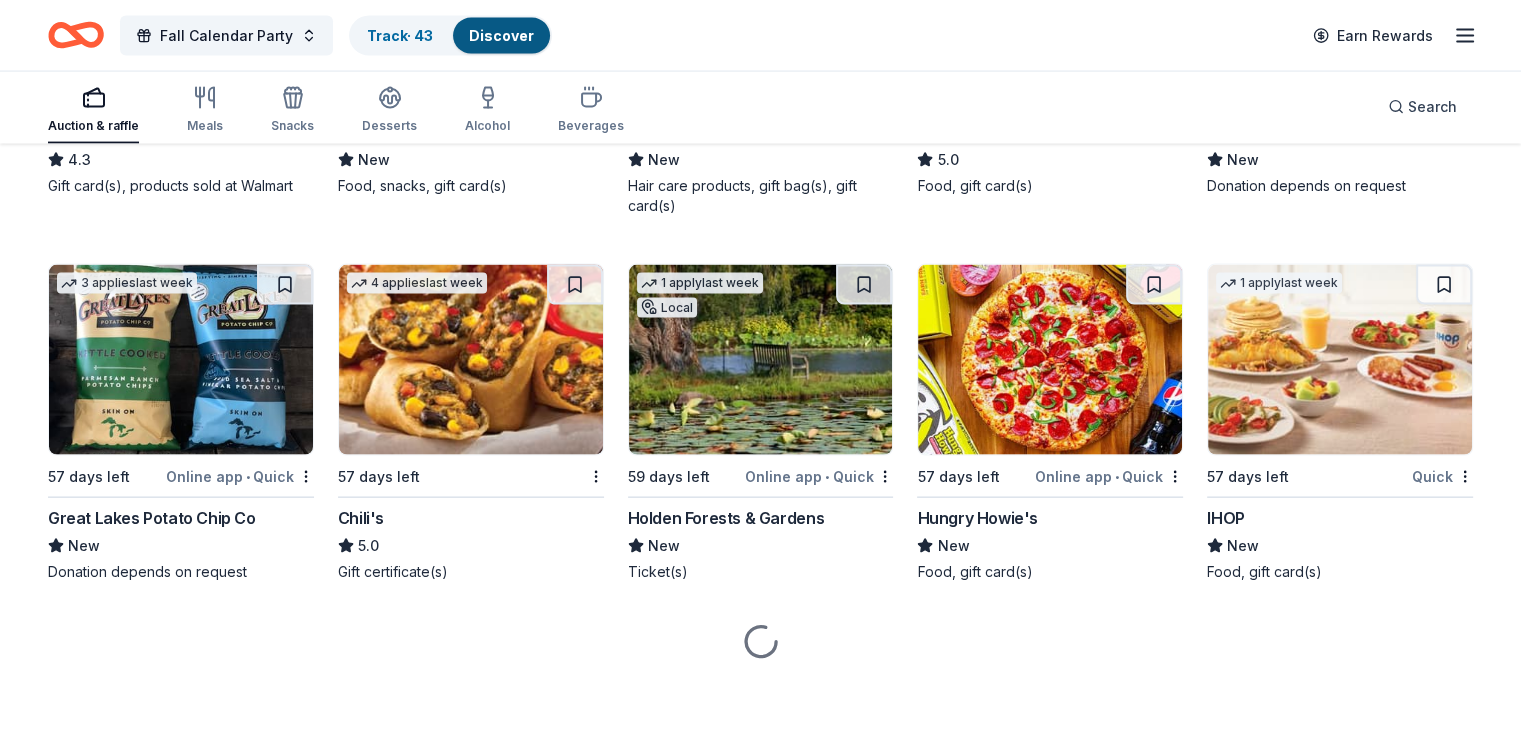 scroll, scrollTop: 11883, scrollLeft: 0, axis: vertical 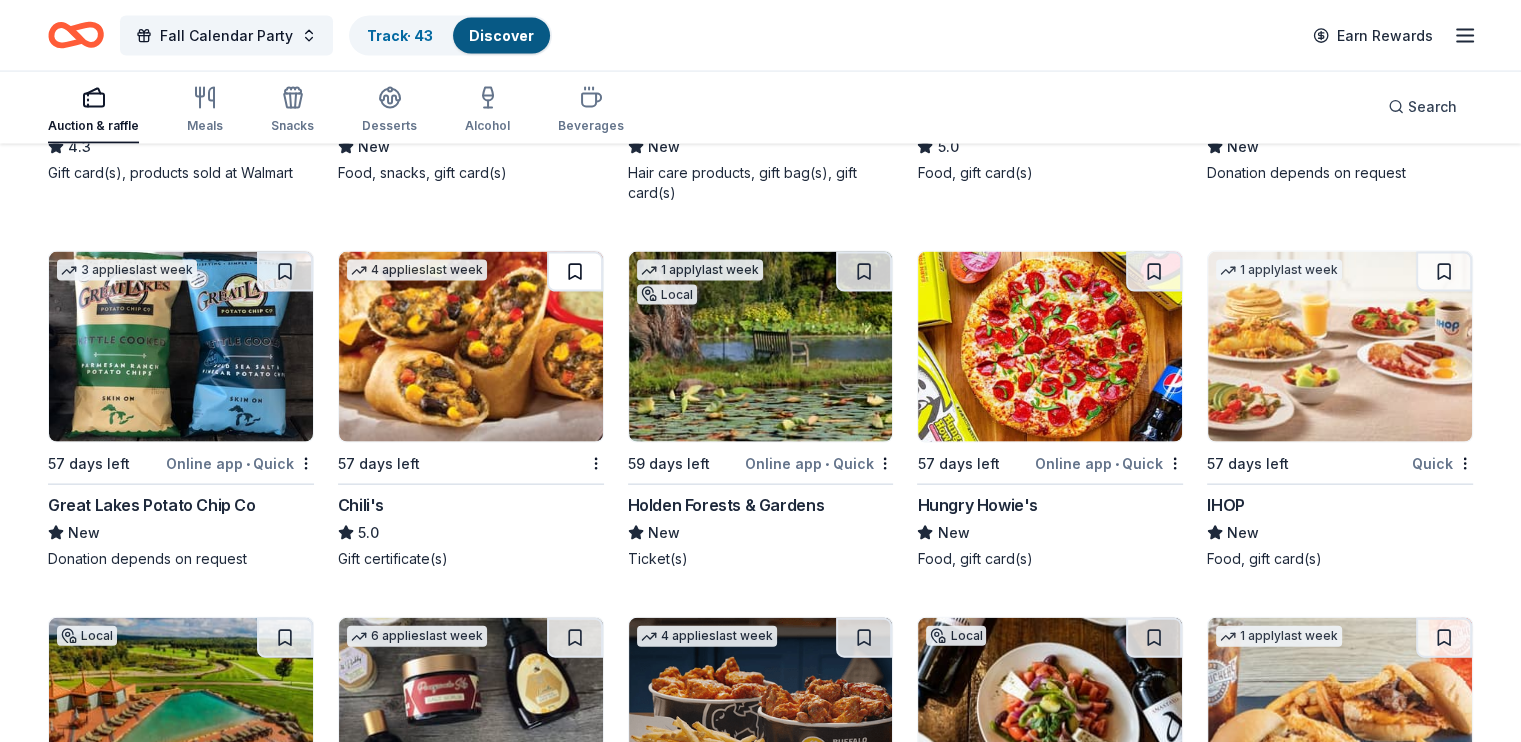 click at bounding box center (575, 272) 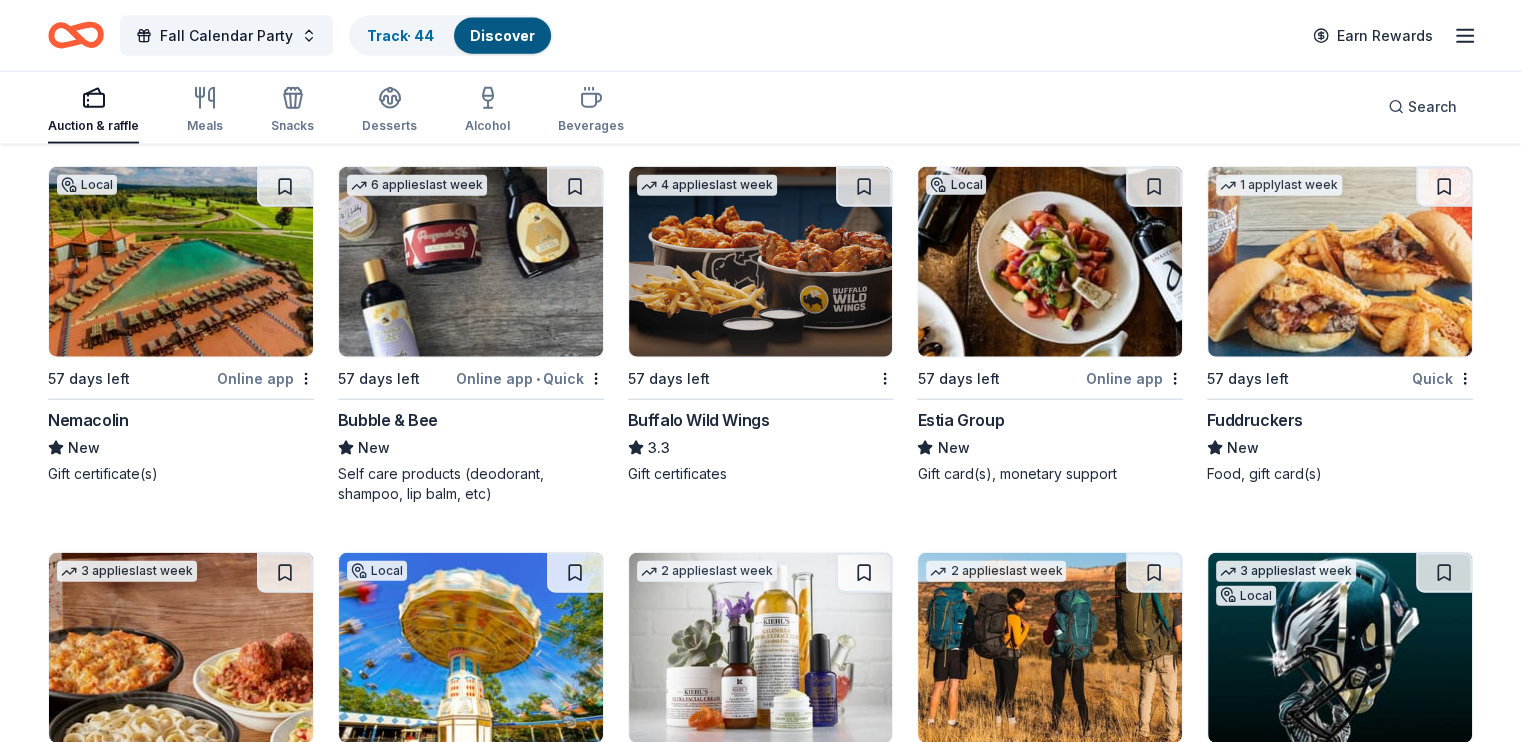 scroll, scrollTop: 12383, scrollLeft: 0, axis: vertical 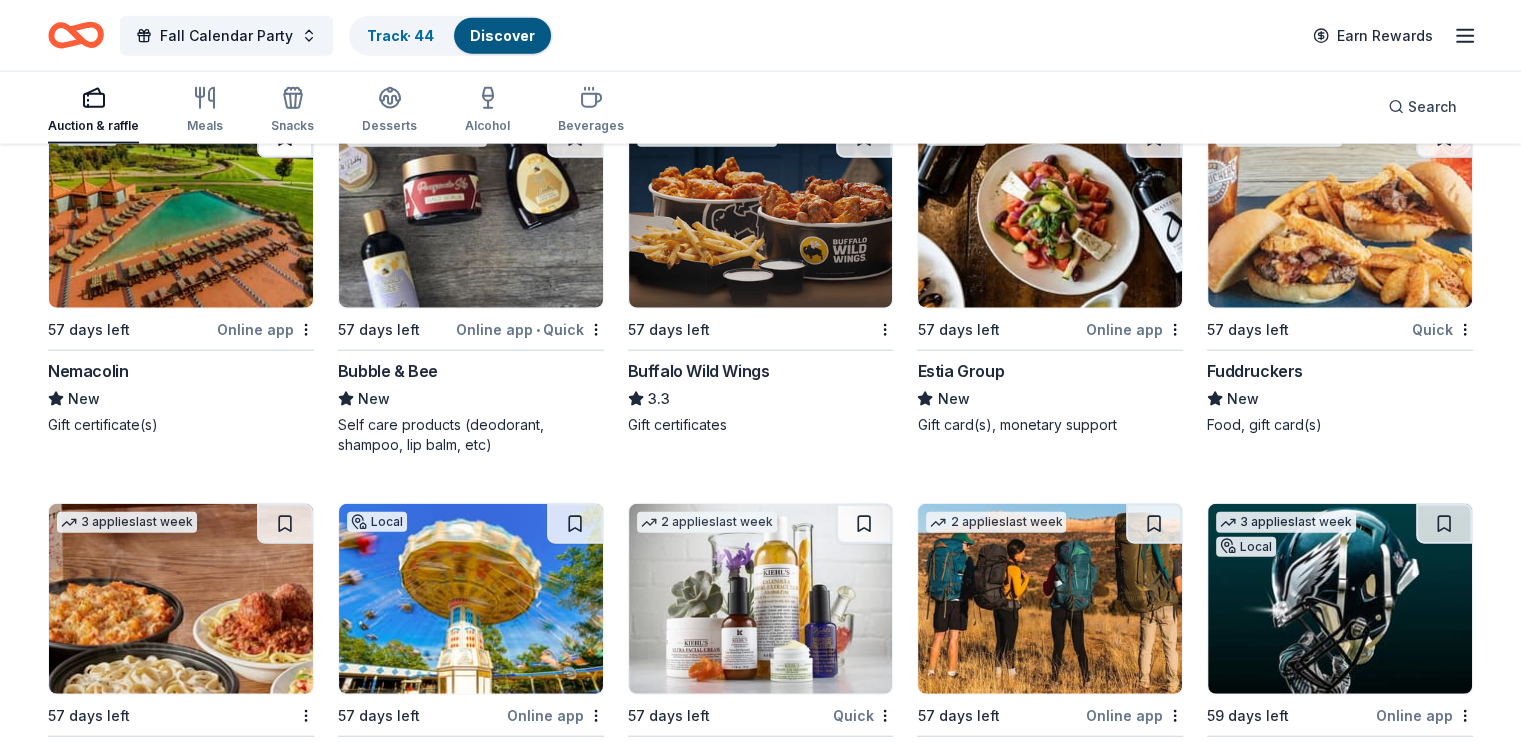 click at bounding box center [285, 138] 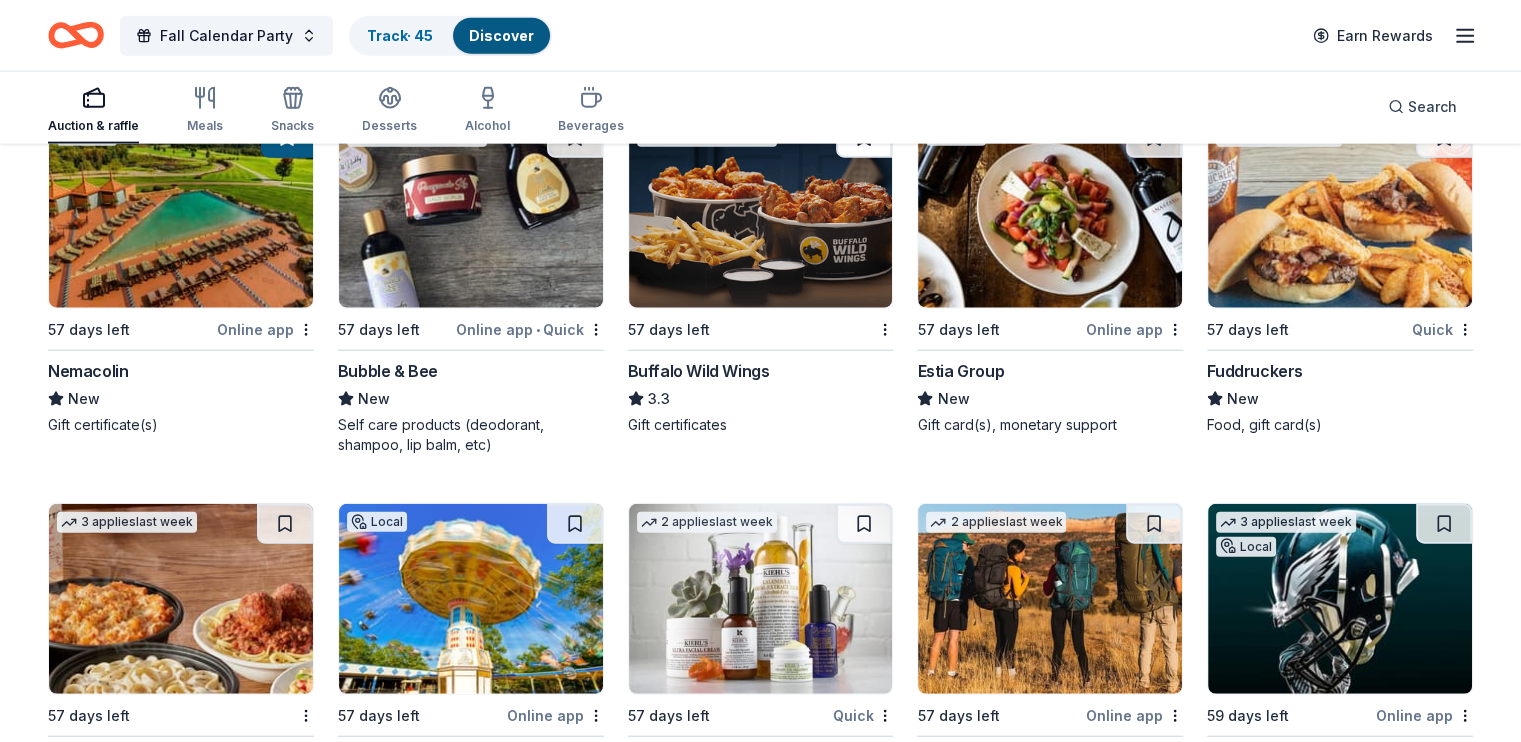 click at bounding box center [864, 138] 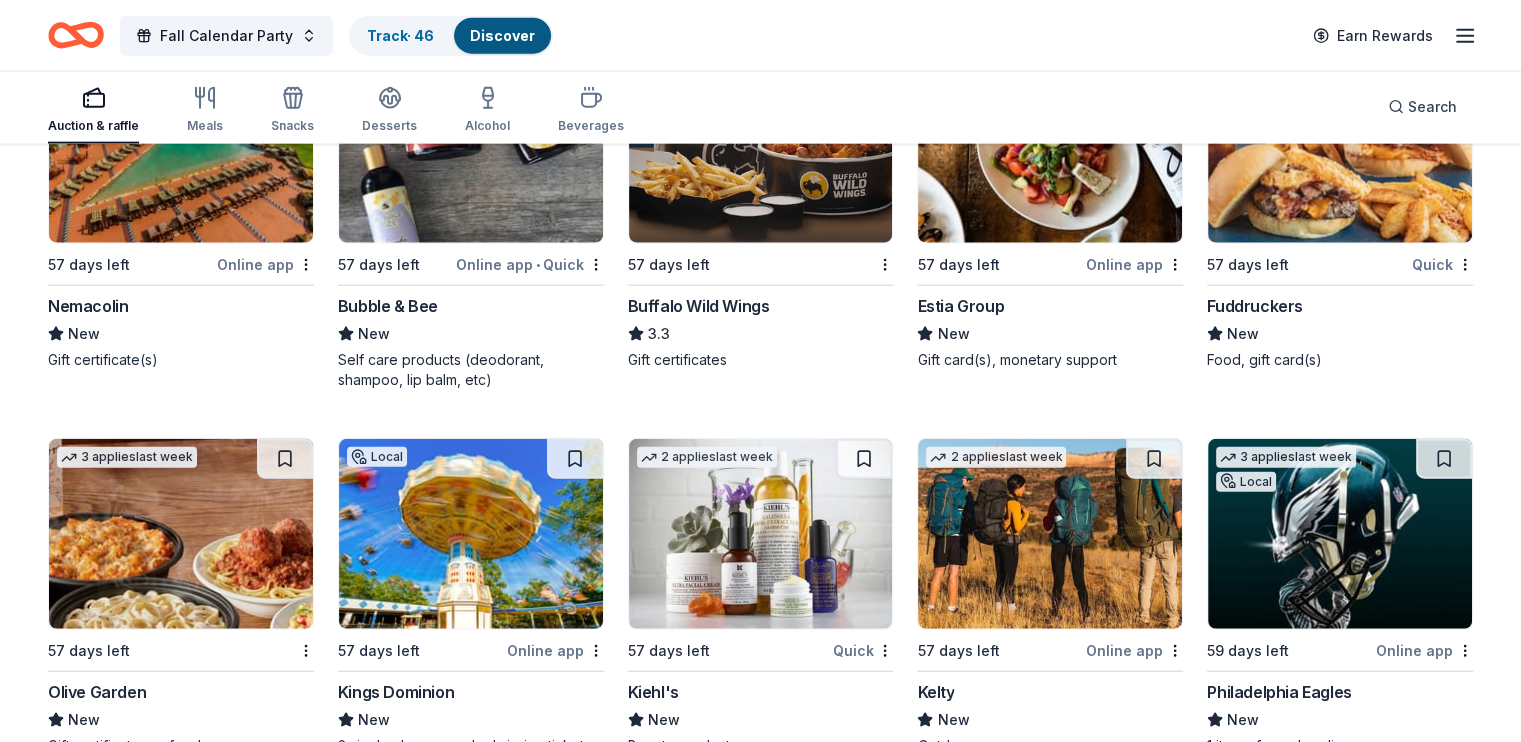 scroll, scrollTop: 12654, scrollLeft: 0, axis: vertical 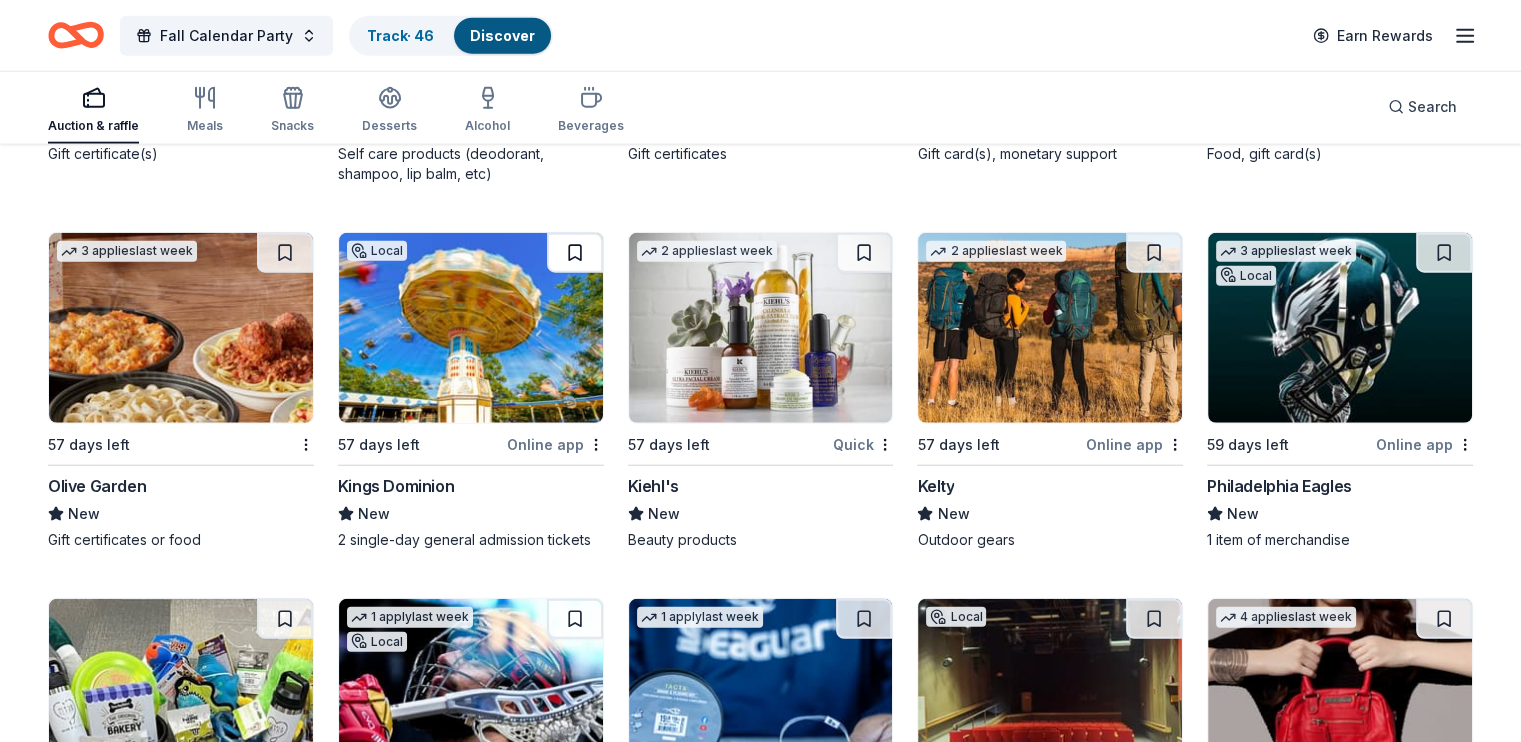 click at bounding box center (575, 253) 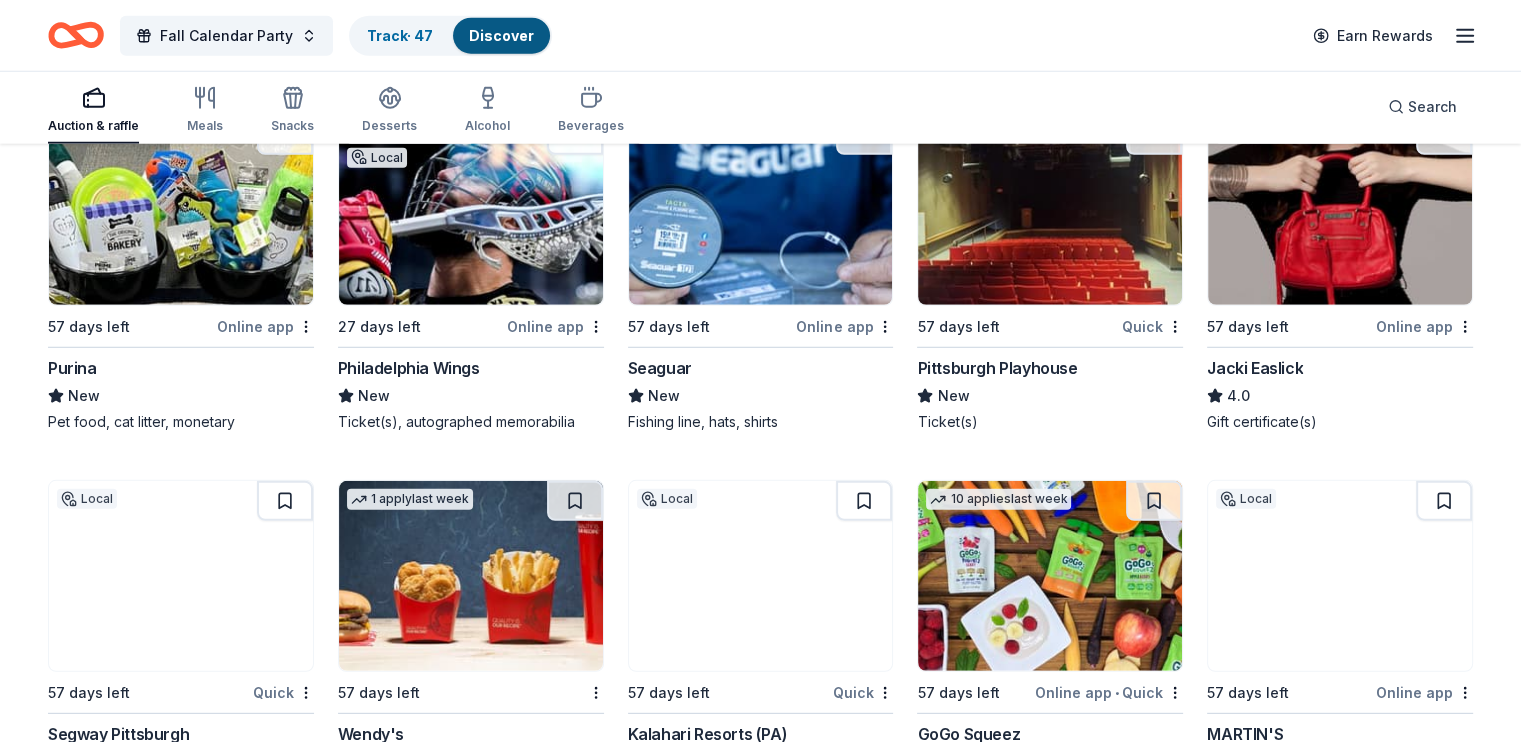 scroll, scrollTop: 13154, scrollLeft: 0, axis: vertical 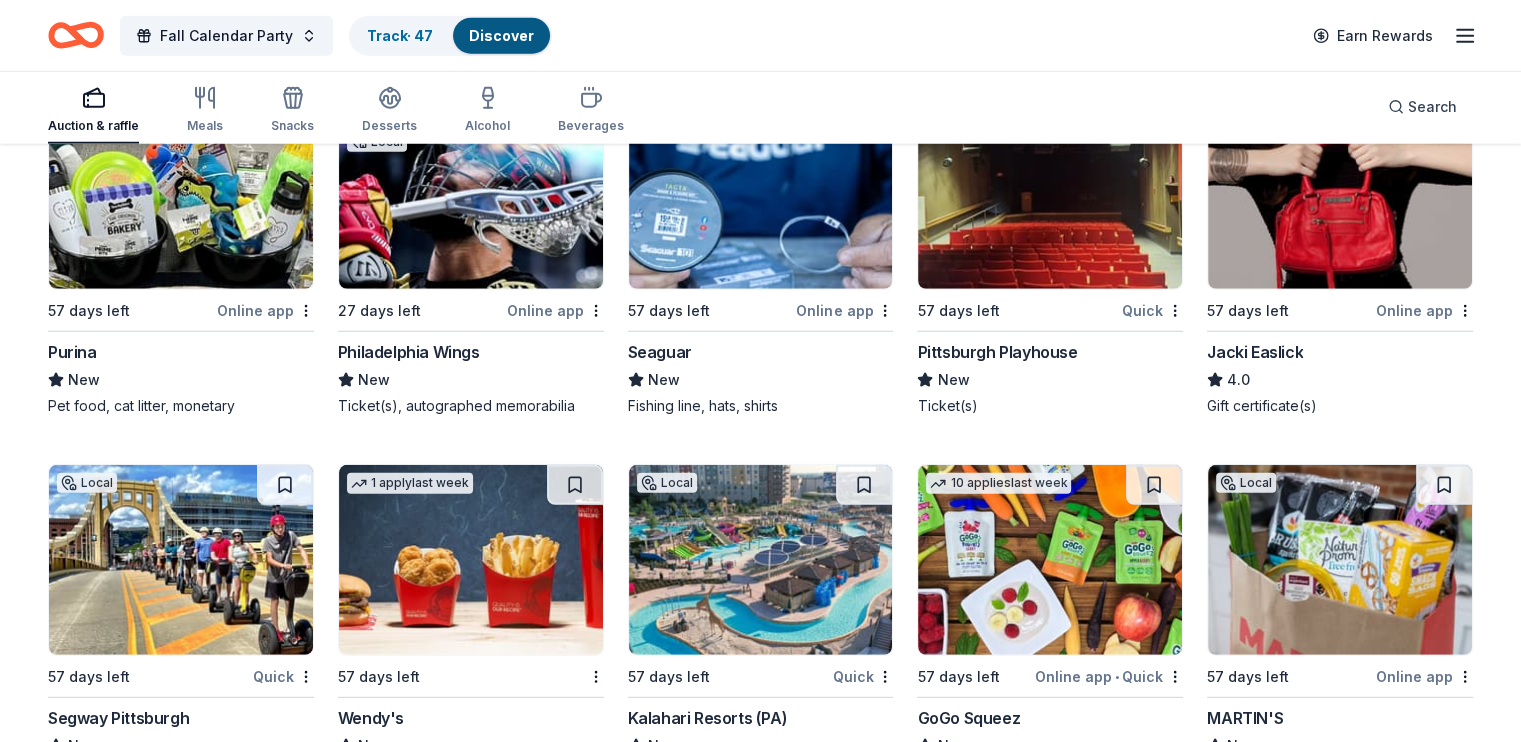 click at bounding box center [285, 119] 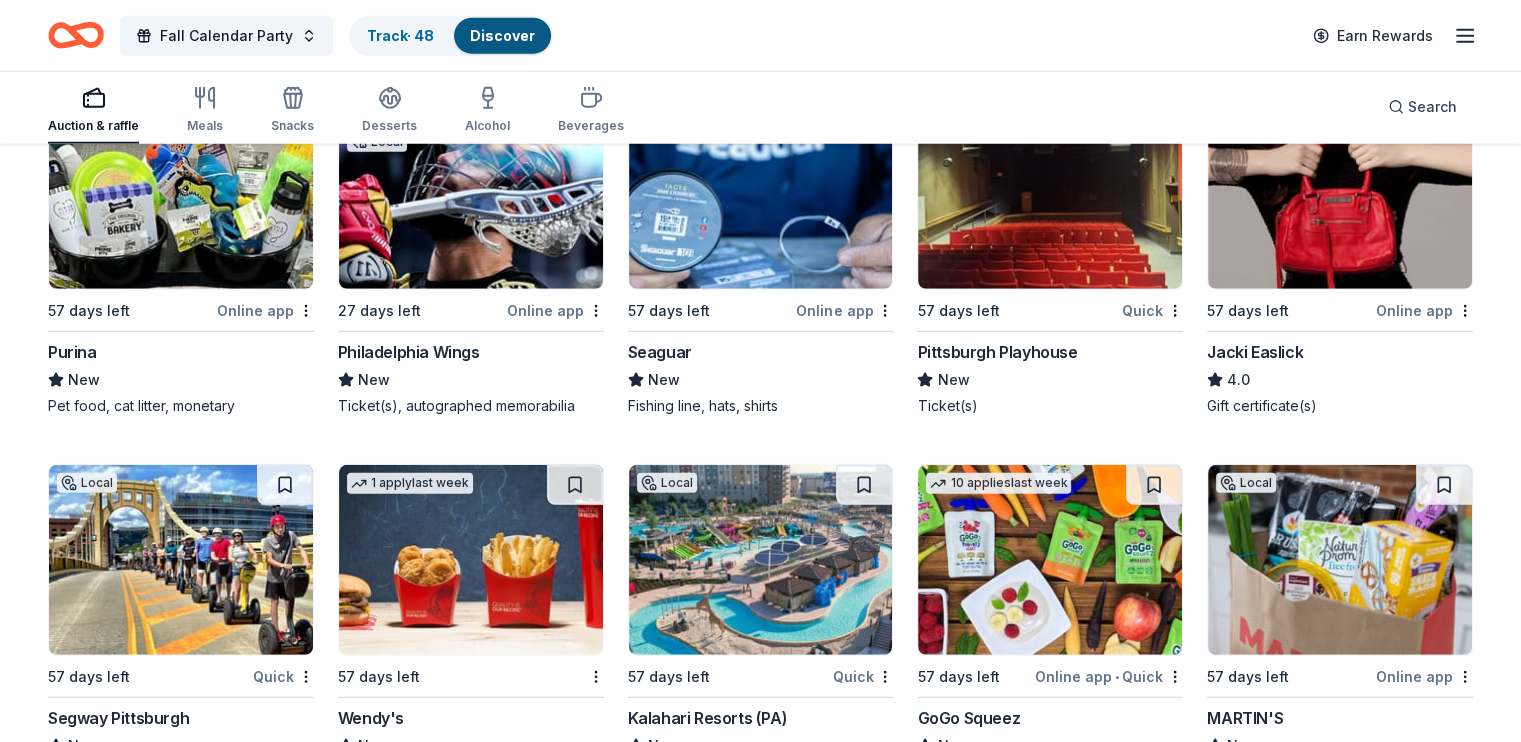 click at bounding box center (1154, 119) 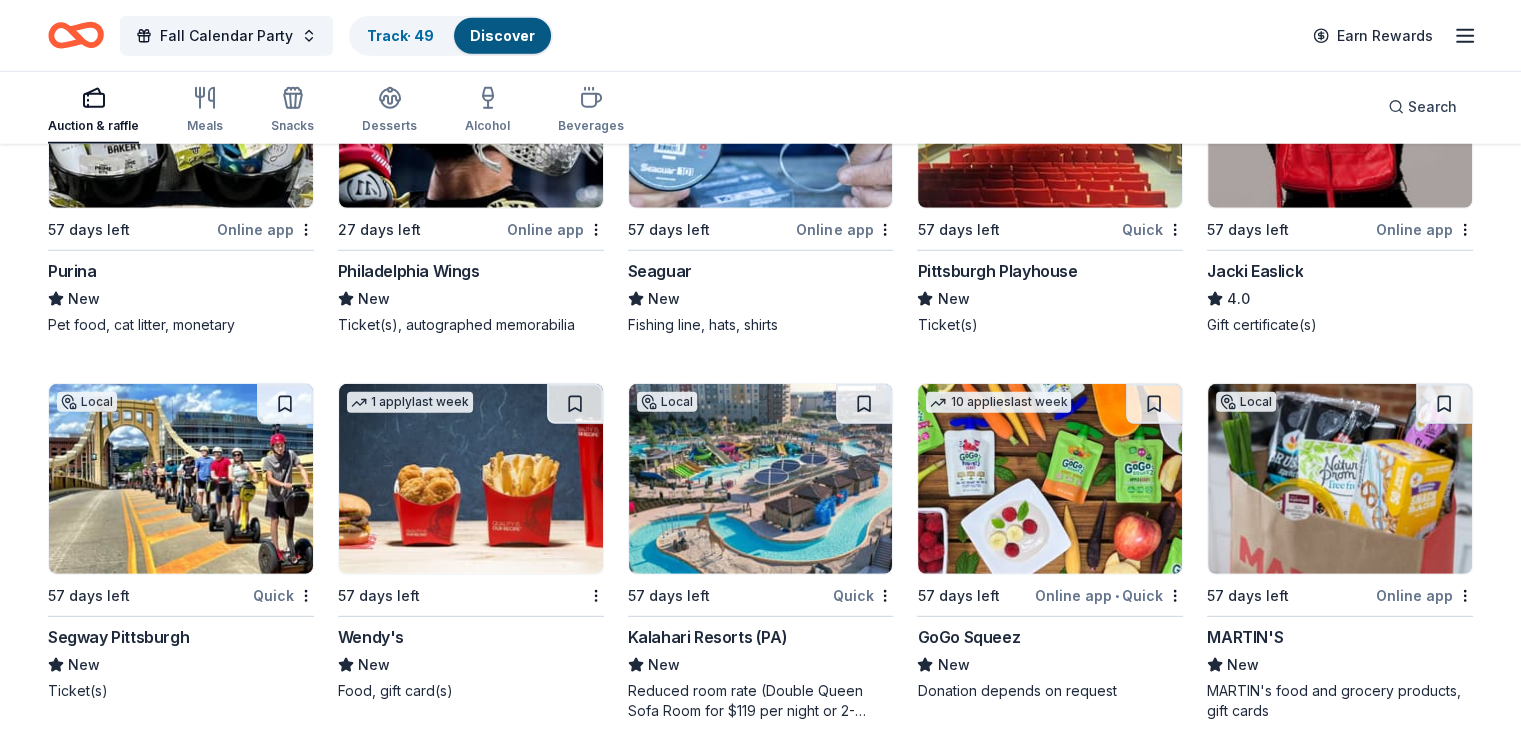 scroll, scrollTop: 13406, scrollLeft: 0, axis: vertical 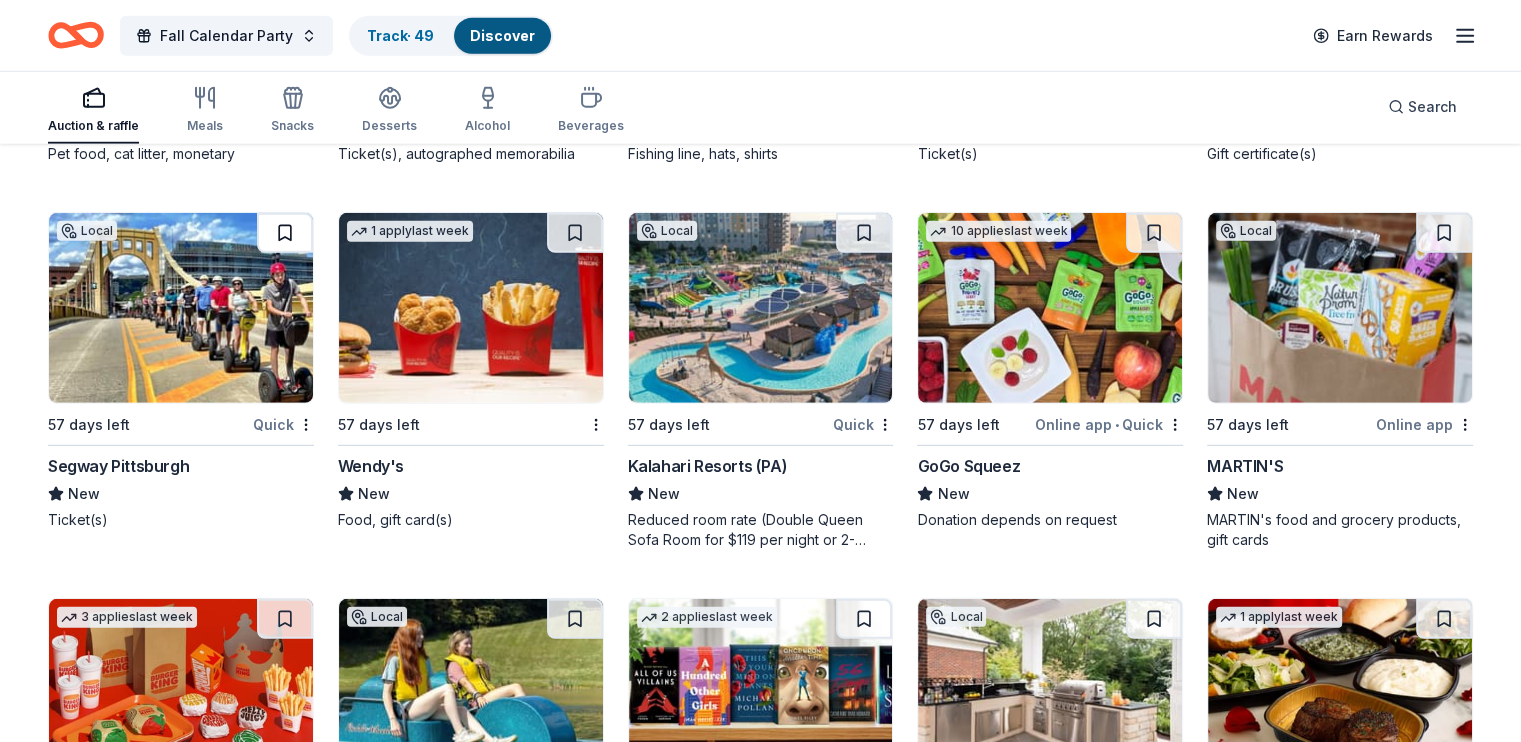 click at bounding box center (285, 233) 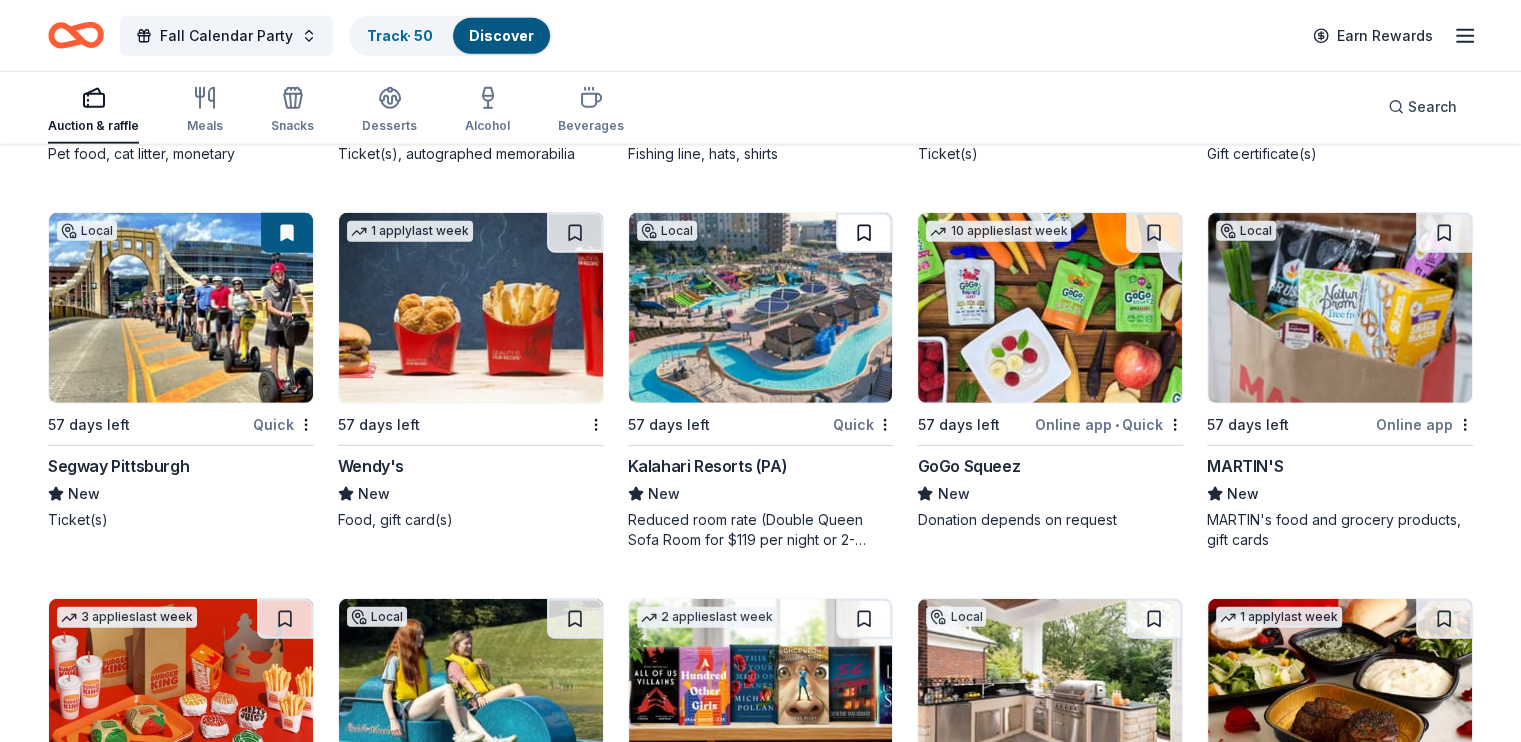 click at bounding box center [864, 233] 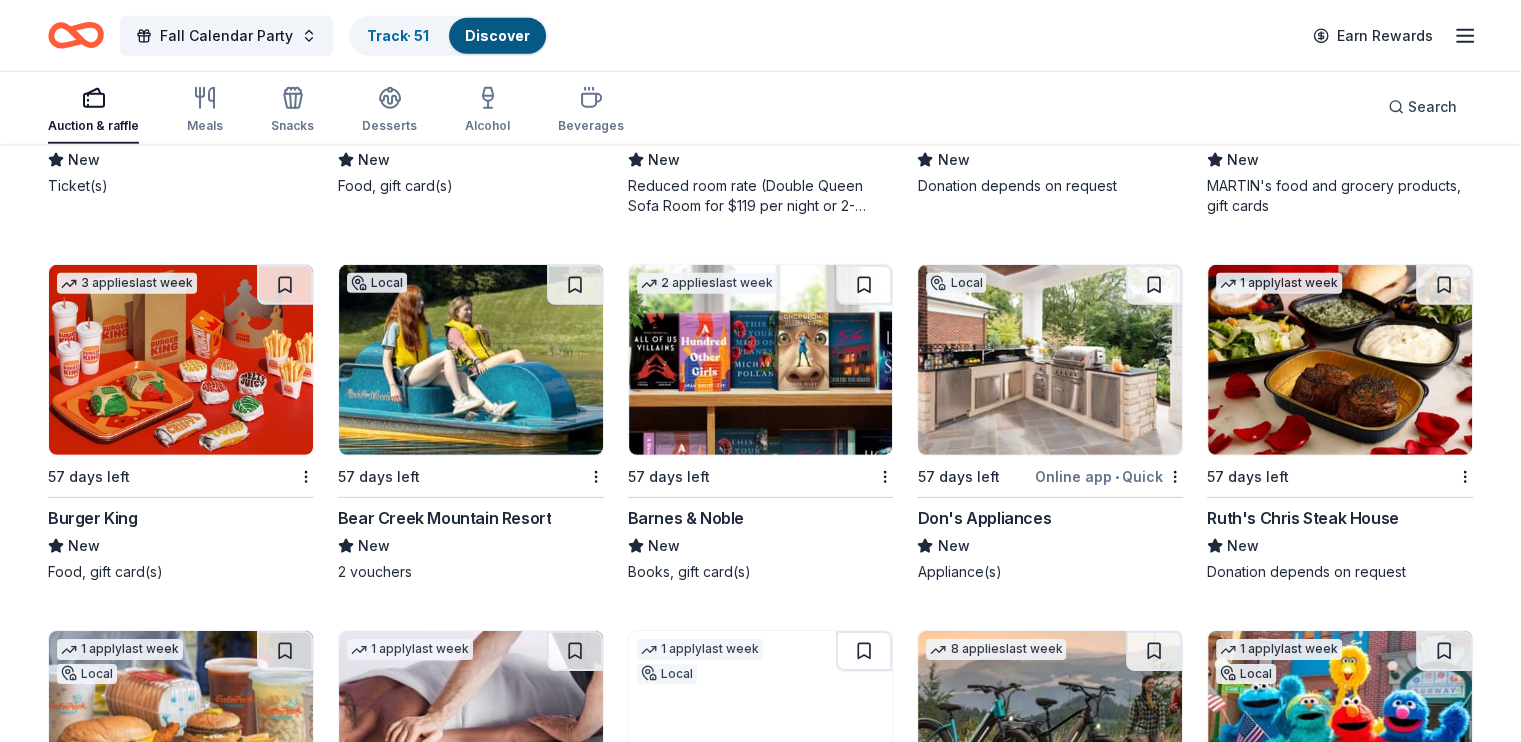 scroll, scrollTop: 13906, scrollLeft: 0, axis: vertical 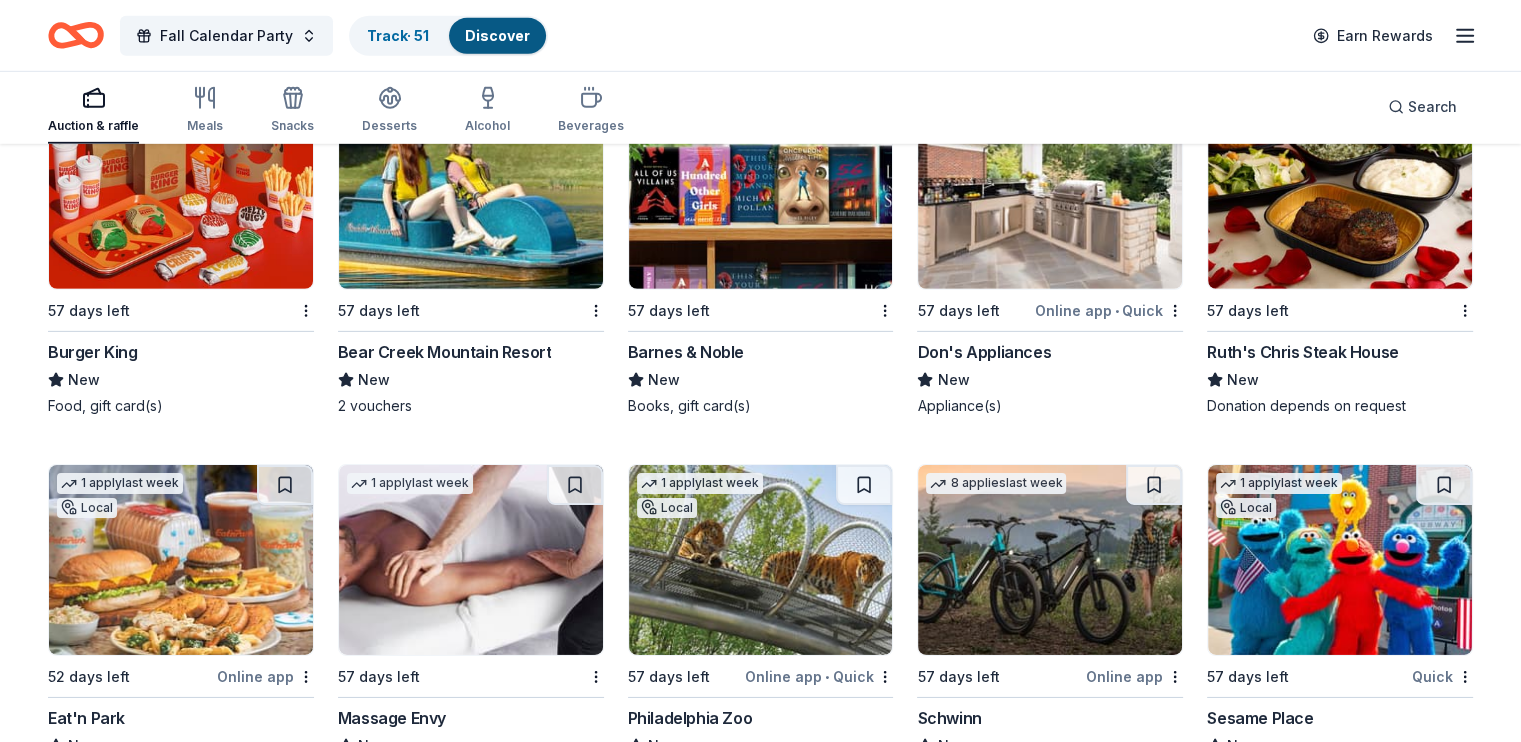 click at bounding box center (575, 119) 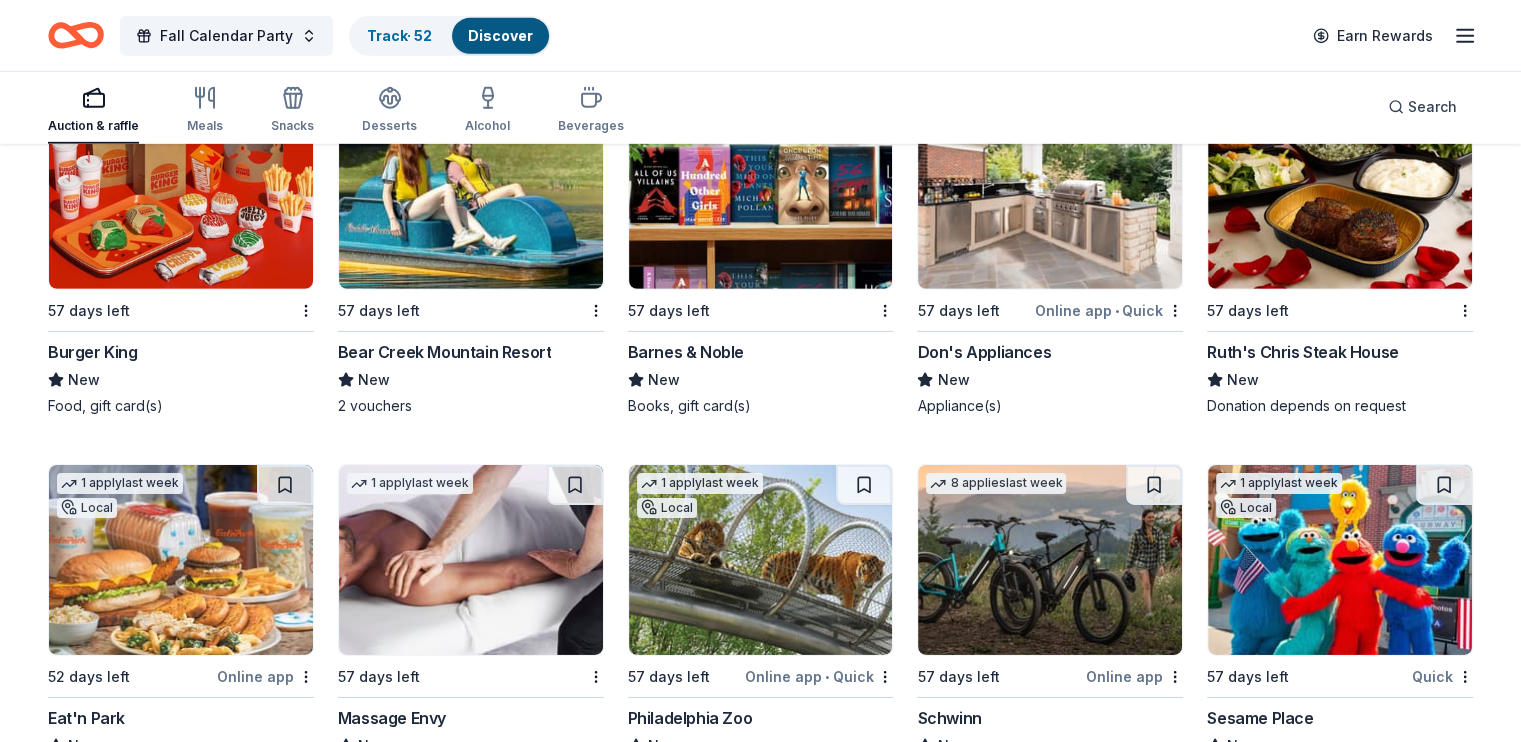 click at bounding box center (1154, 119) 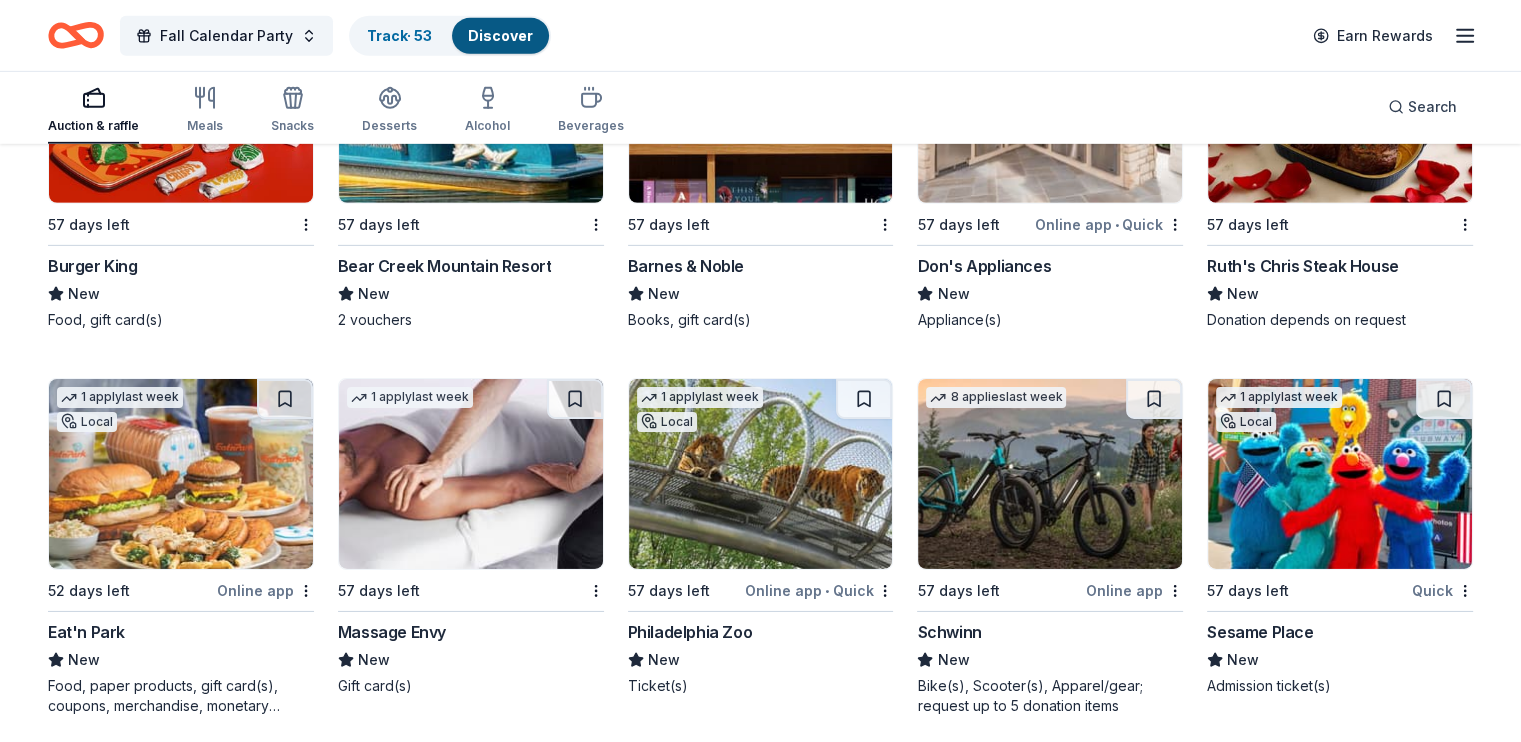 scroll, scrollTop: 14157, scrollLeft: 0, axis: vertical 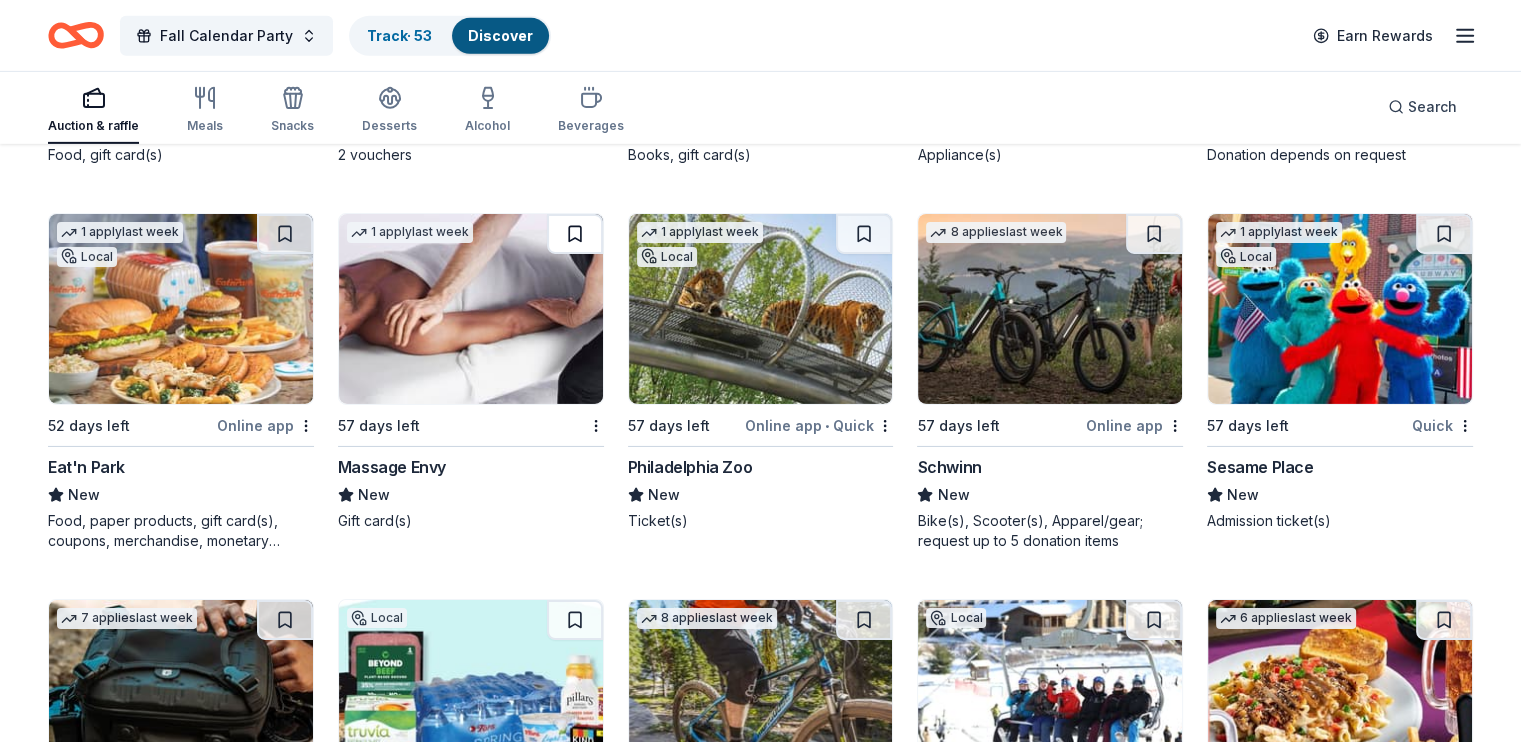 click at bounding box center (575, 234) 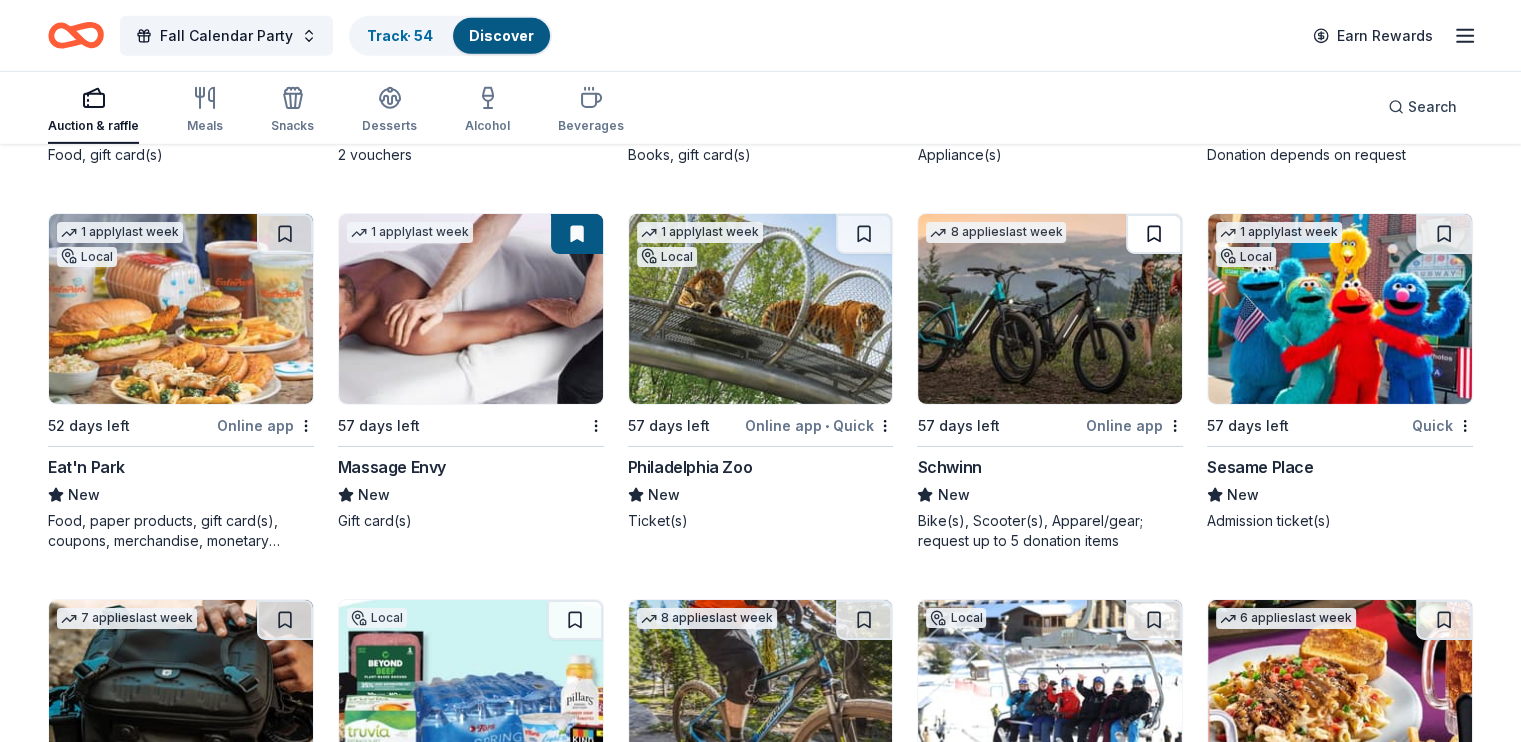 click at bounding box center (1154, 234) 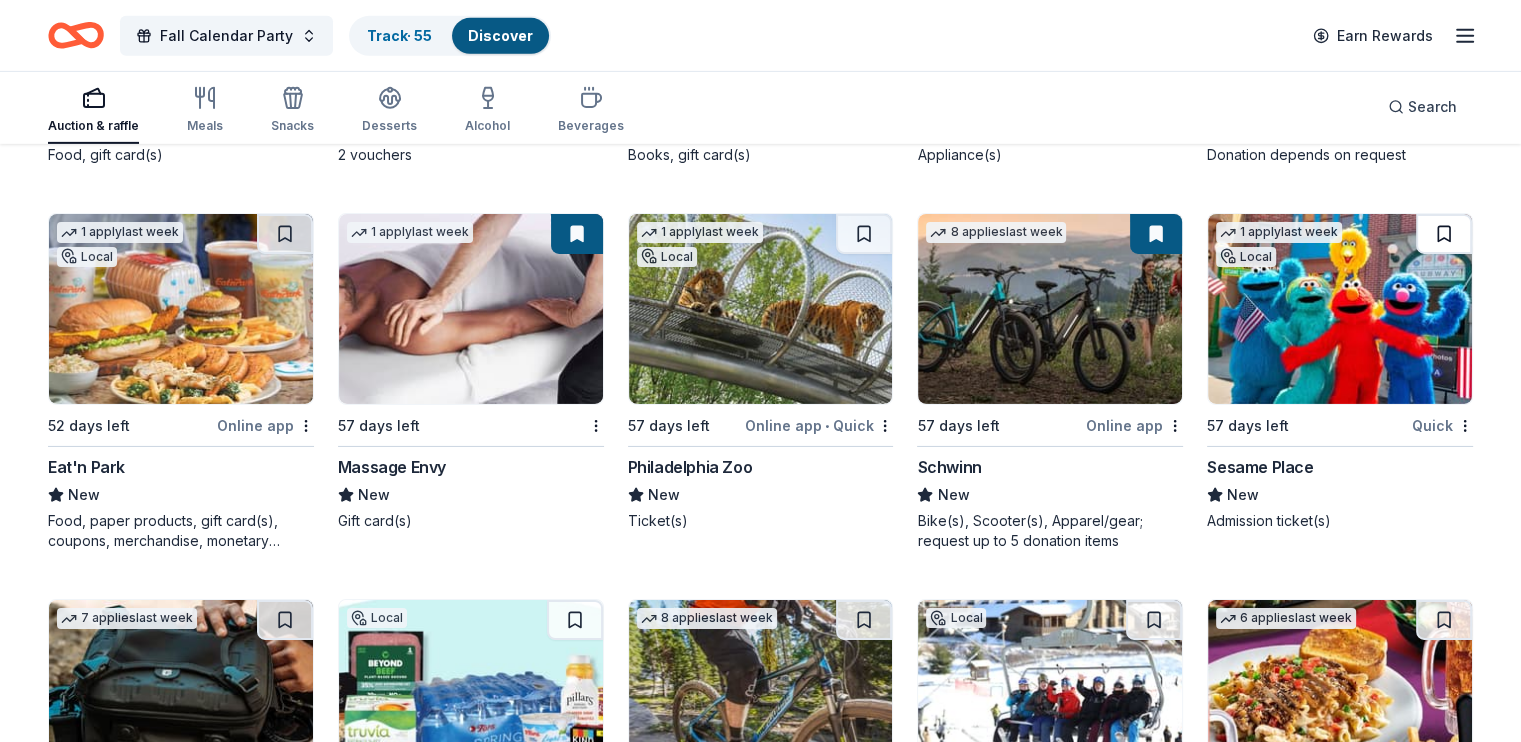 click at bounding box center [1444, 234] 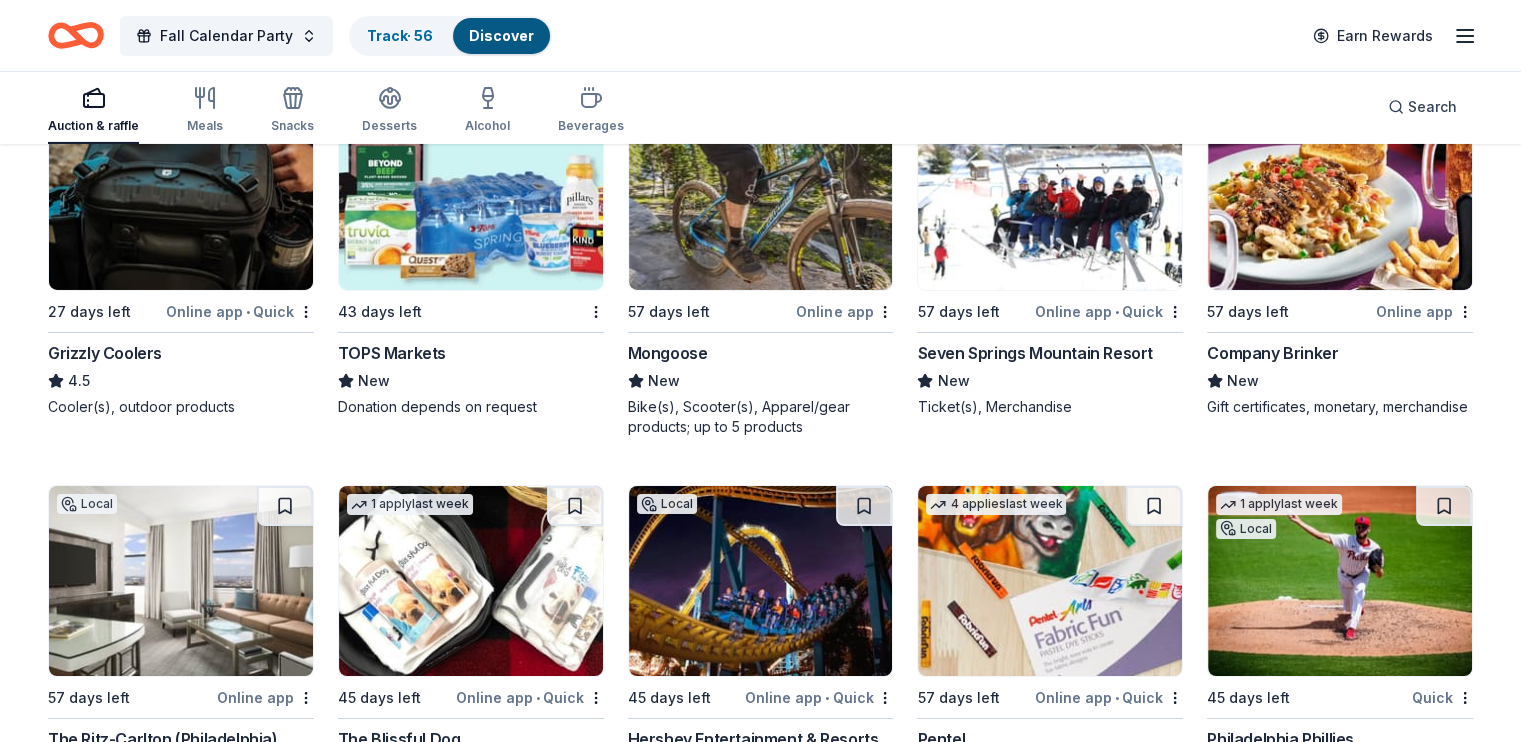 scroll, scrollTop: 14557, scrollLeft: 0, axis: vertical 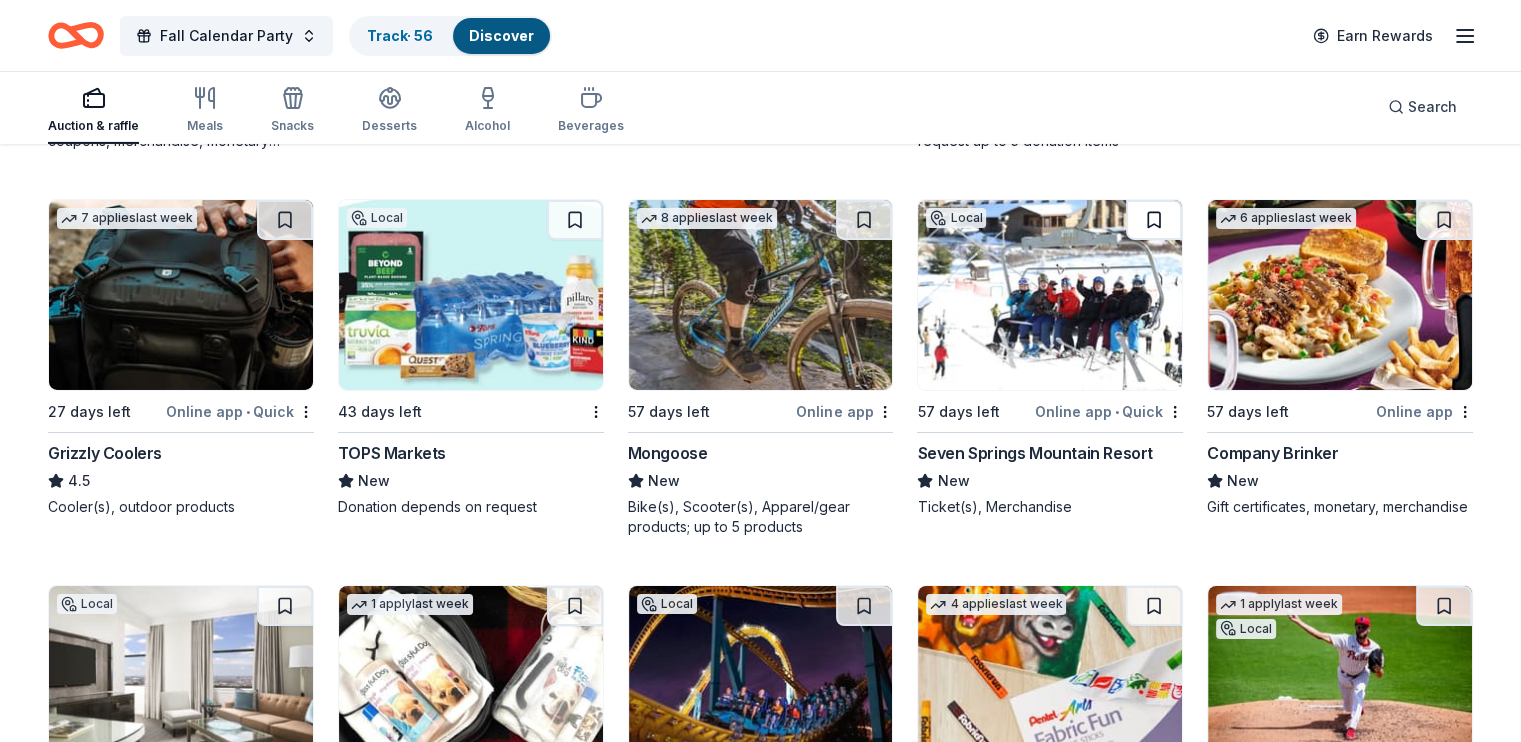 click at bounding box center (1154, 220) 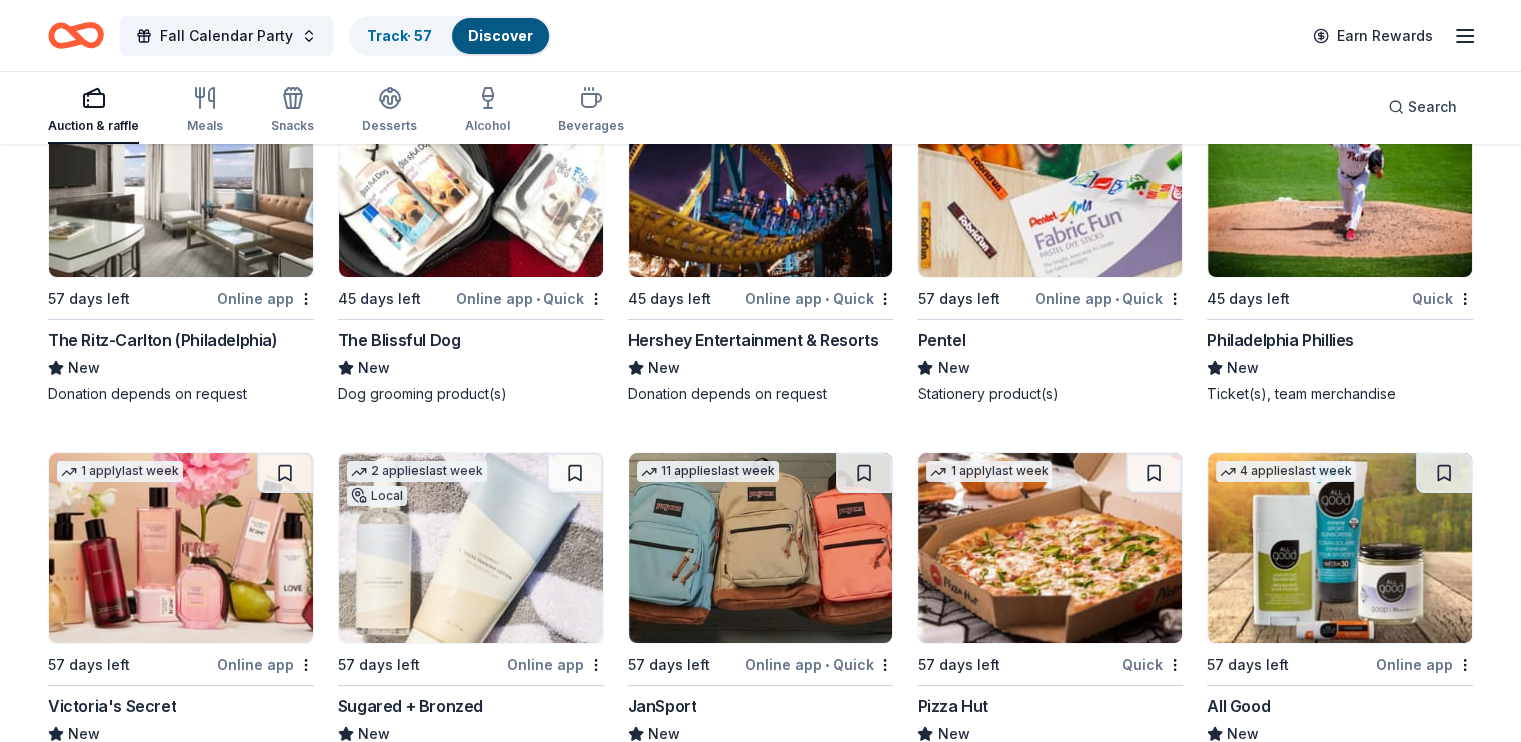 scroll, scrollTop: 15057, scrollLeft: 0, axis: vertical 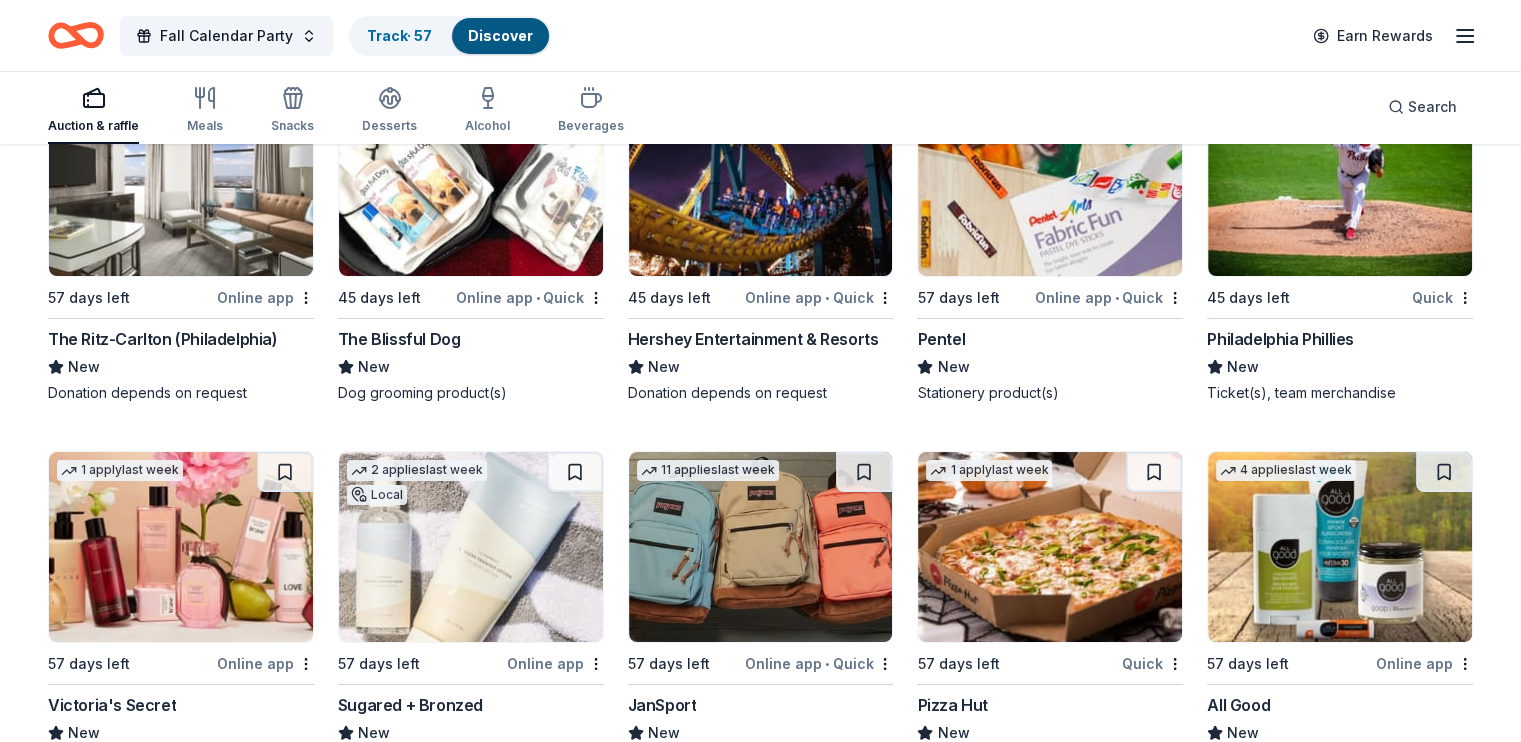 click at bounding box center (864, 106) 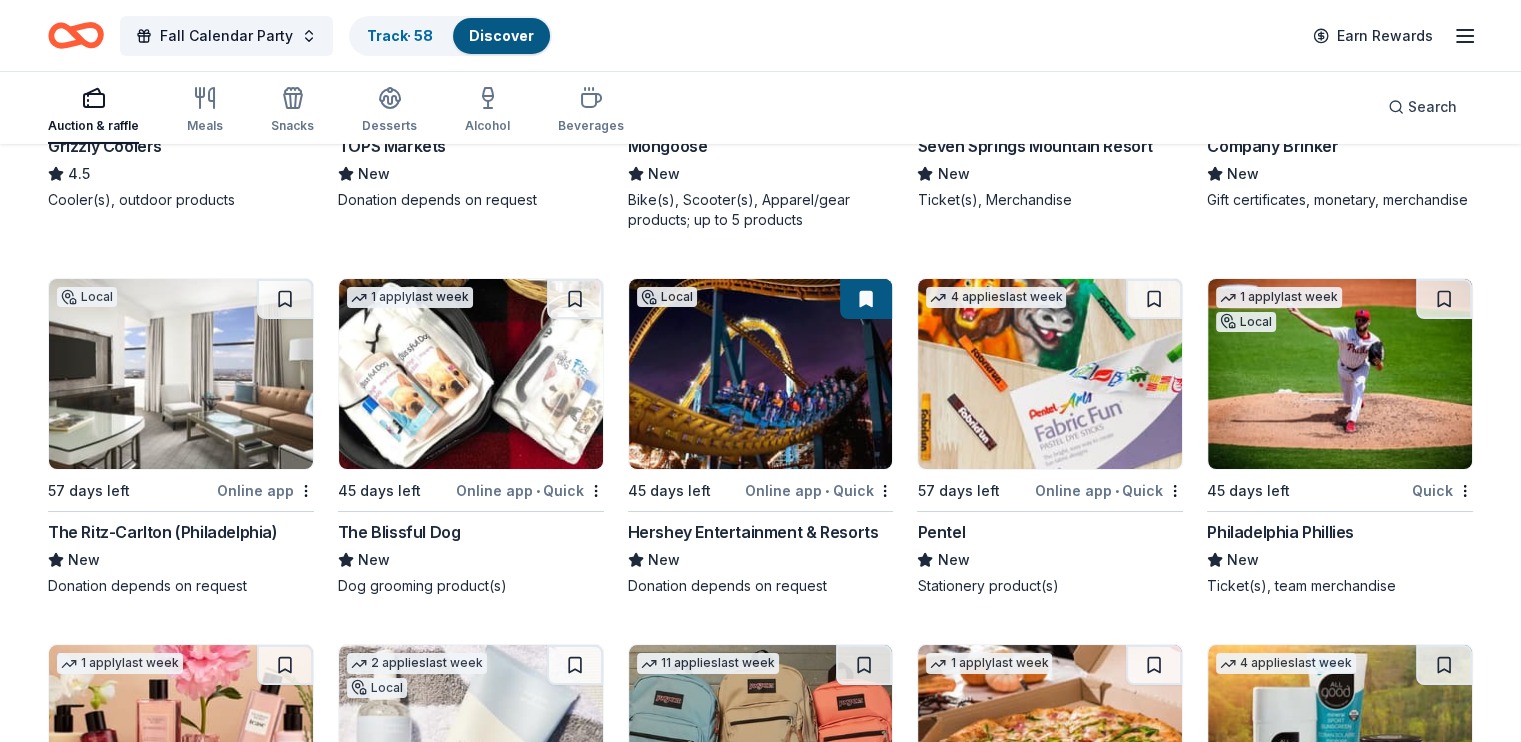 scroll, scrollTop: 14857, scrollLeft: 0, axis: vertical 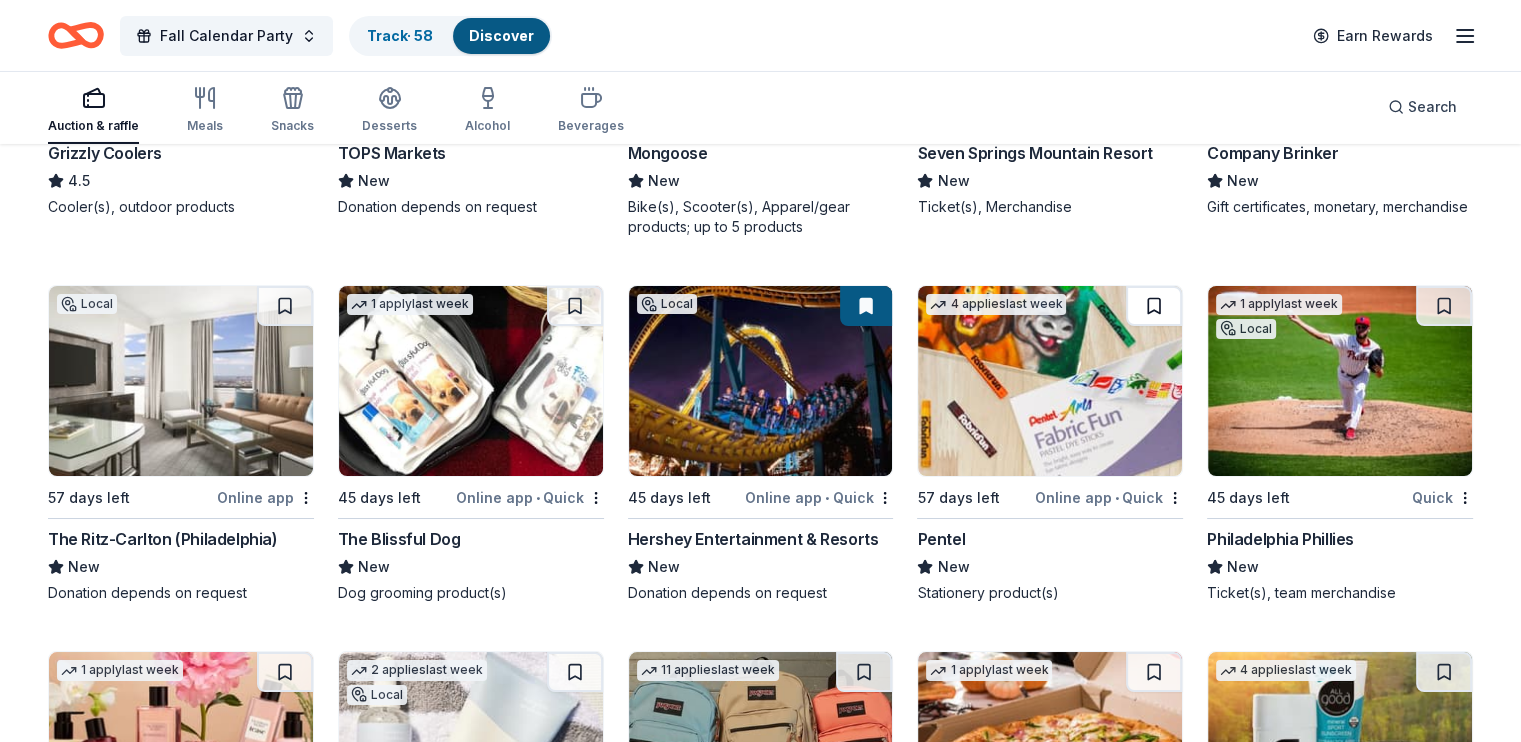 click at bounding box center (1154, 306) 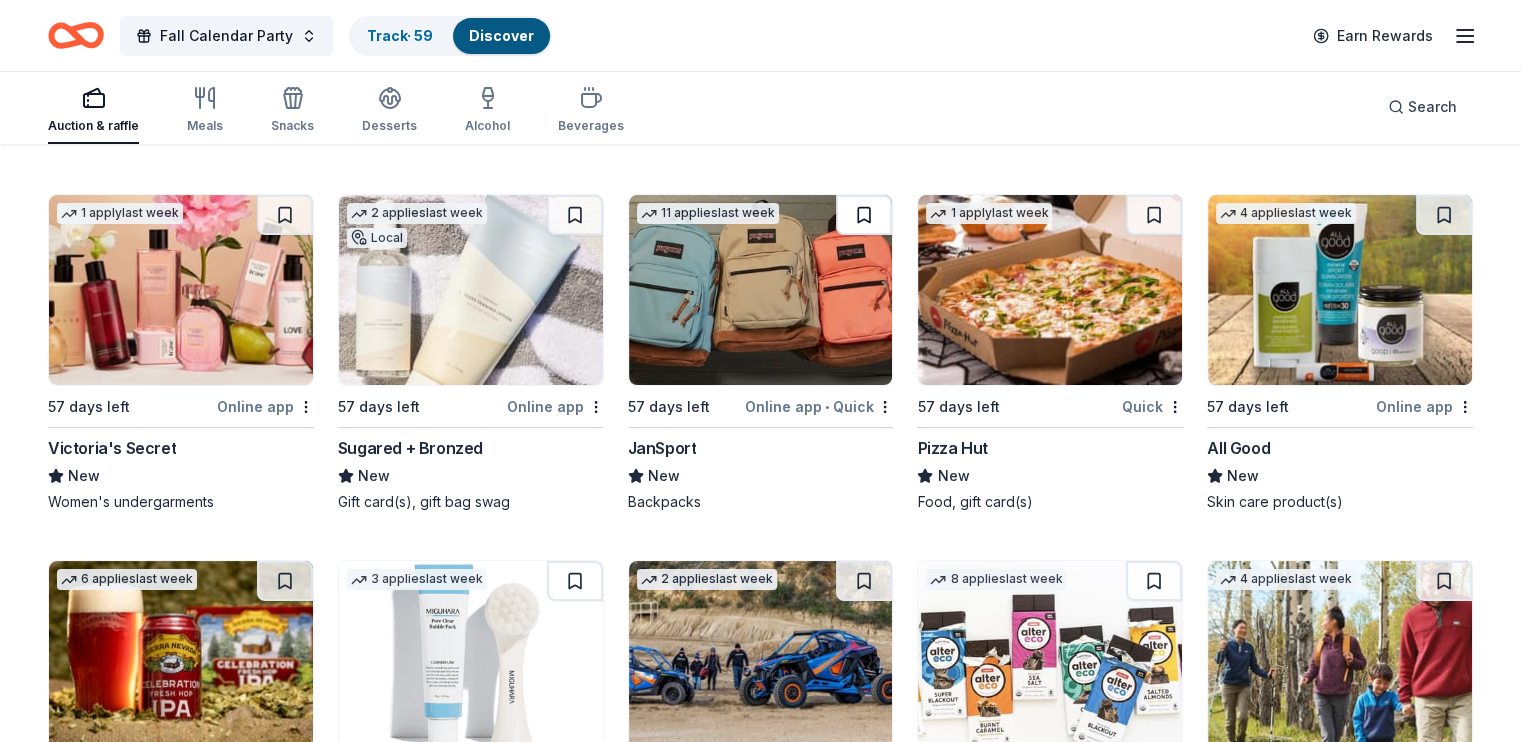 scroll, scrollTop: 15357, scrollLeft: 0, axis: vertical 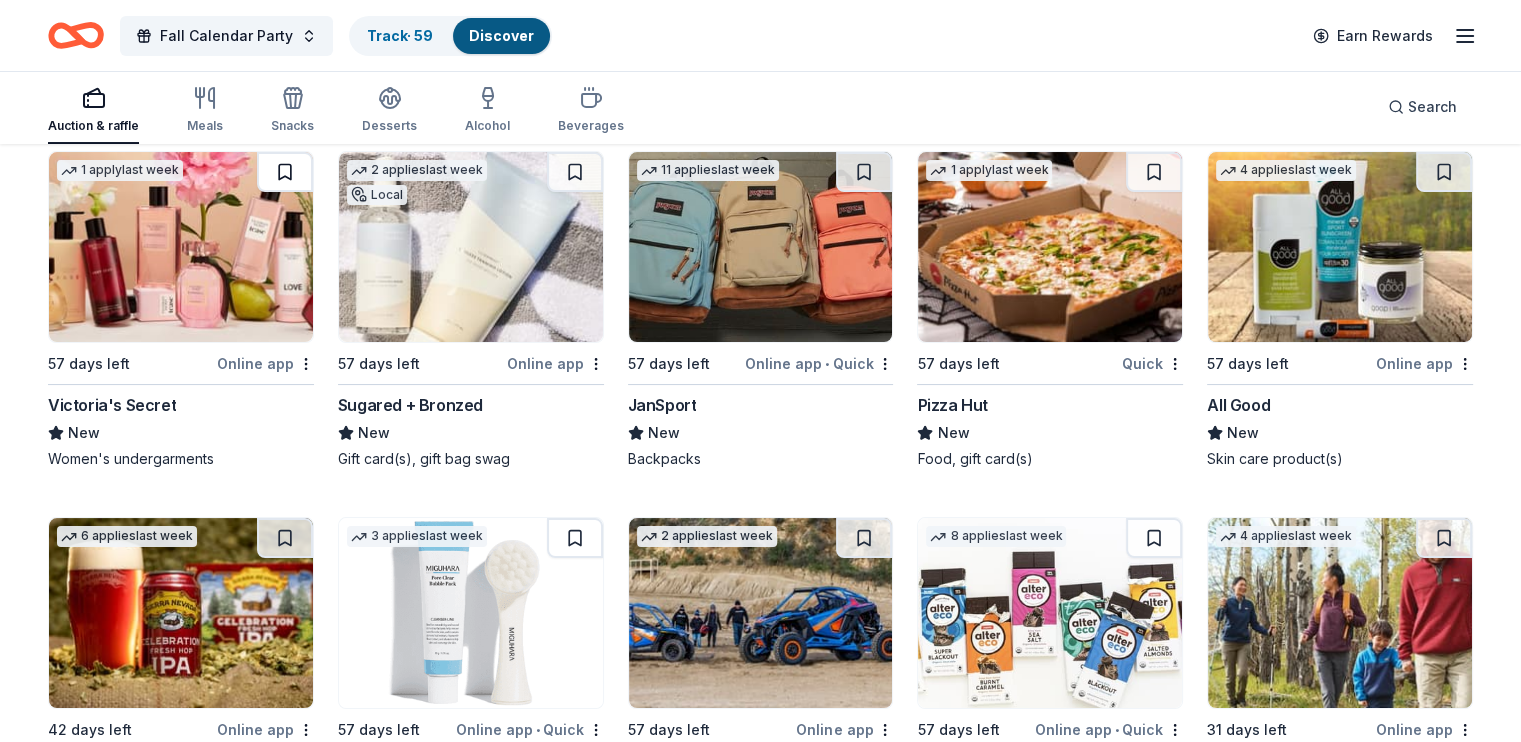 click at bounding box center (285, 172) 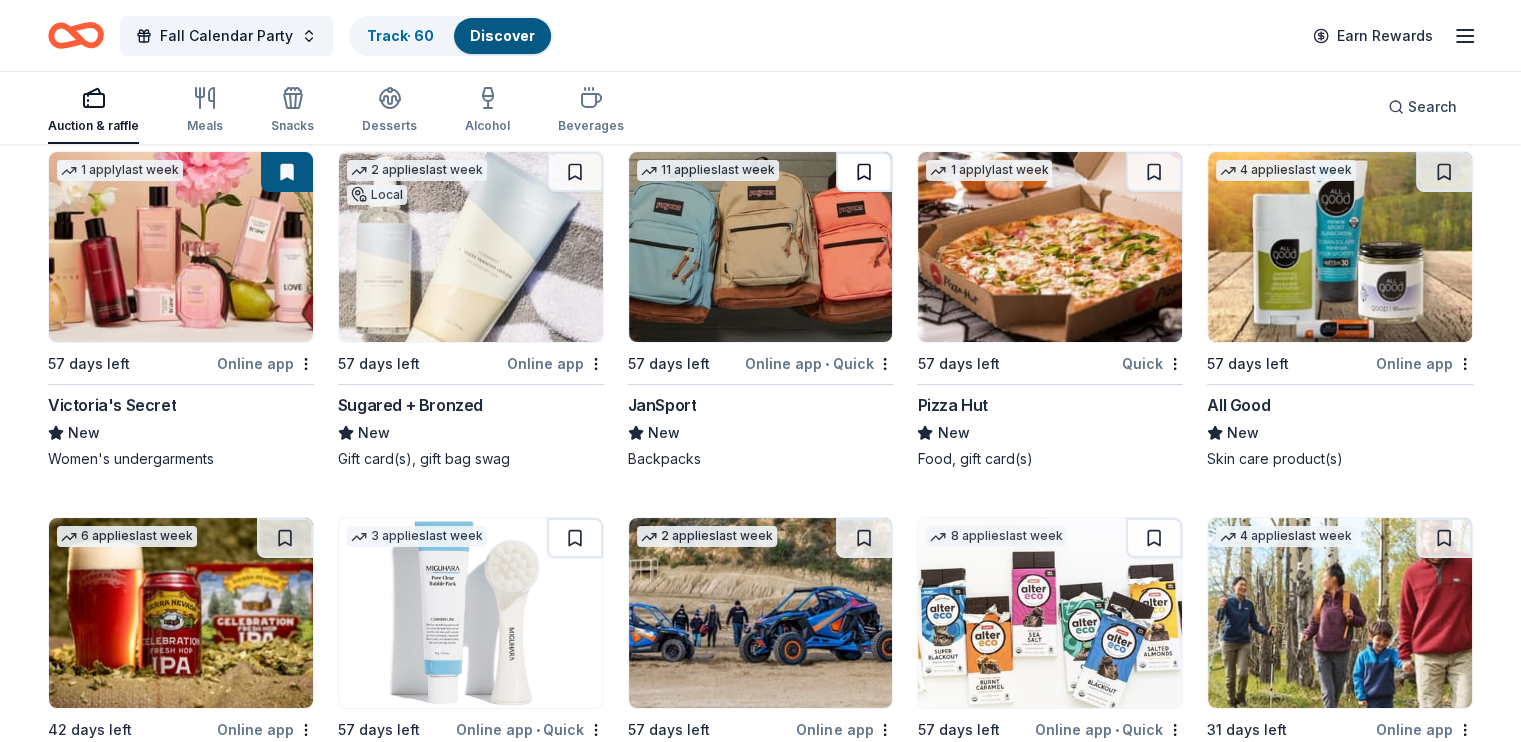 click at bounding box center (864, 172) 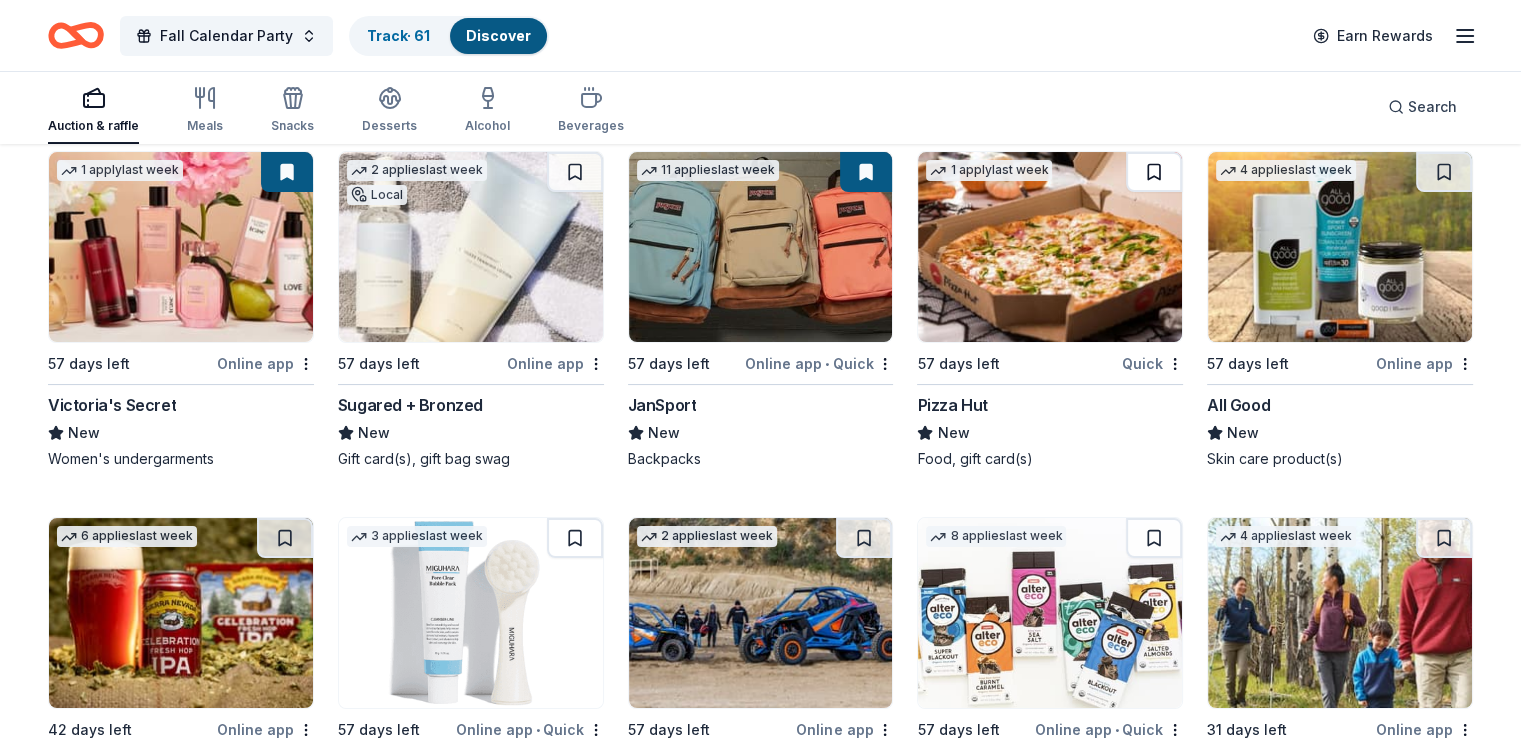 click at bounding box center (1154, 172) 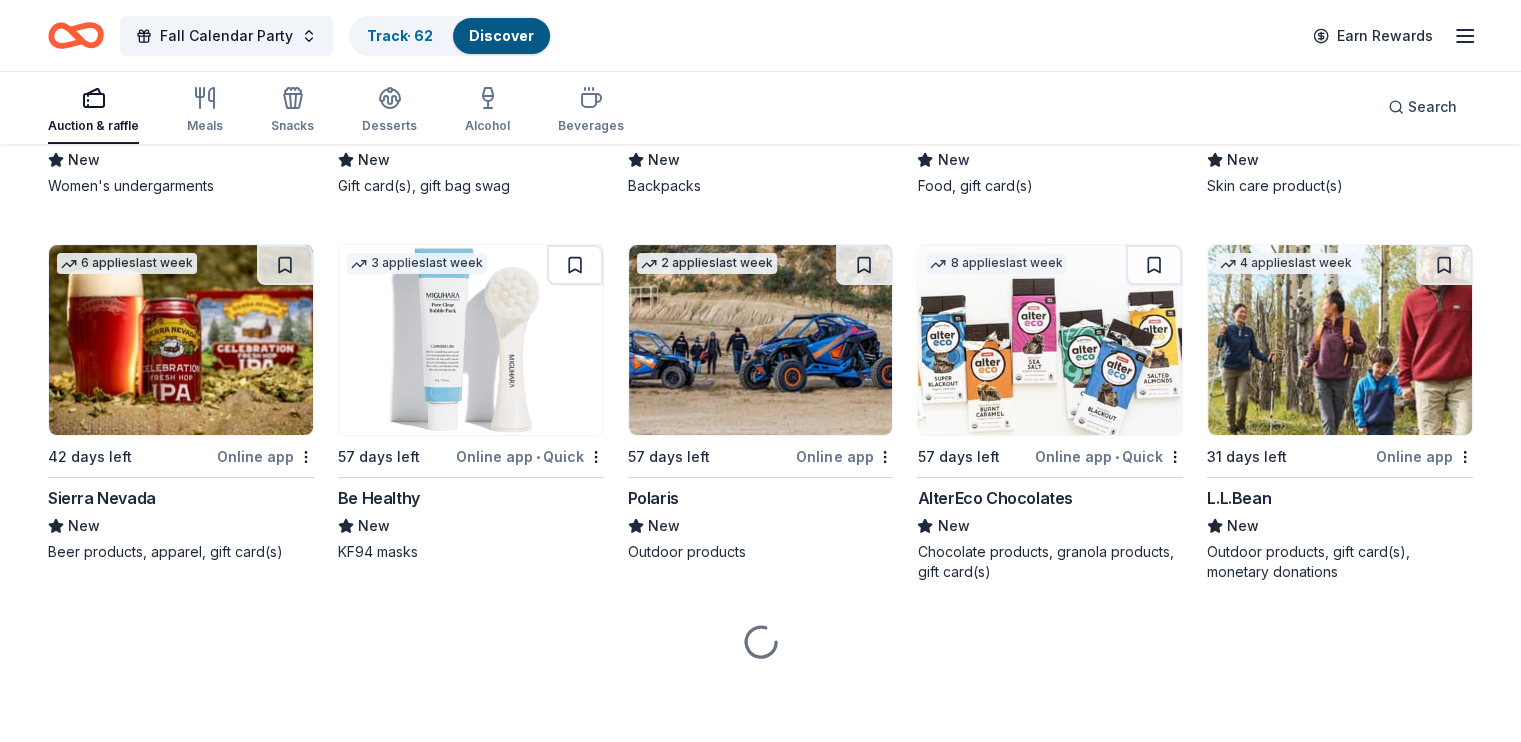 scroll, scrollTop: 15660, scrollLeft: 0, axis: vertical 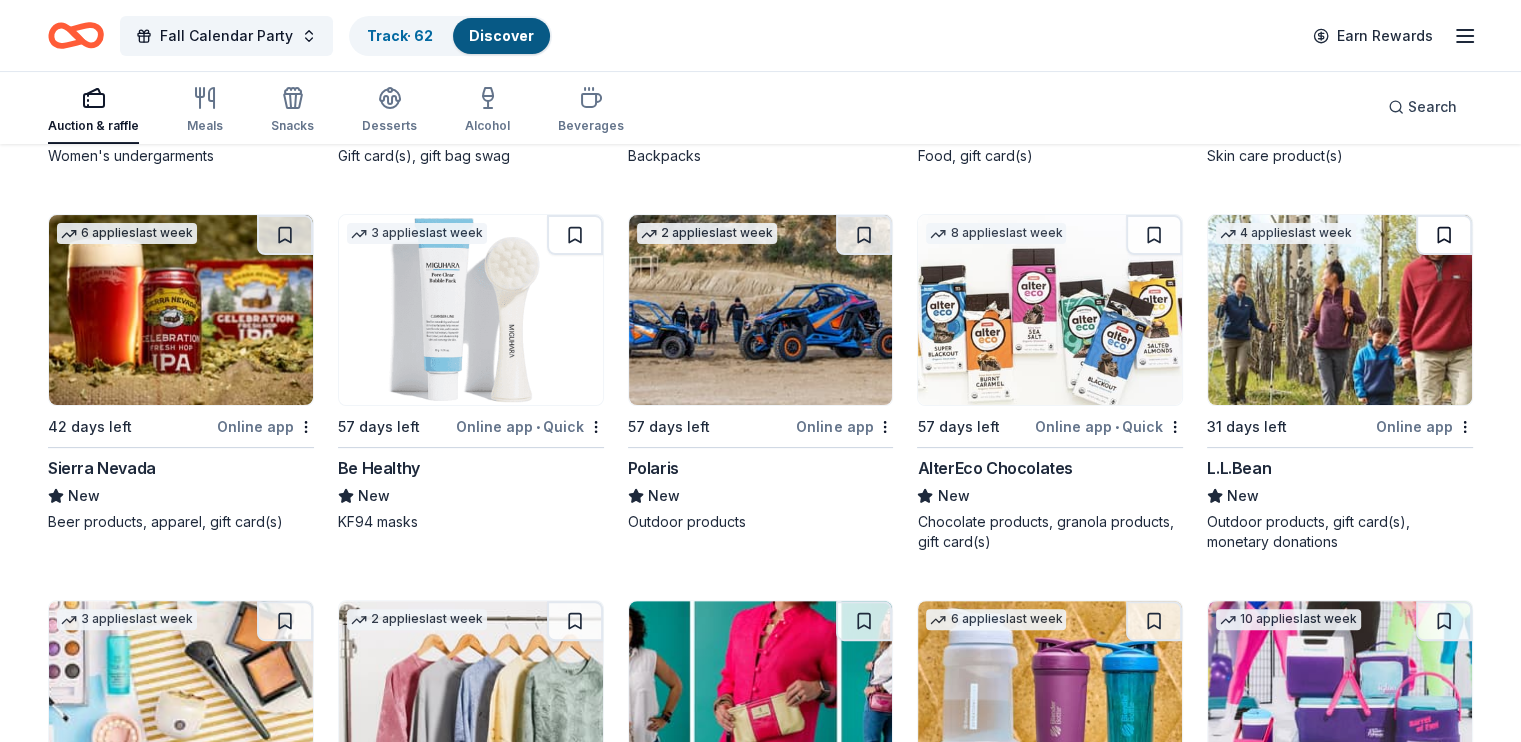 click at bounding box center [1444, 235] 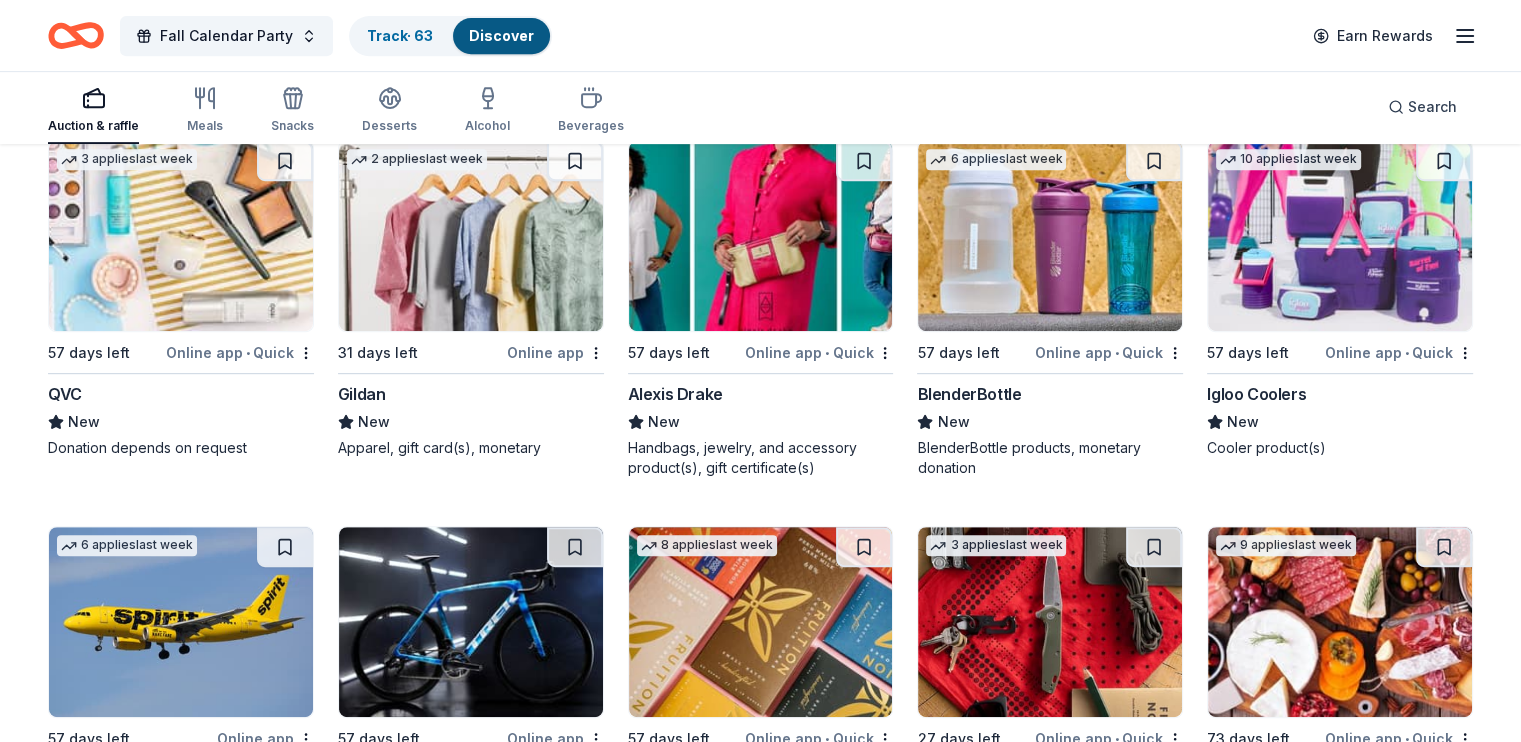 scroll, scrollTop: 16160, scrollLeft: 0, axis: vertical 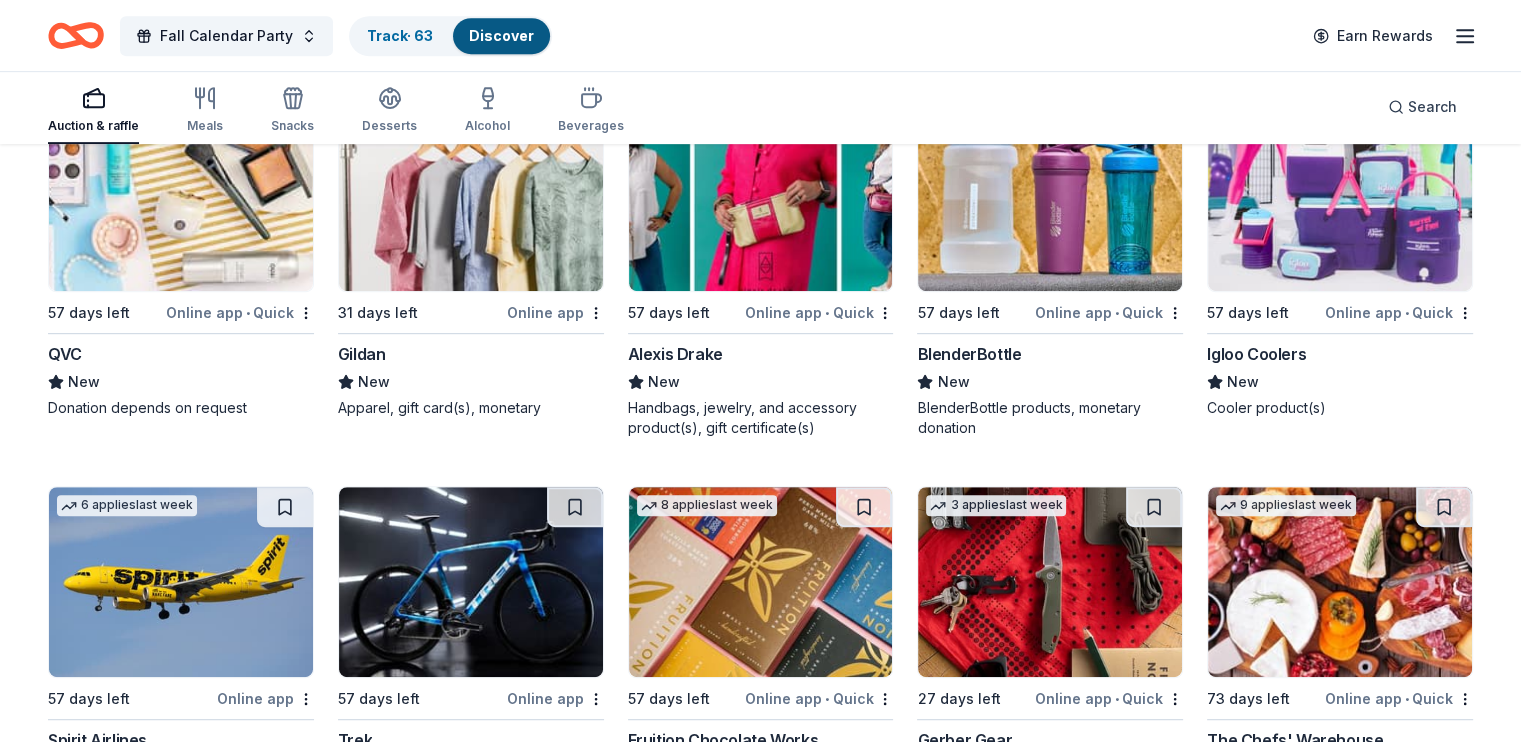 click at bounding box center [285, 121] 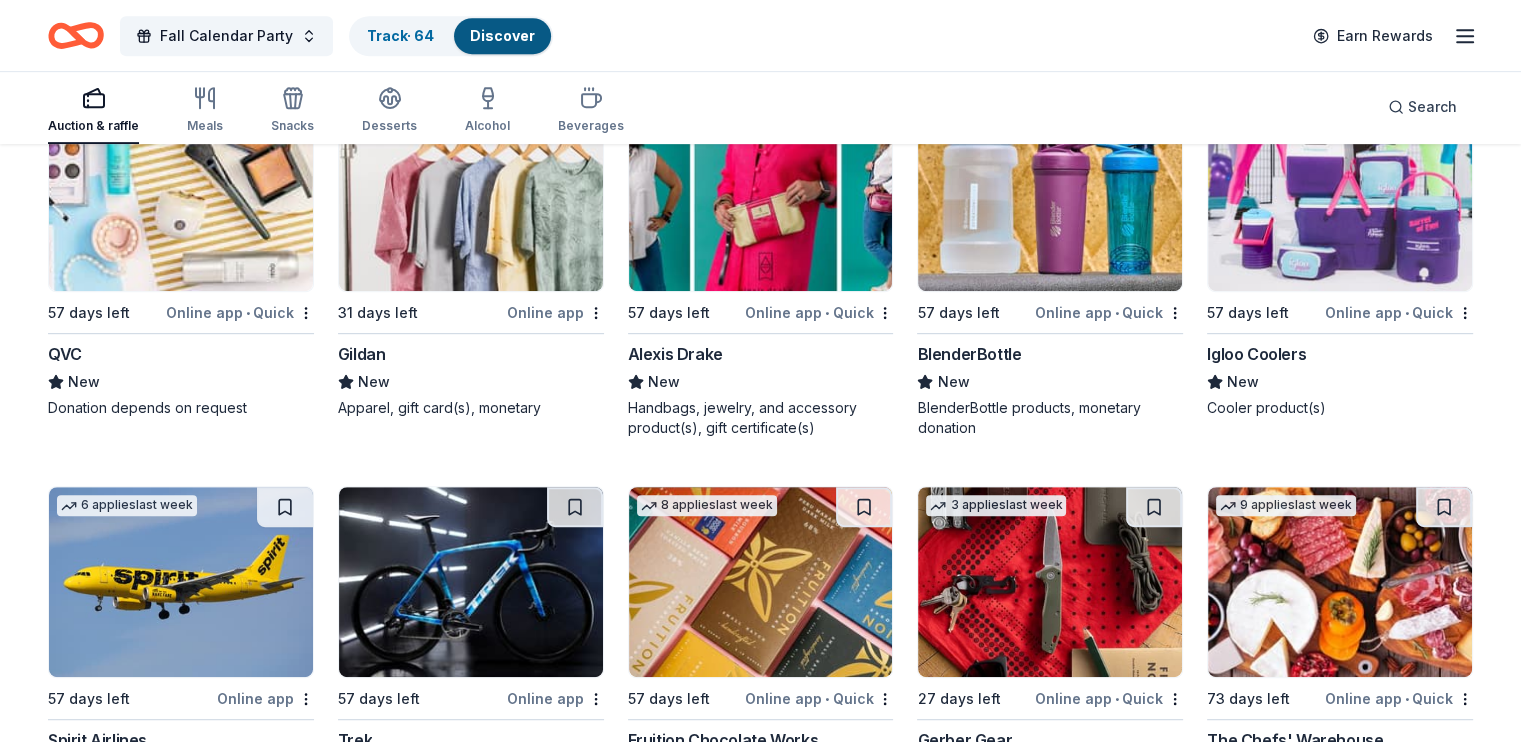 click at bounding box center [575, 121] 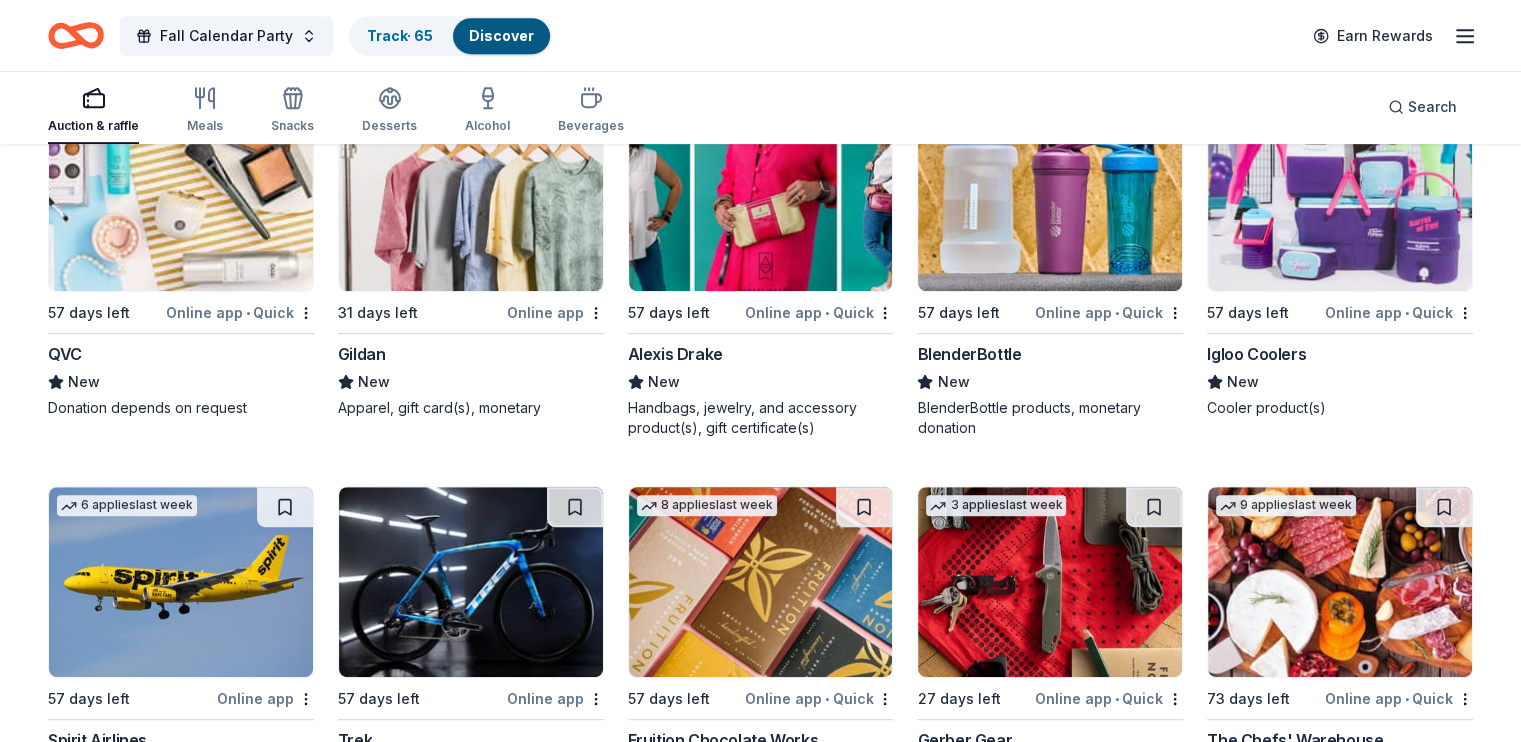 click at bounding box center [1444, 121] 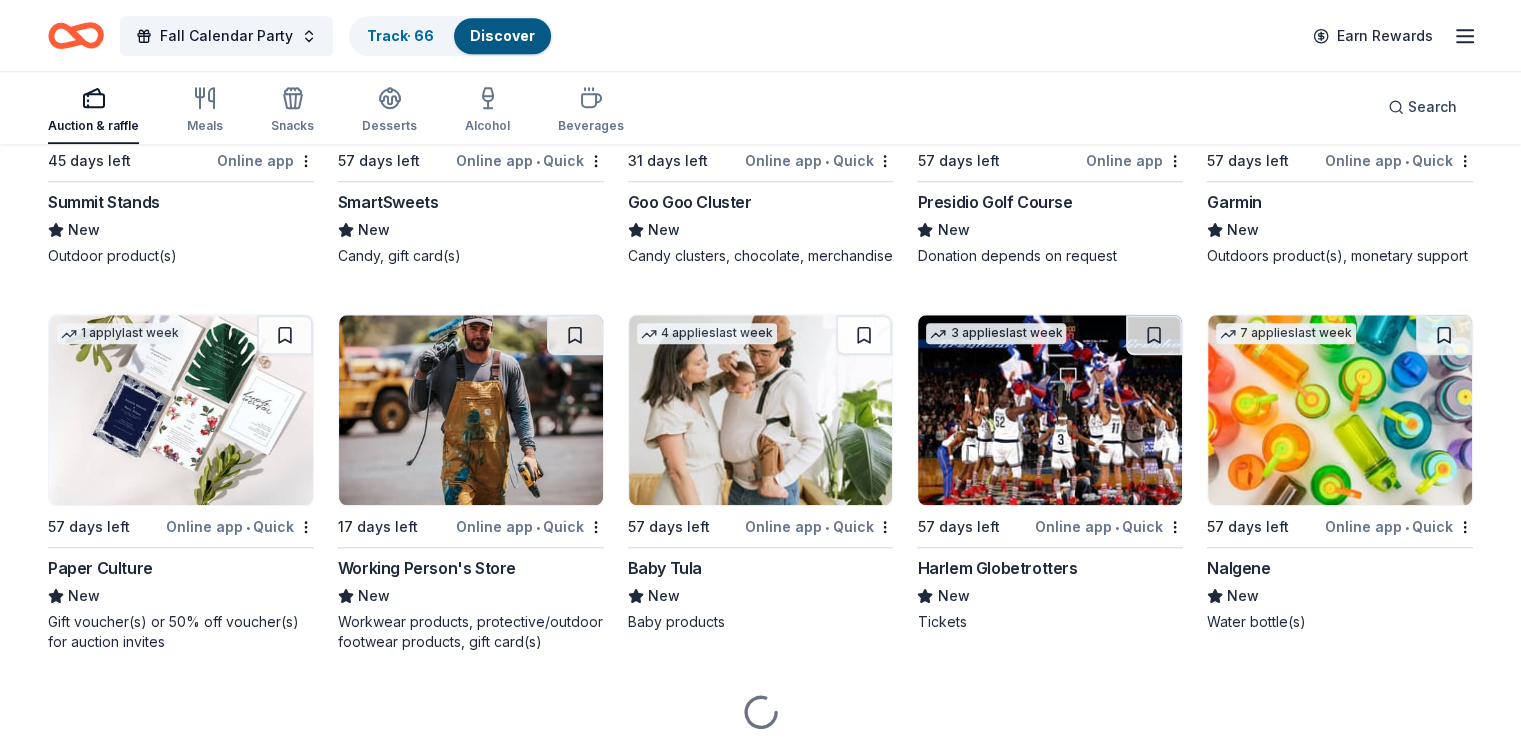 scroll, scrollTop: 17204, scrollLeft: 0, axis: vertical 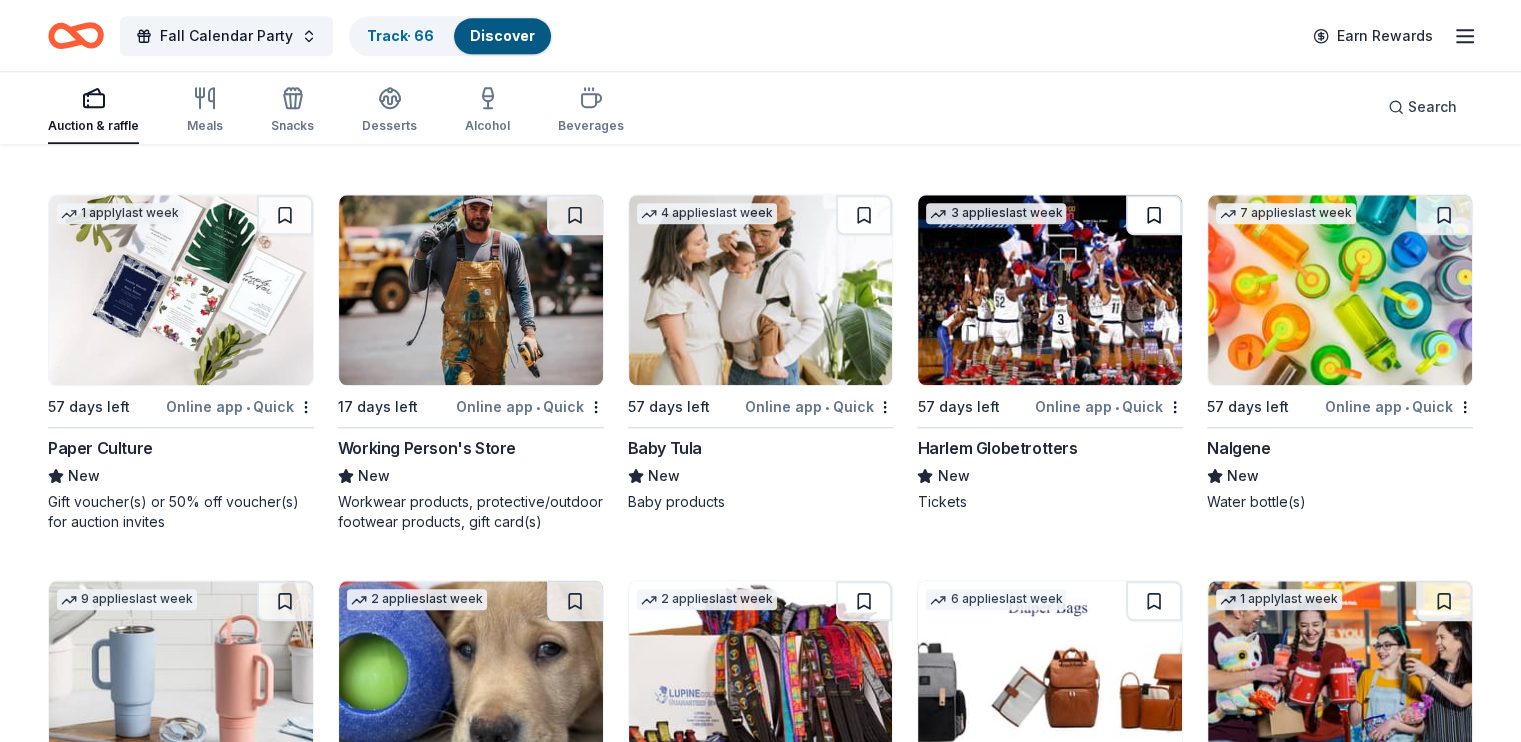 click at bounding box center [1154, 215] 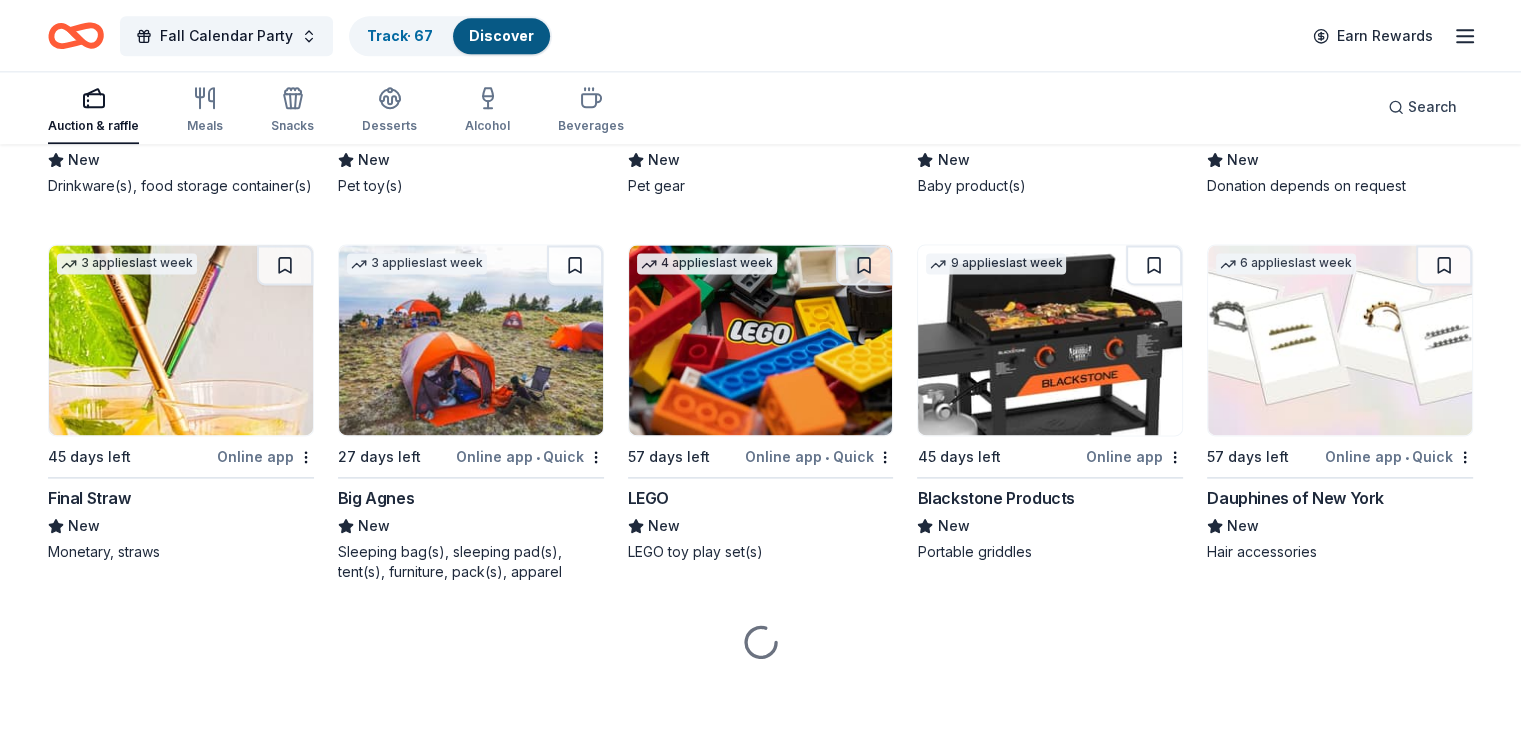 scroll, scrollTop: 17976, scrollLeft: 0, axis: vertical 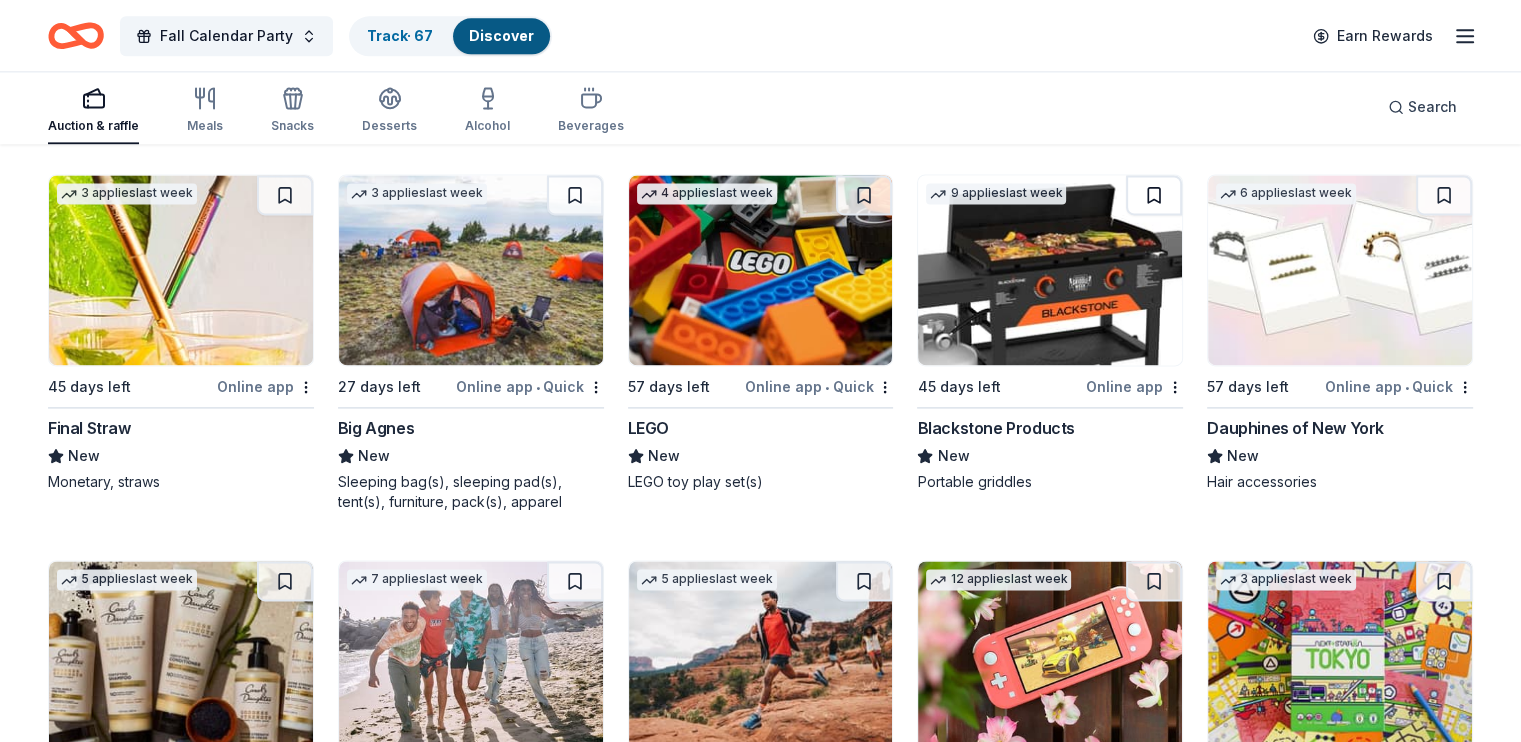 click at bounding box center [1154, 195] 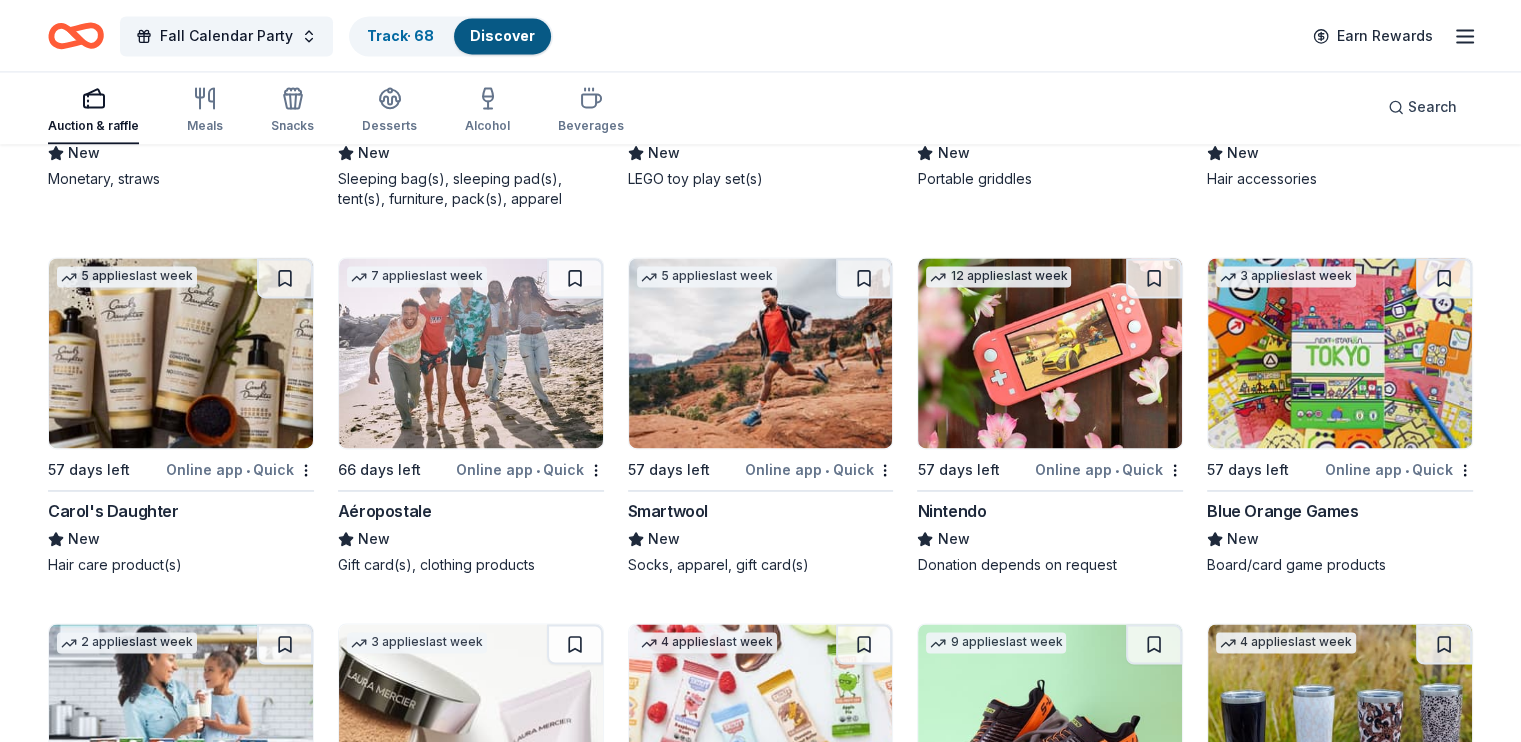 scroll, scrollTop: 18476, scrollLeft: 0, axis: vertical 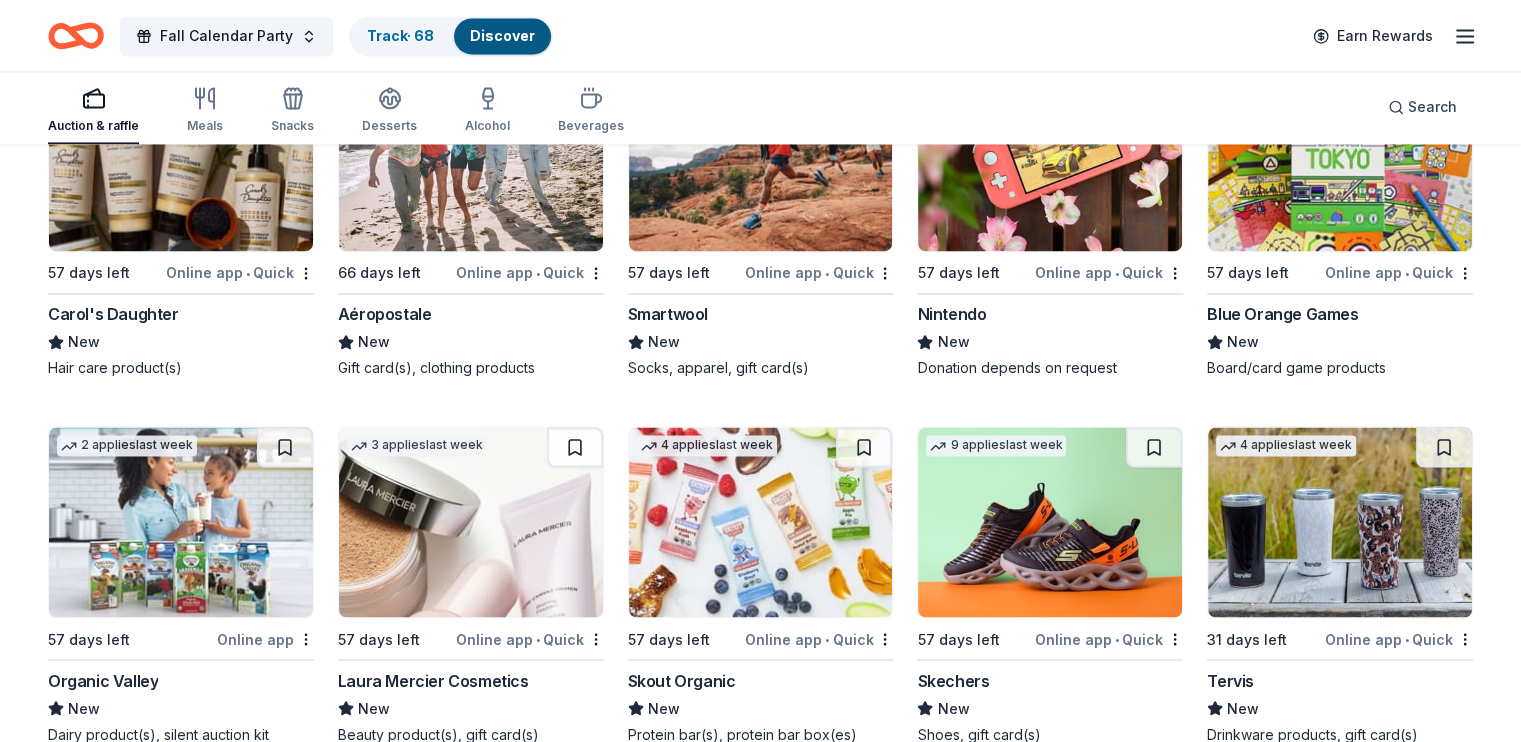 click at bounding box center [575, 81] 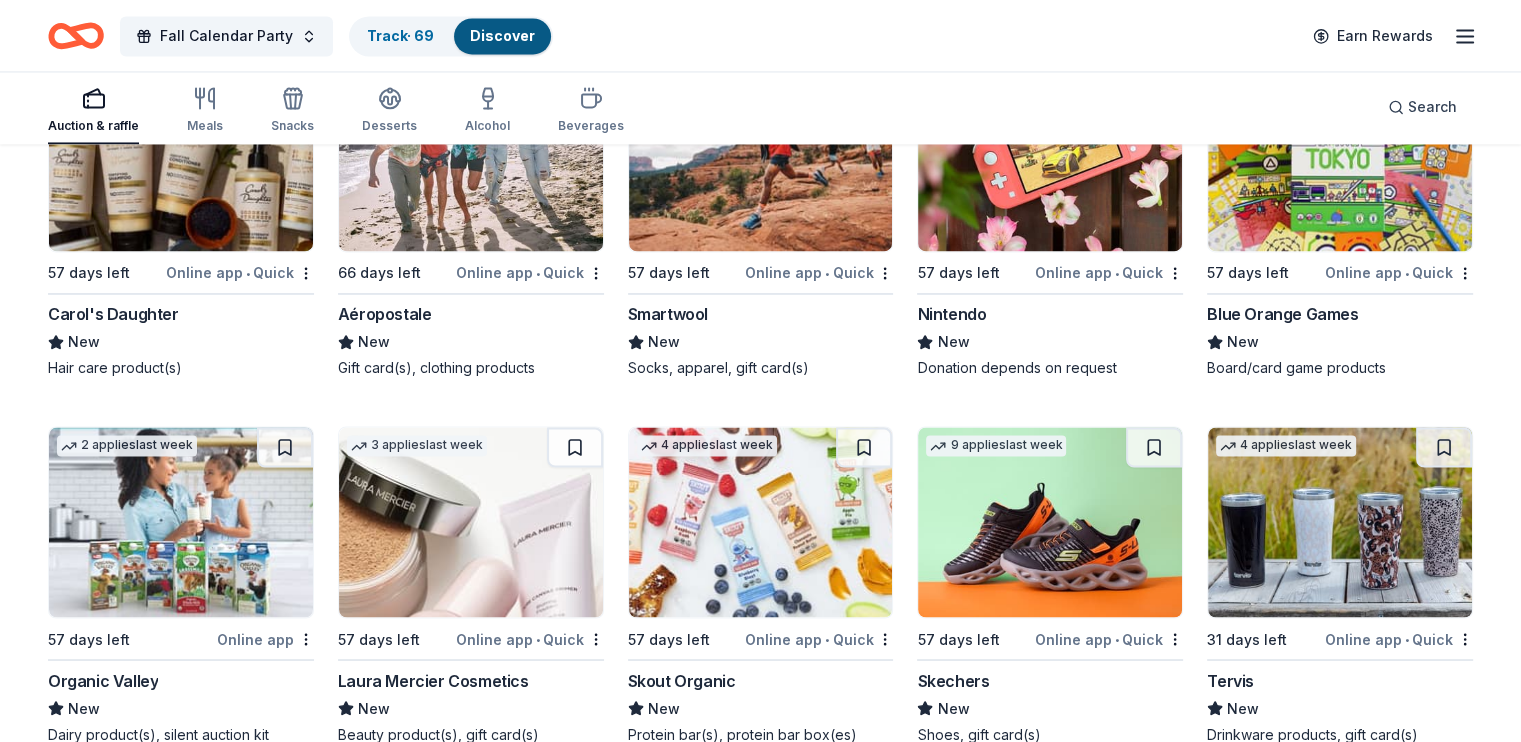 click at bounding box center (1154, 81) 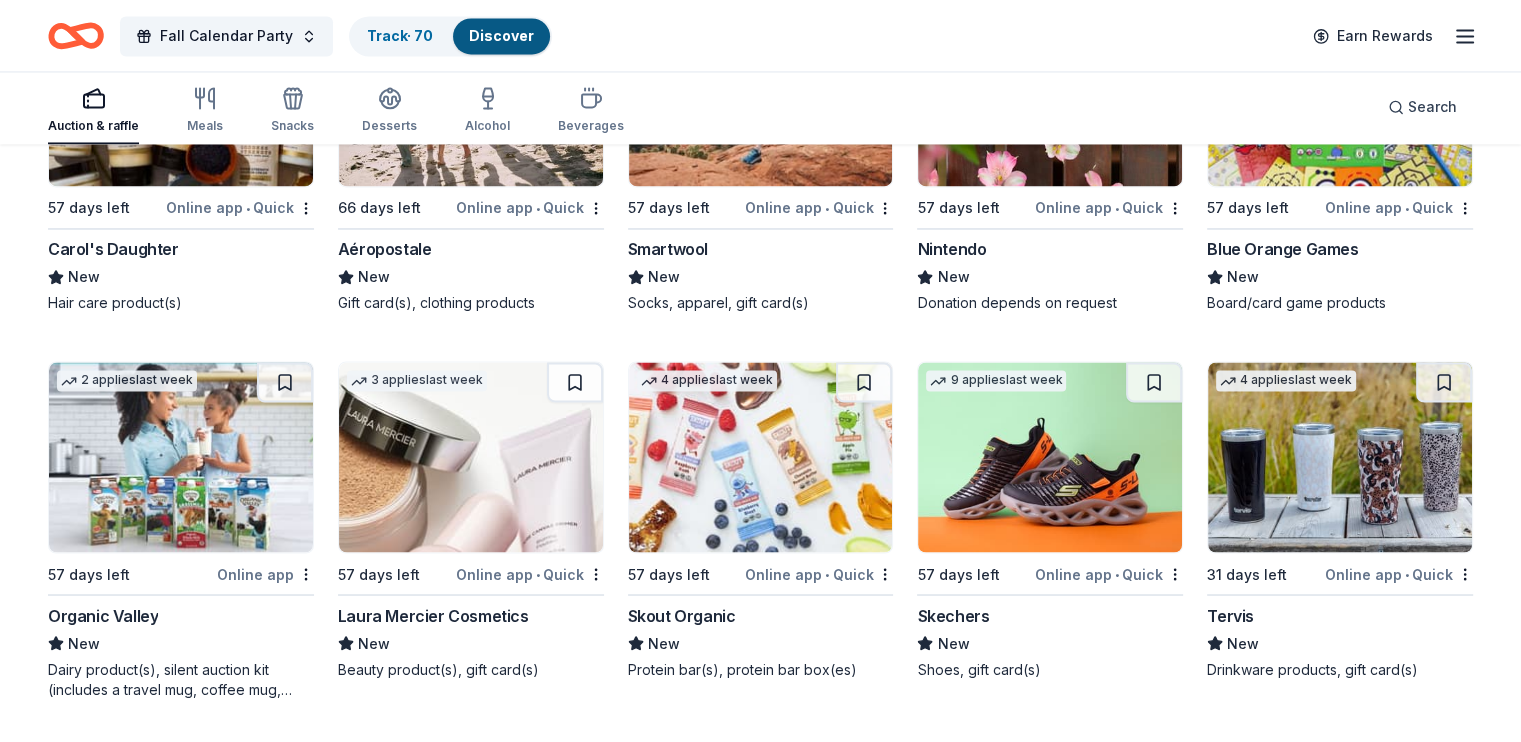 scroll, scrollTop: 18727, scrollLeft: 0, axis: vertical 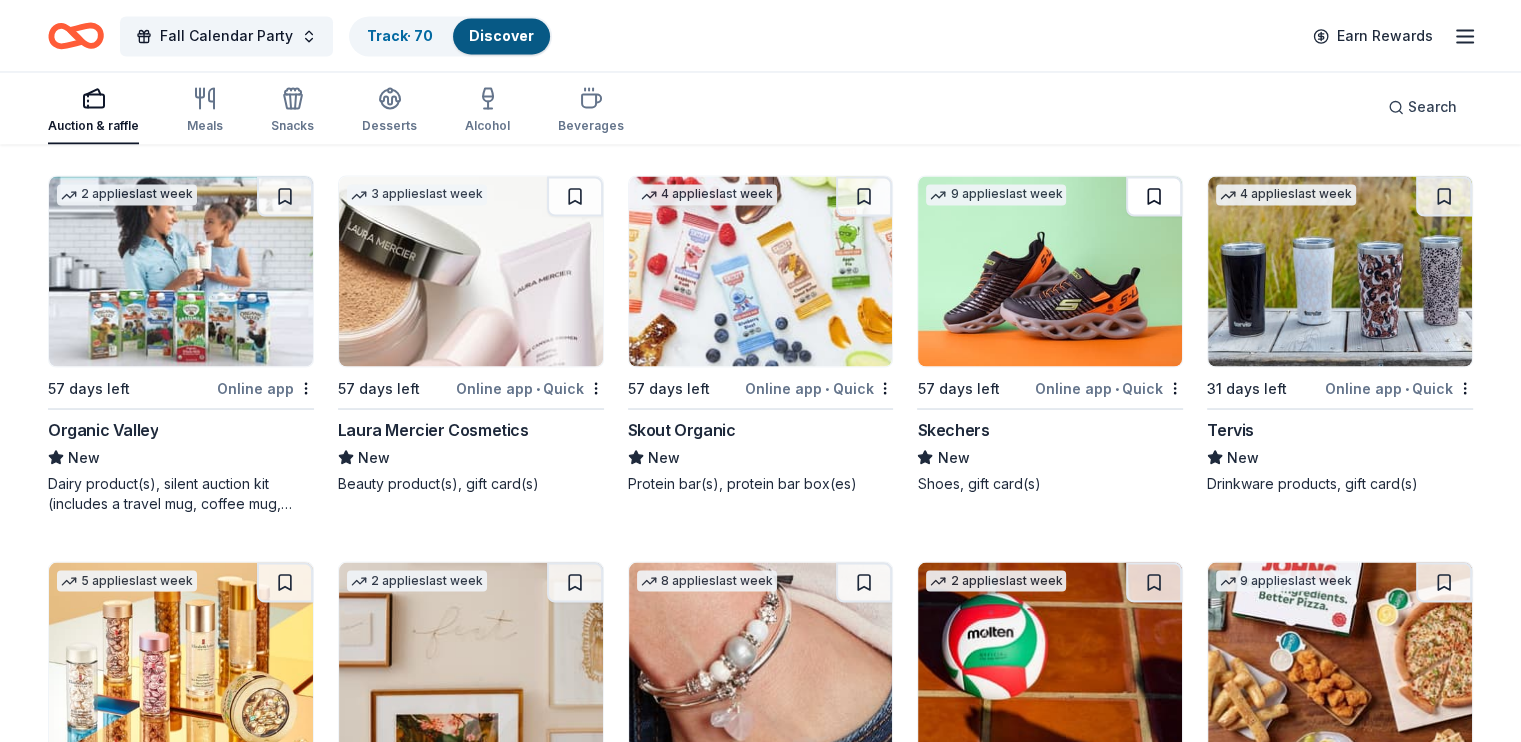 click at bounding box center [1154, 196] 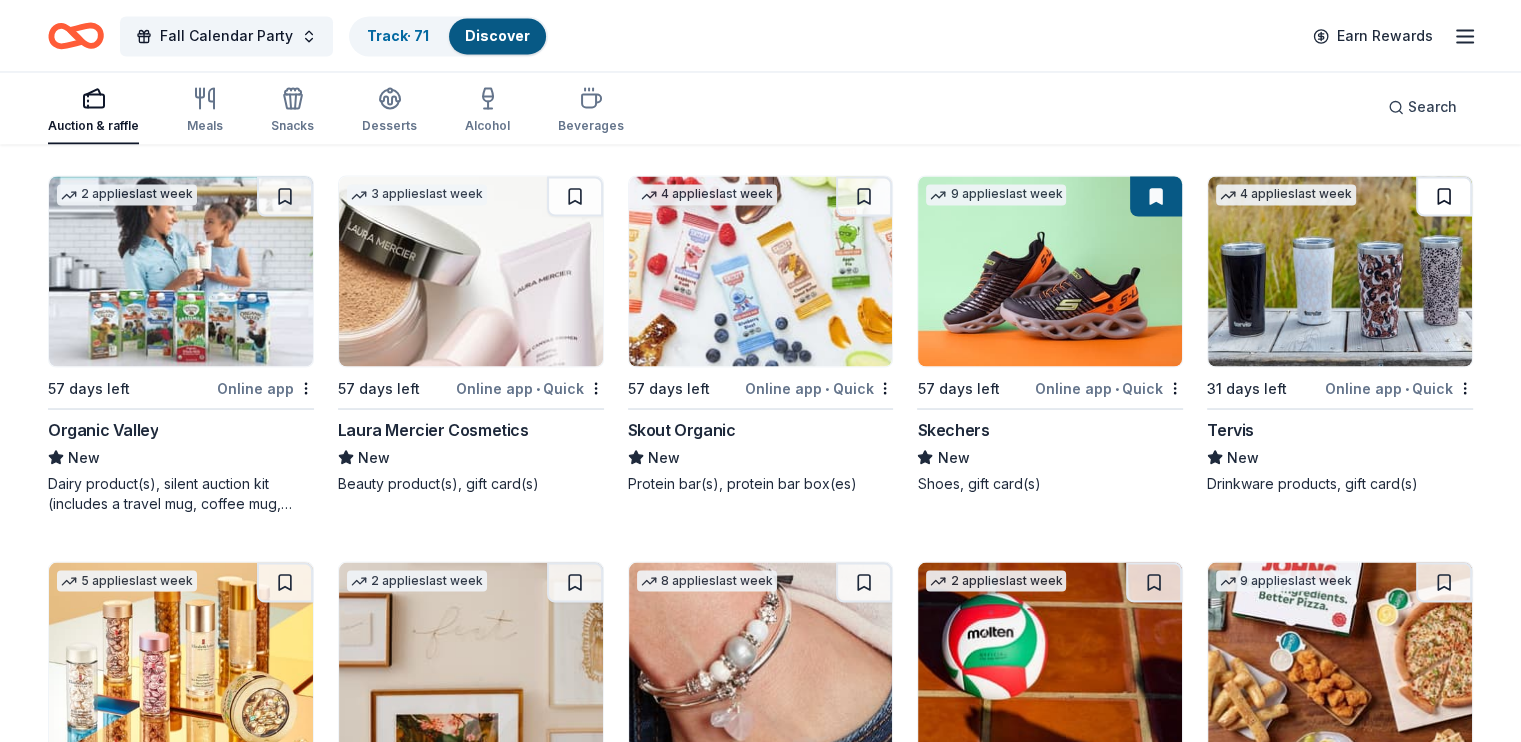 click at bounding box center (1444, 196) 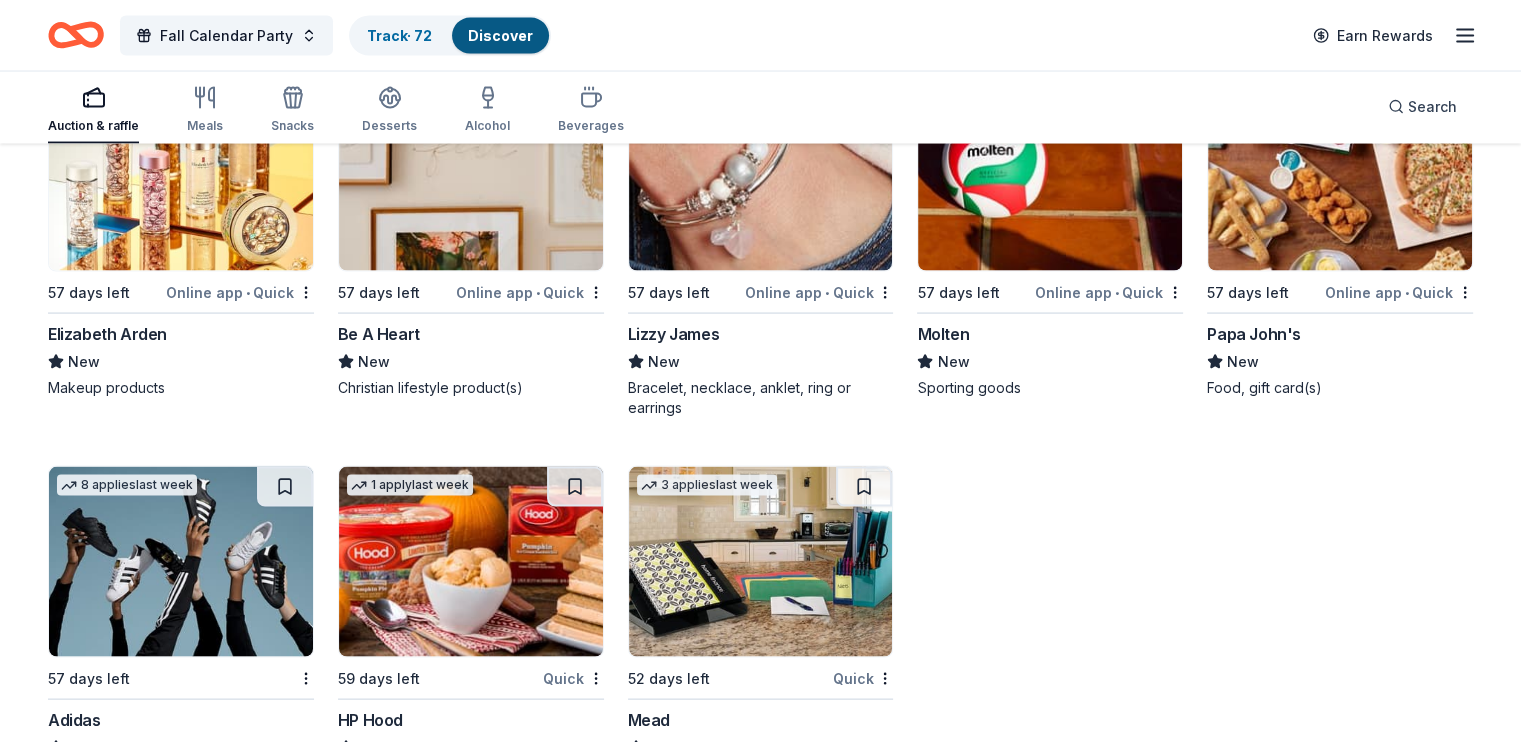 scroll, scrollTop: 19227, scrollLeft: 0, axis: vertical 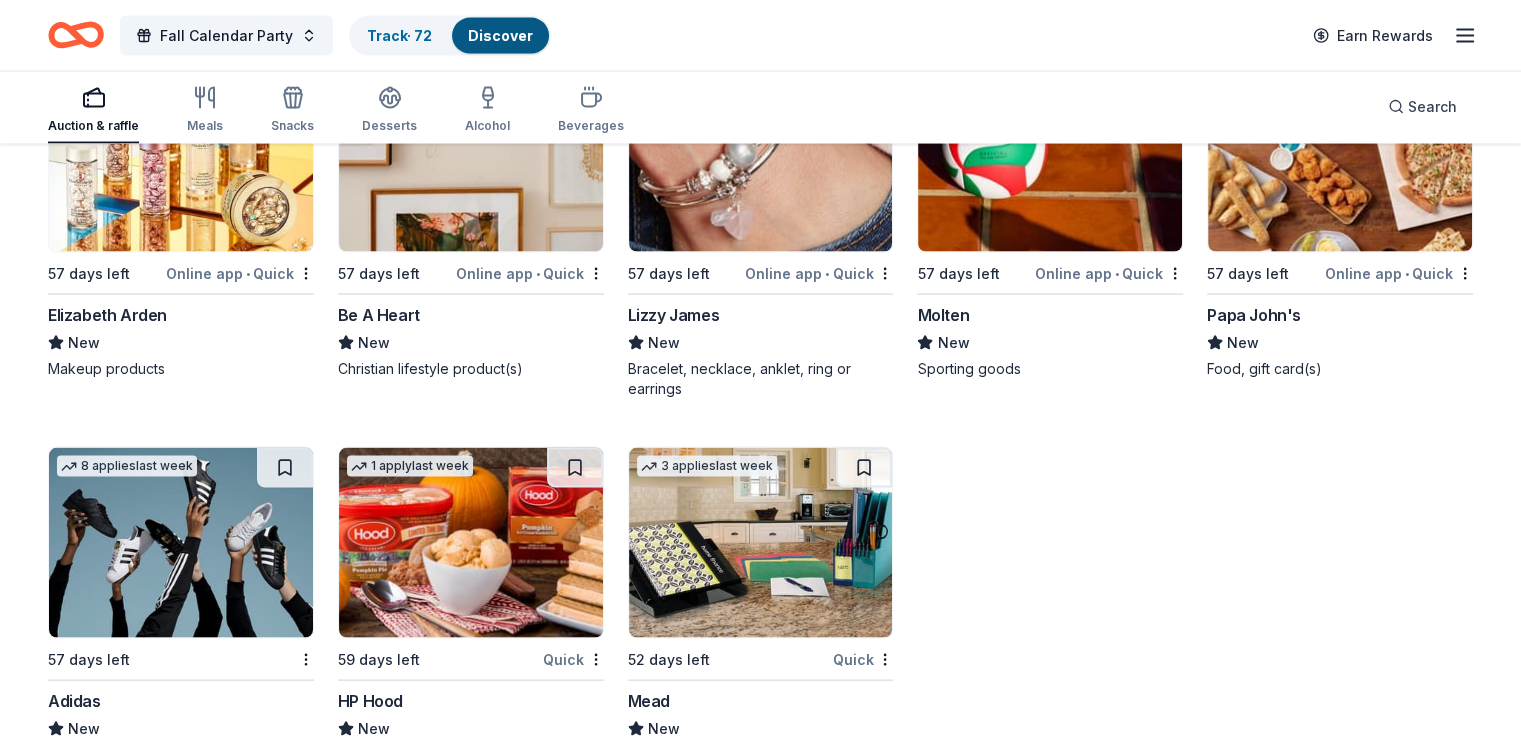 click at bounding box center [285, 82] 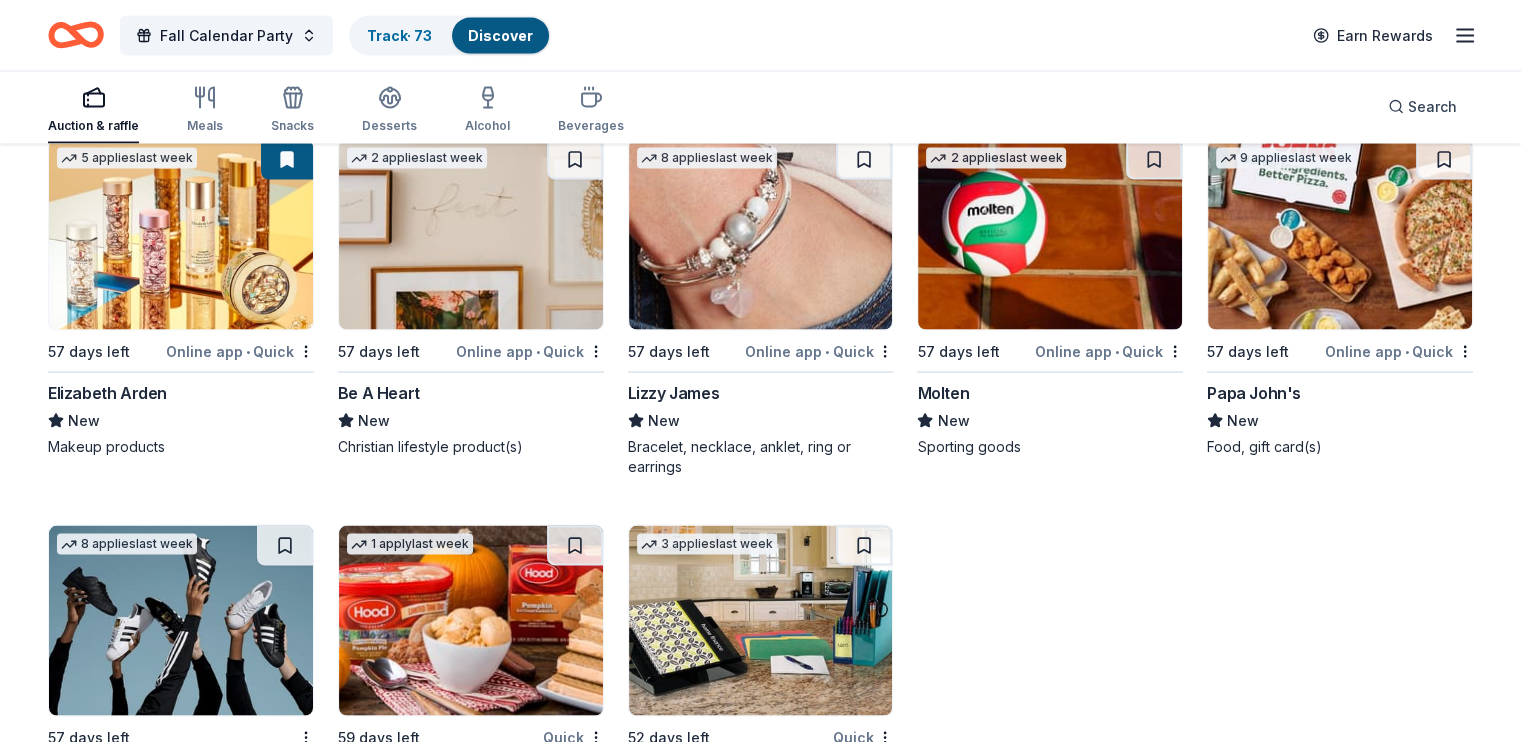 scroll, scrollTop: 19027, scrollLeft: 0, axis: vertical 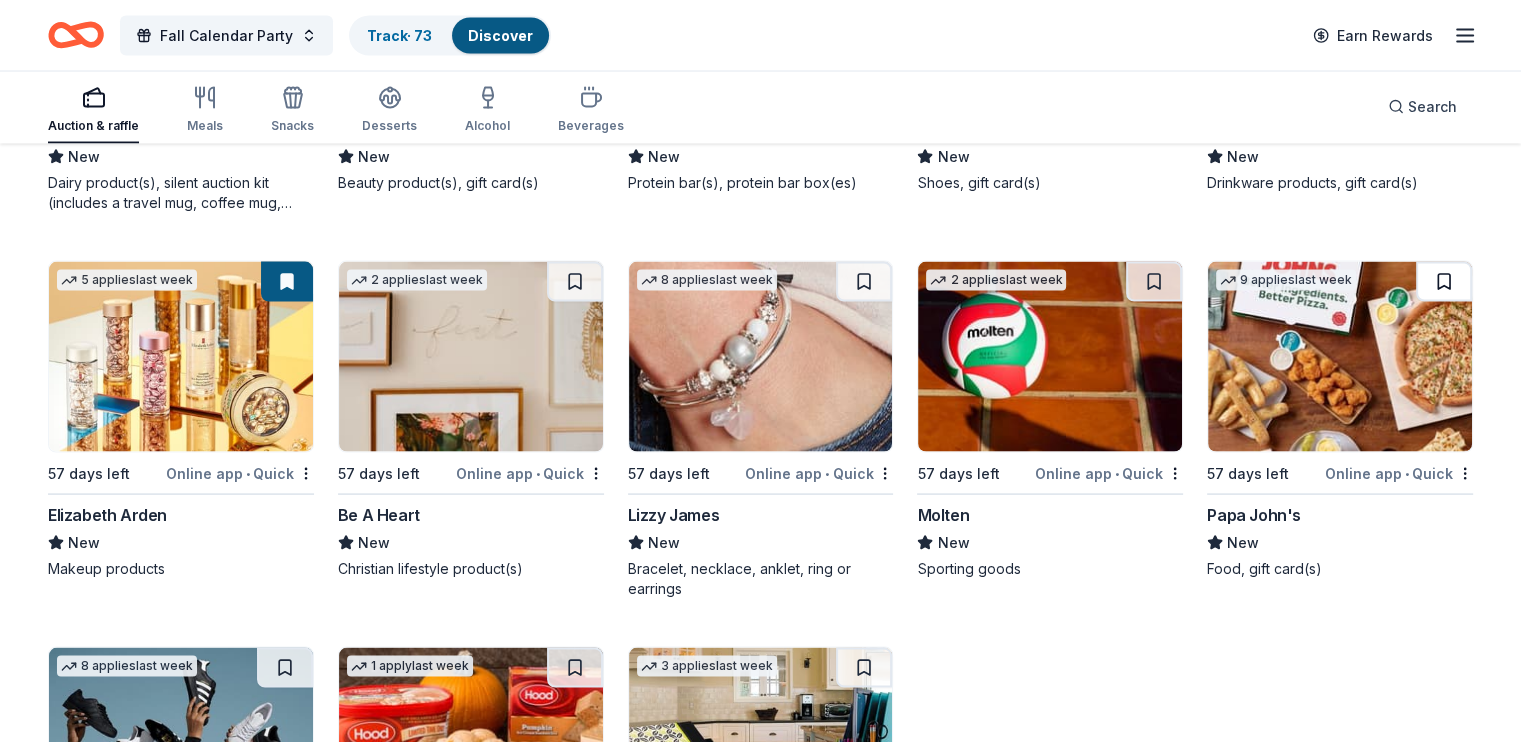 click at bounding box center [1444, 282] 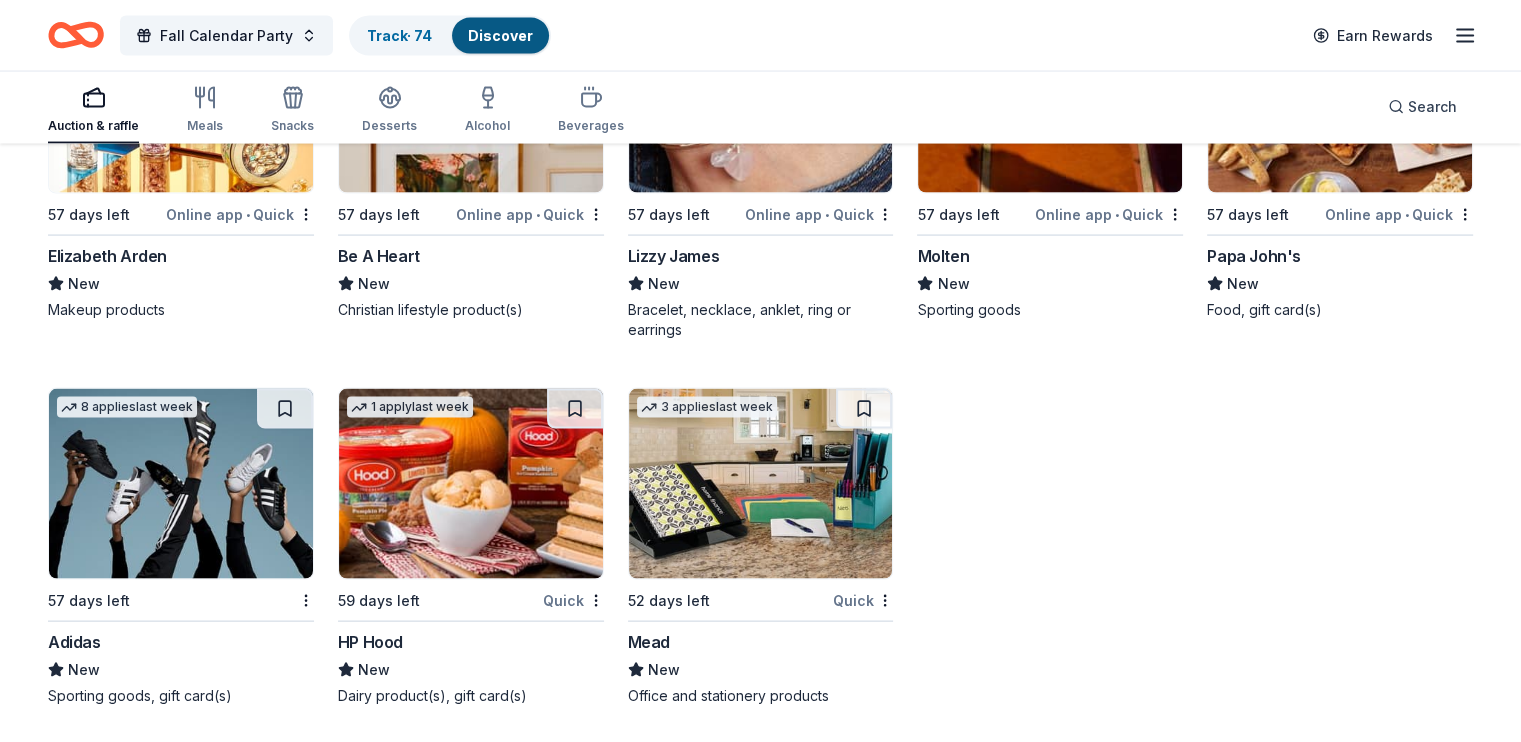 scroll, scrollTop: 19359, scrollLeft: 0, axis: vertical 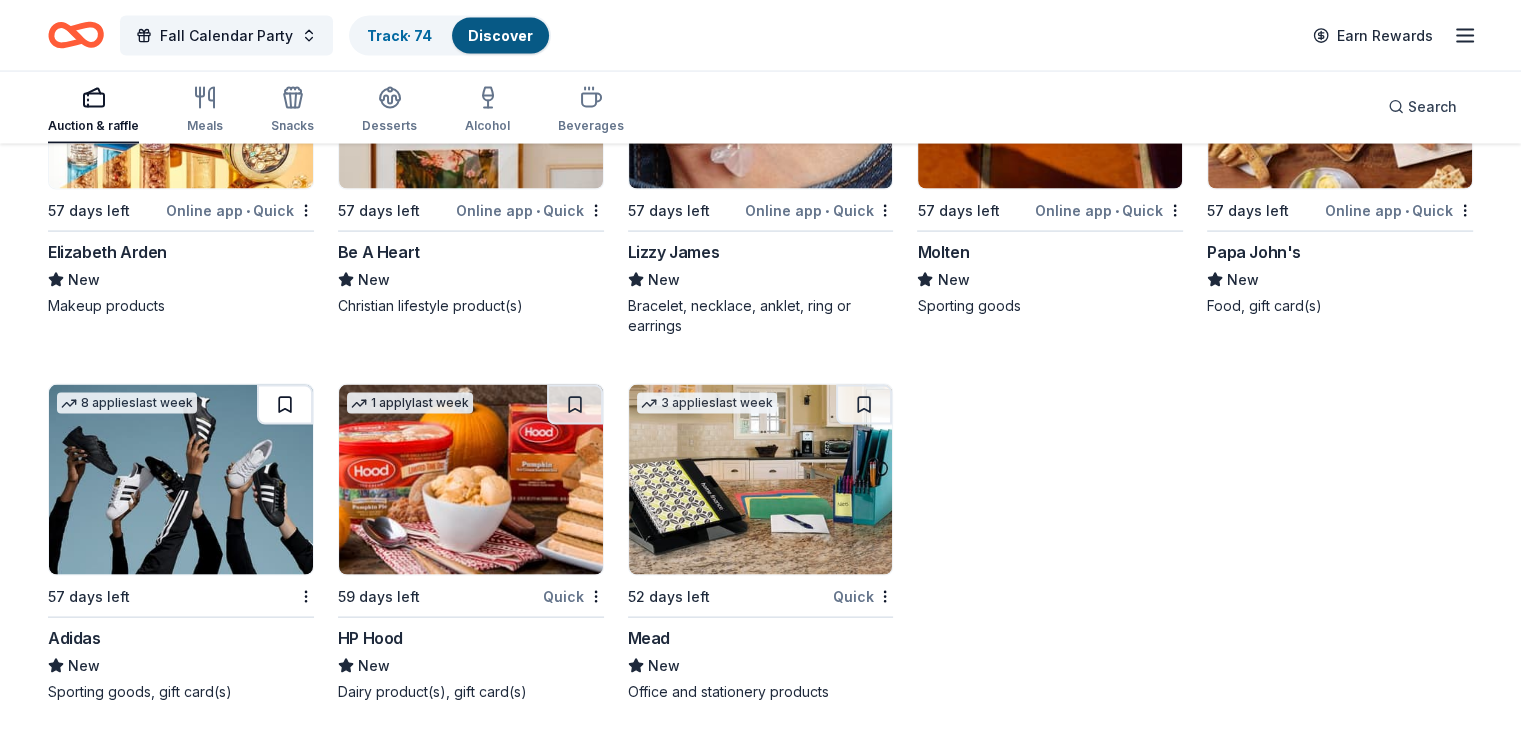 click at bounding box center (285, 405) 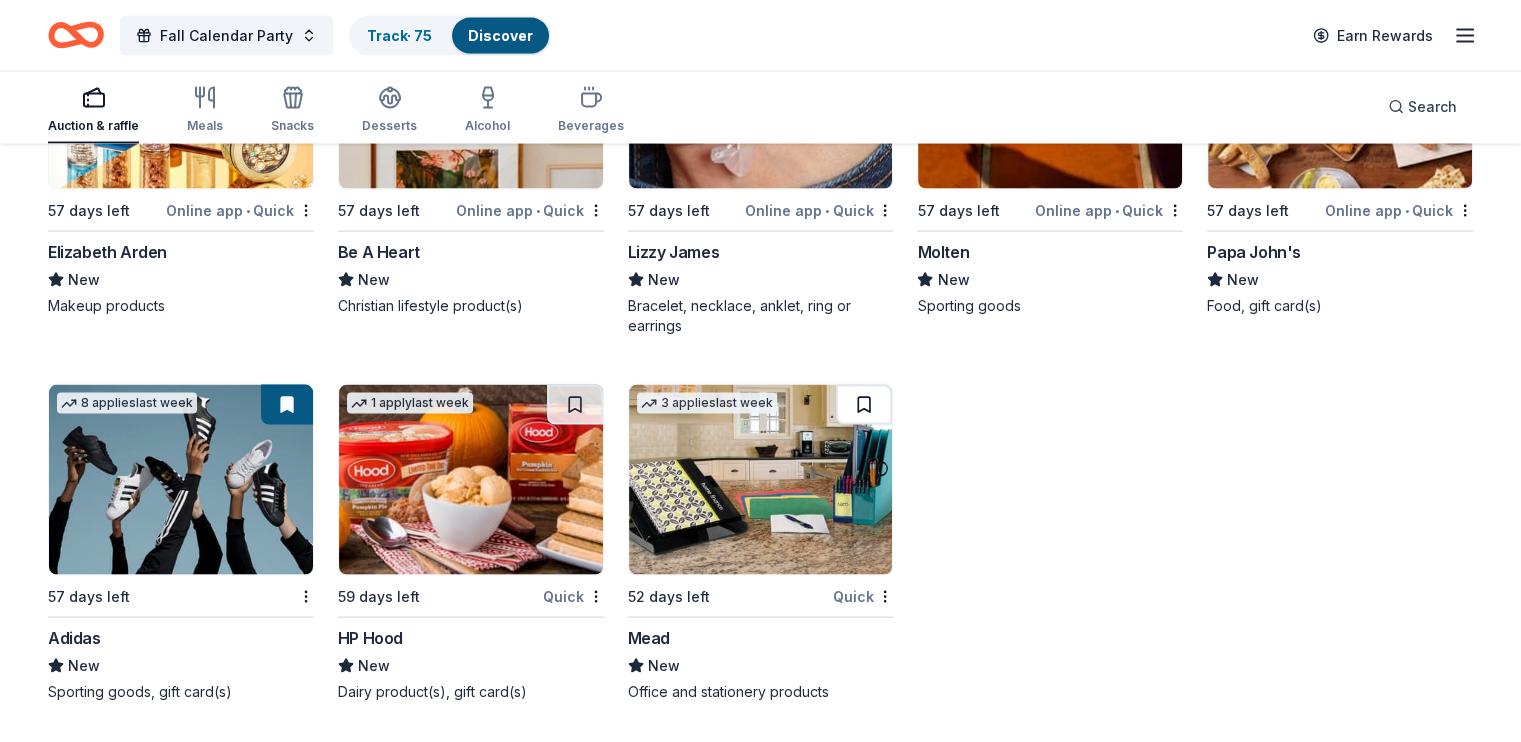 click at bounding box center (864, 405) 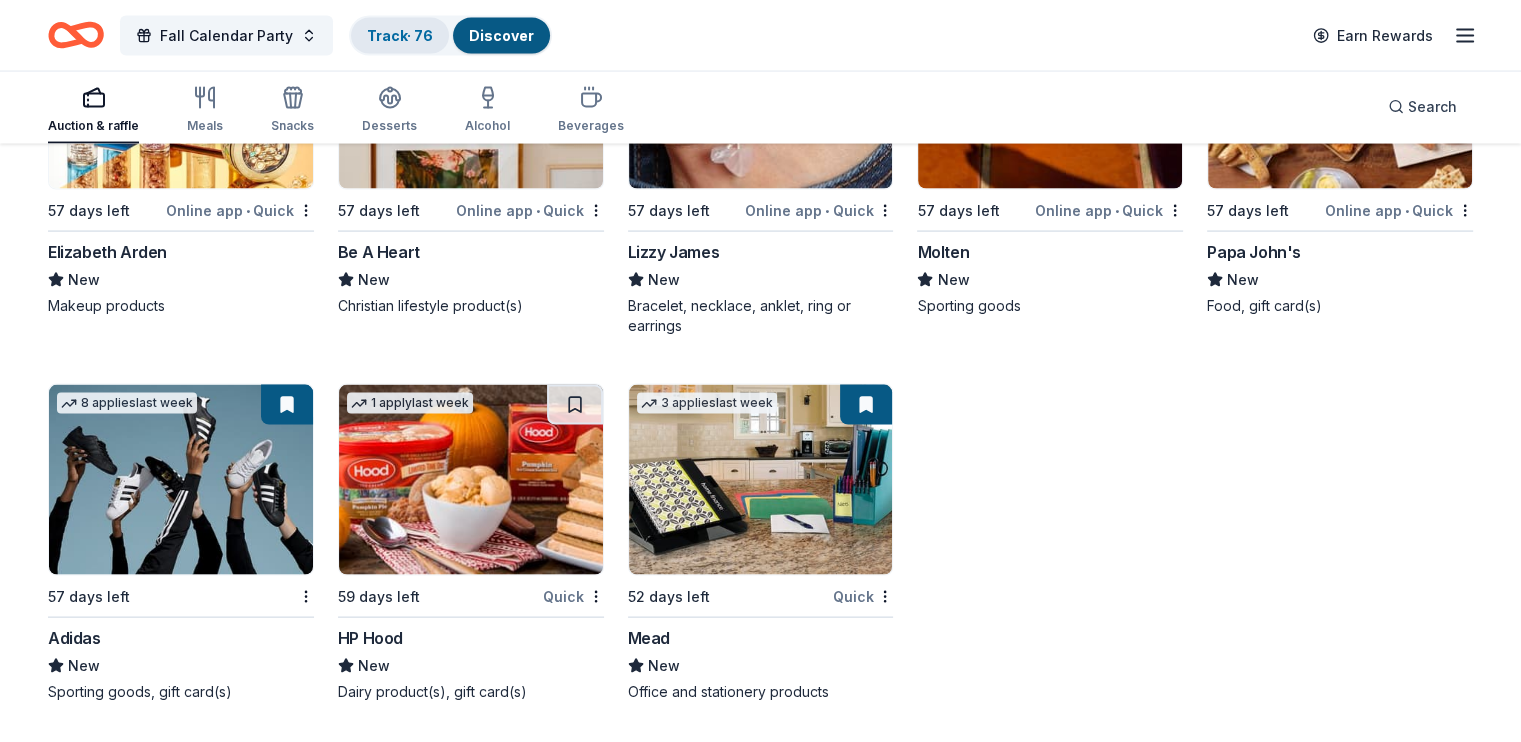 click on "Track  · 76" at bounding box center (400, 35) 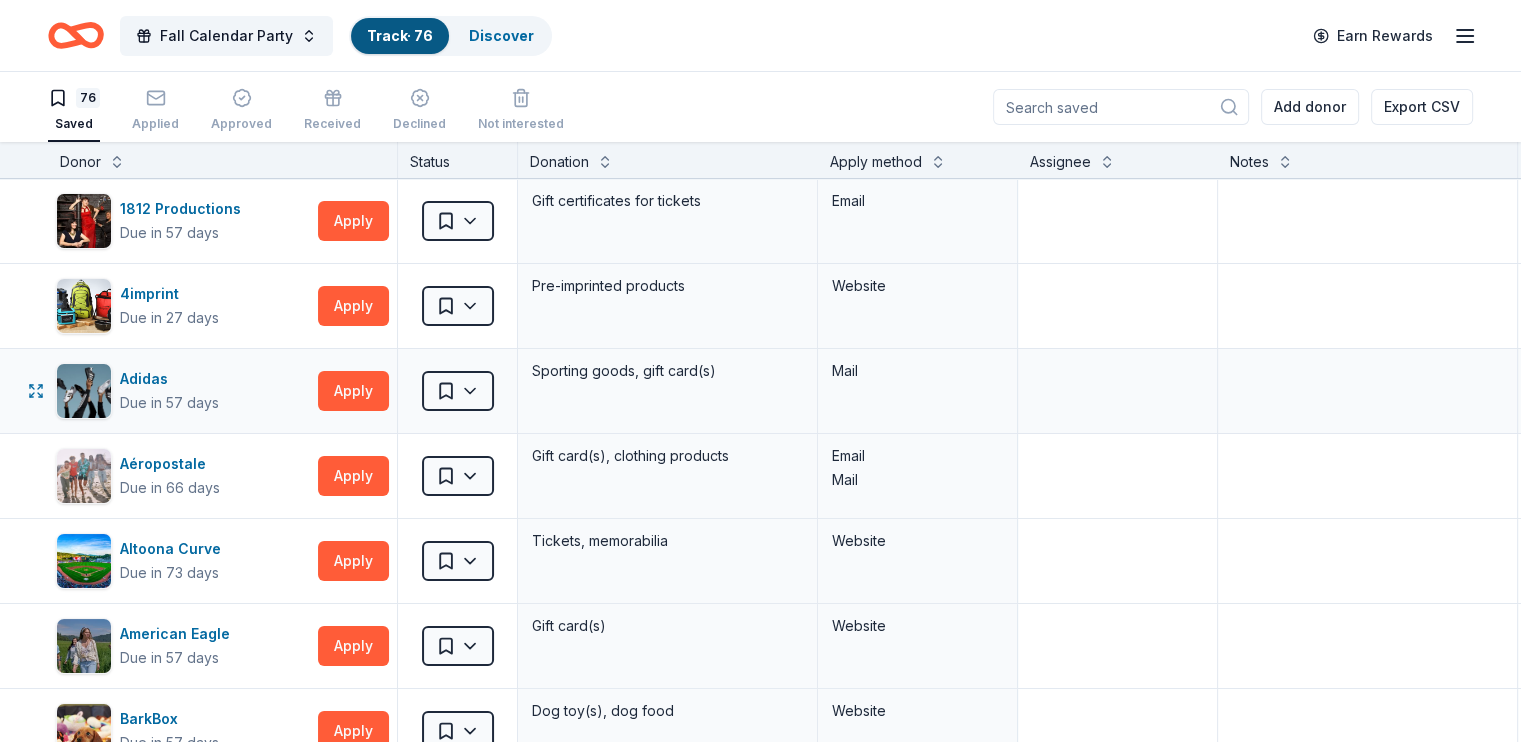 scroll, scrollTop: 0, scrollLeft: 0, axis: both 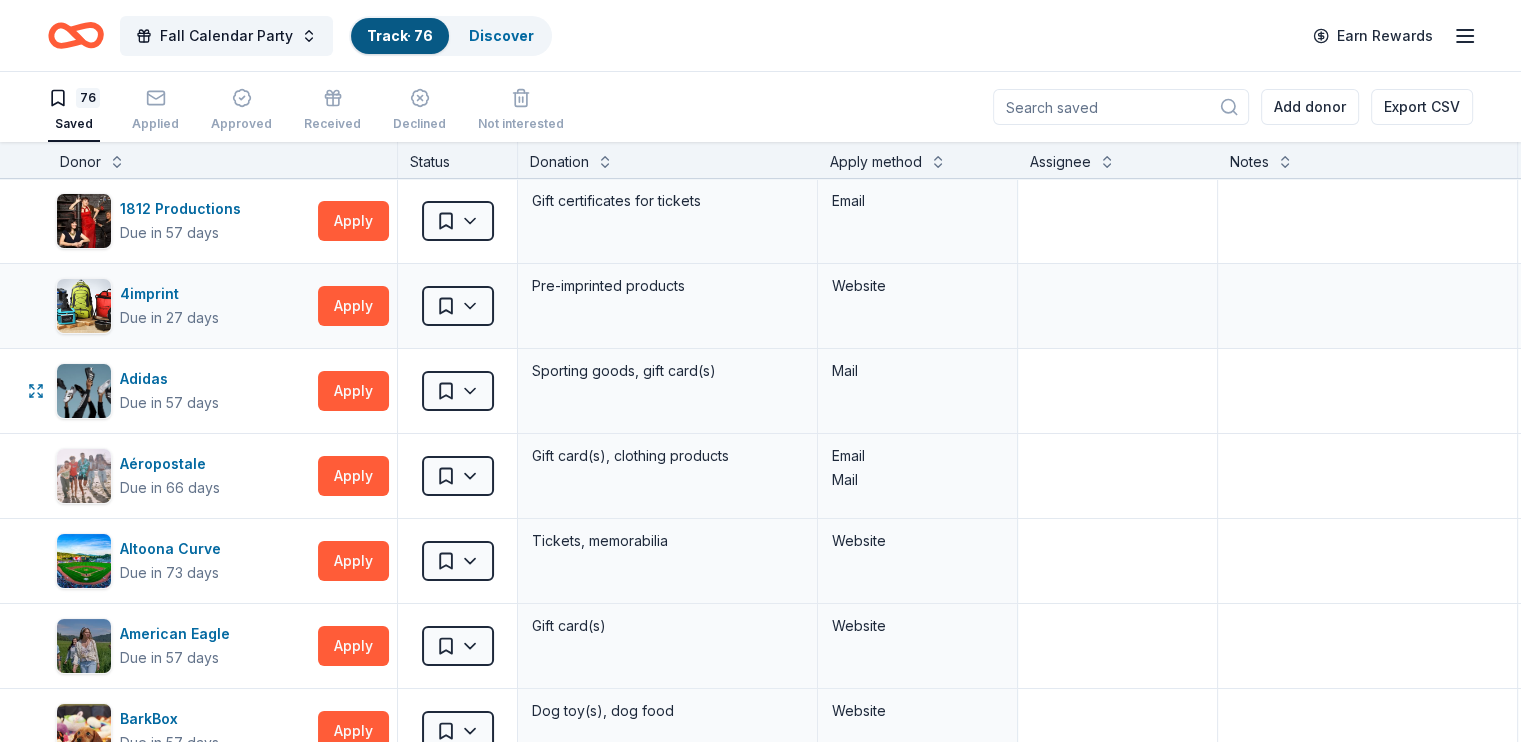 click on "[BRAND_NAME] Due in [DAYS] days Apply Saved Pre-imprinted products Website" at bounding box center [783, 306] 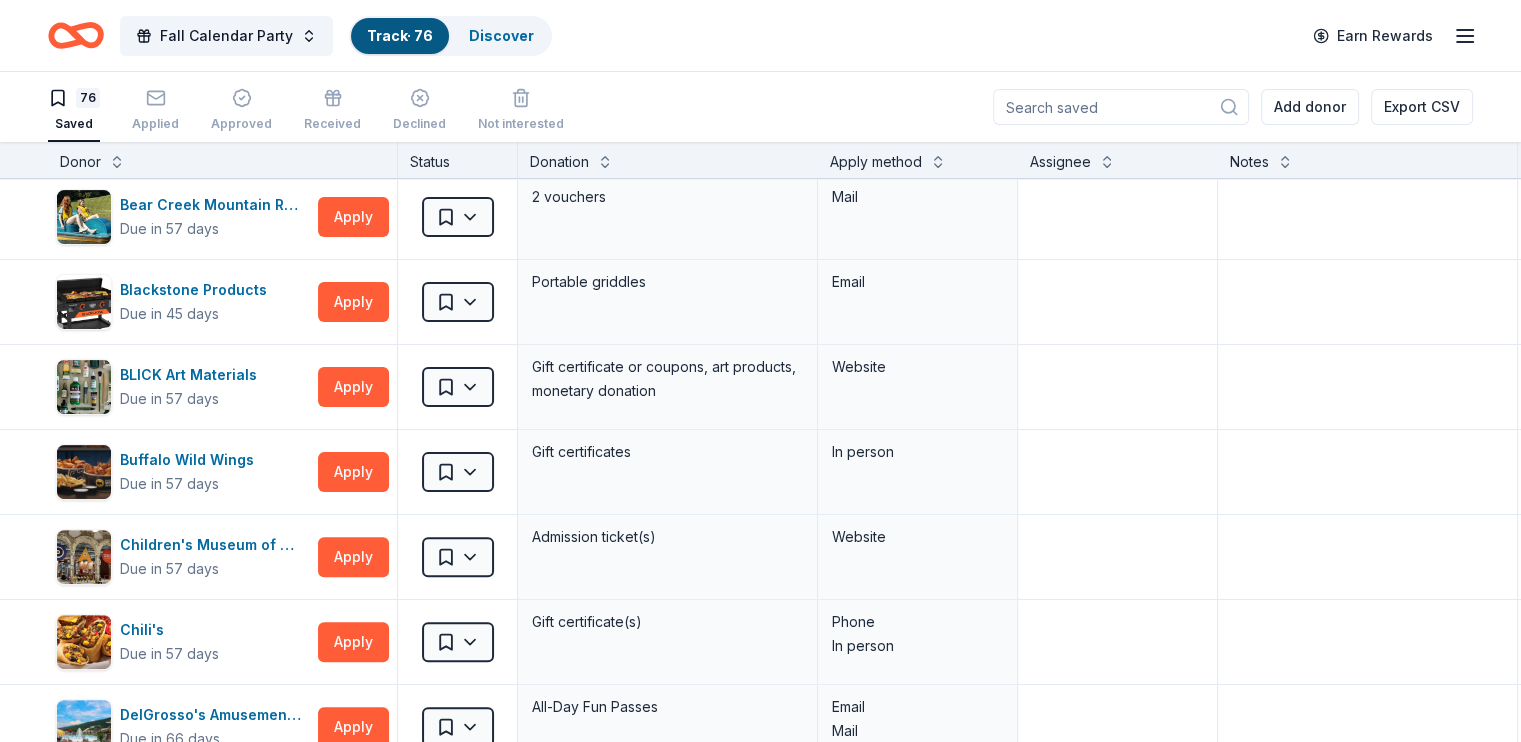 scroll, scrollTop: 600, scrollLeft: 0, axis: vertical 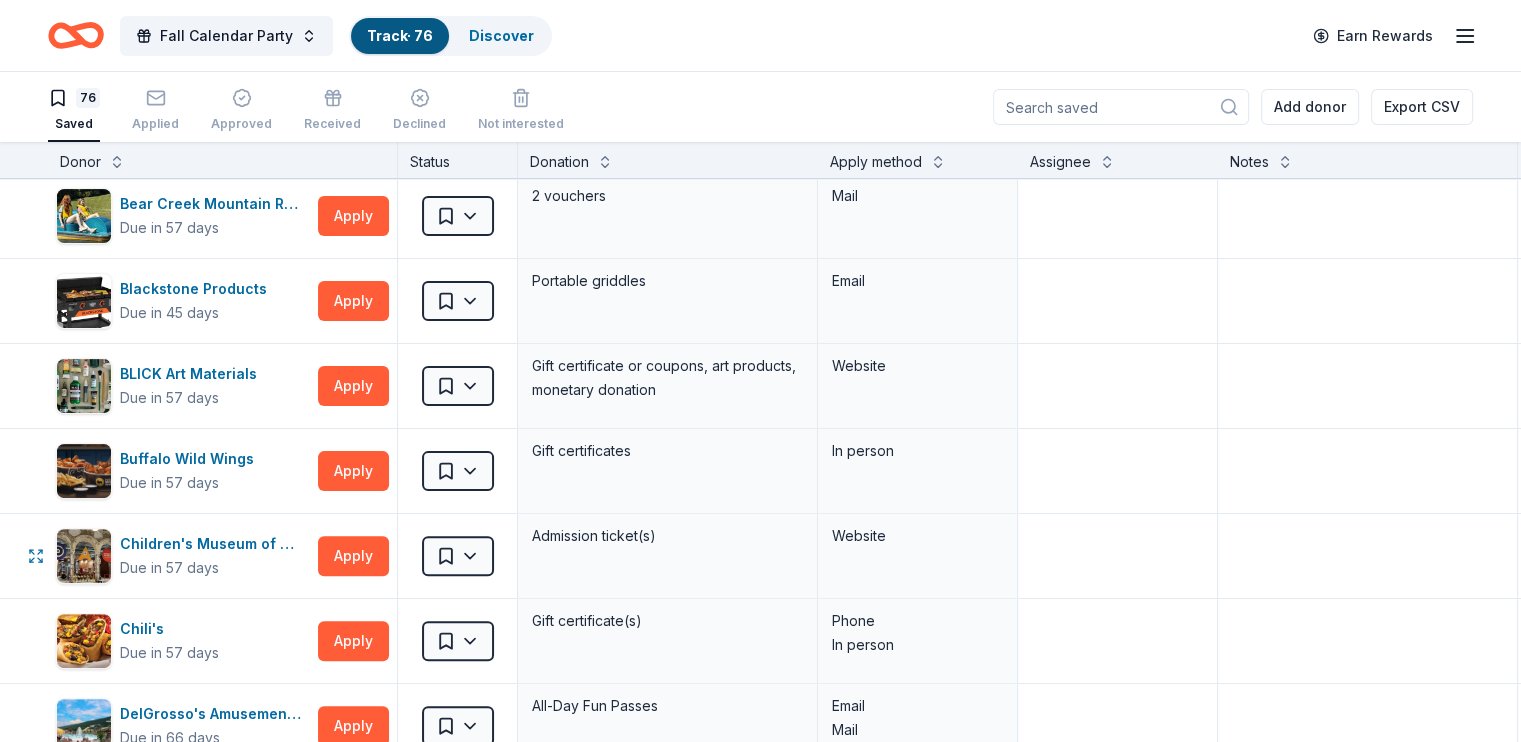 click on "Due in 57 days" at bounding box center [169, 568] 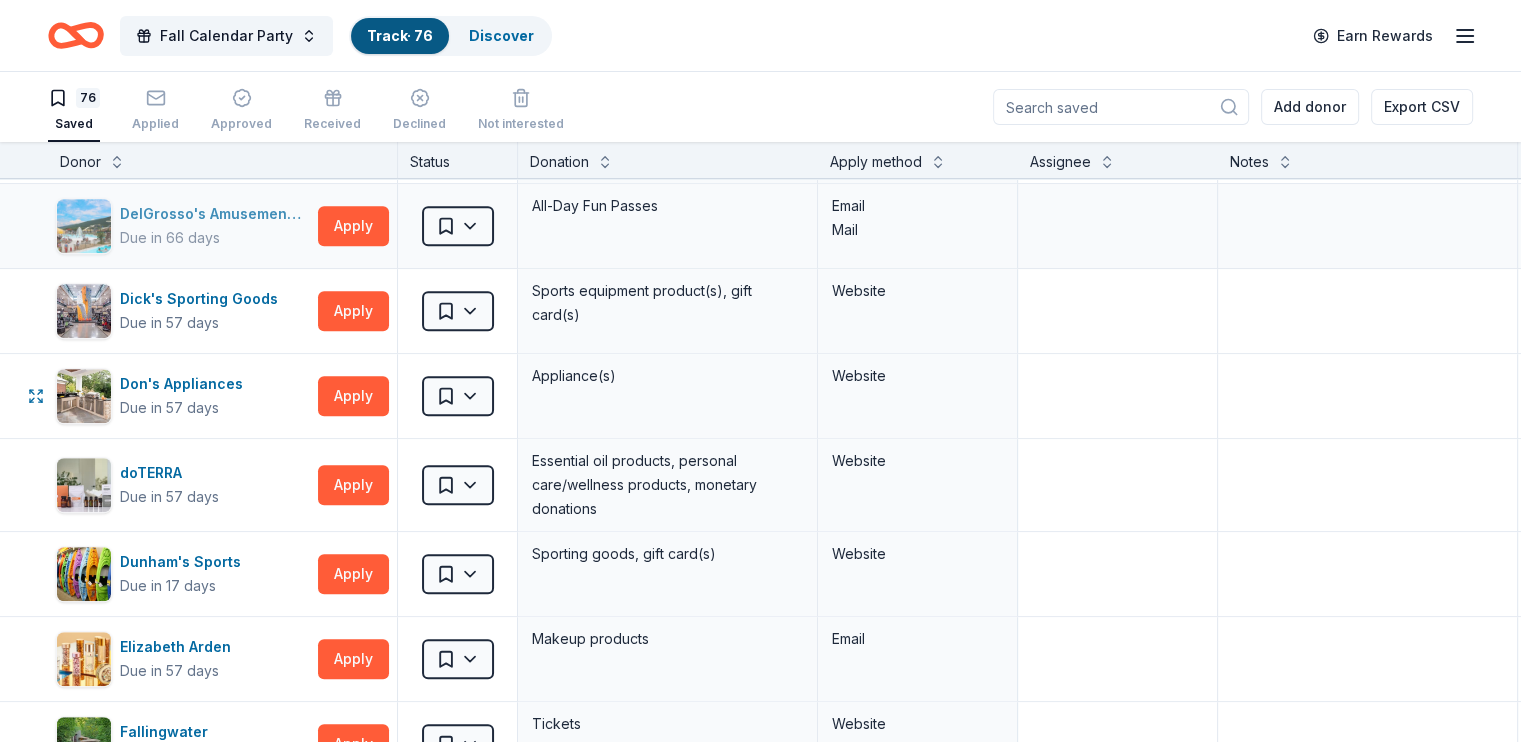 scroll, scrollTop: 1200, scrollLeft: 0, axis: vertical 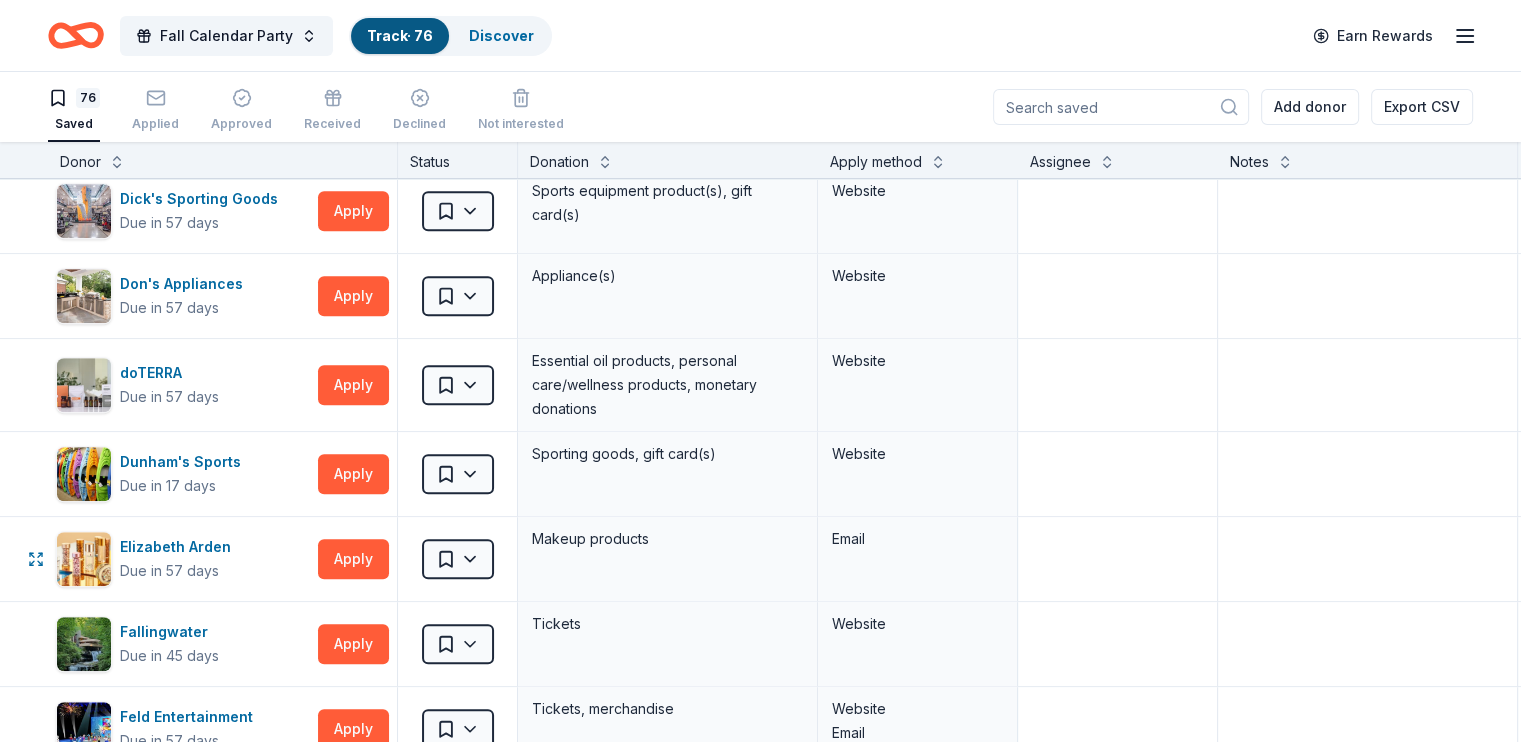 click on "[BRAND_NAME] Due in [DAYS] days Apply" at bounding box center [222, 559] 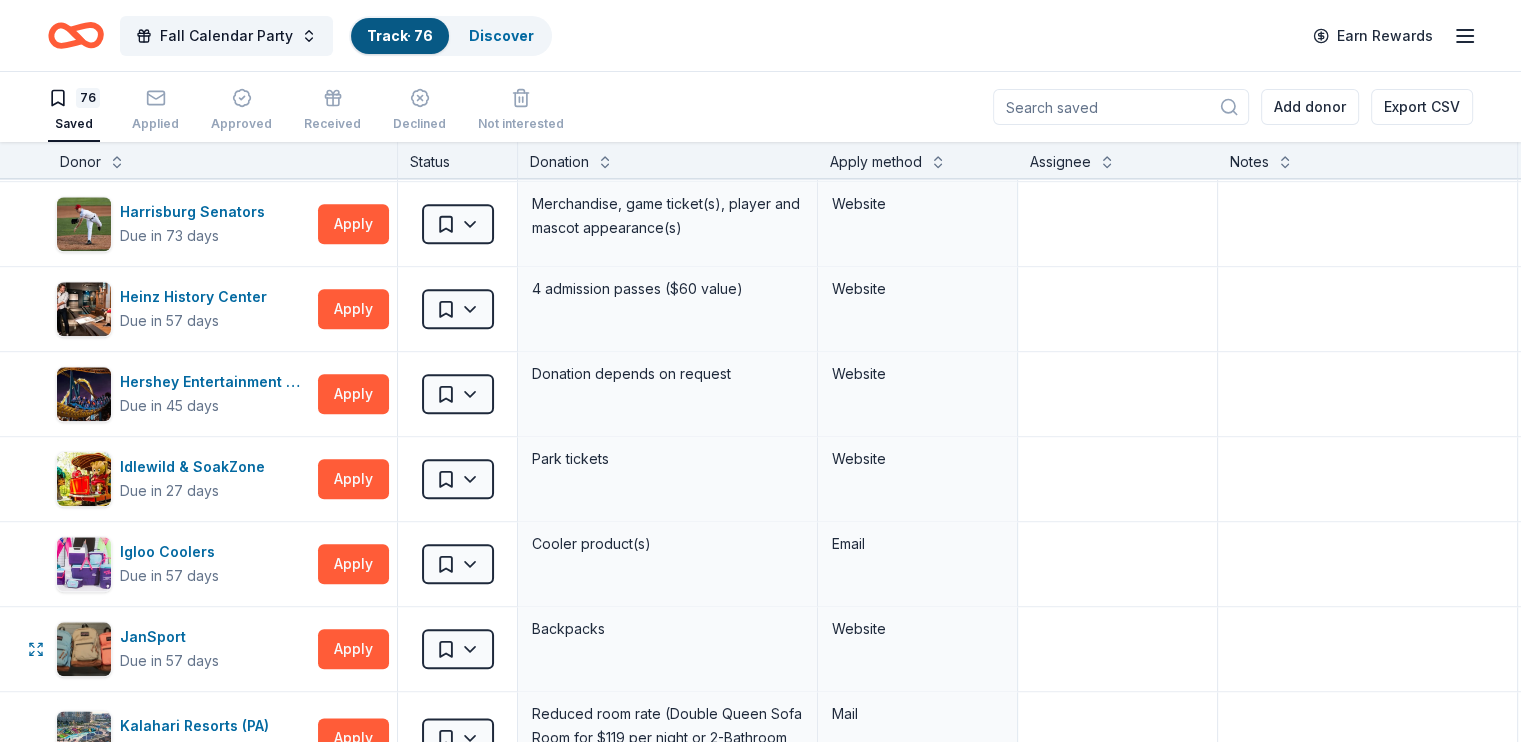 scroll, scrollTop: 2400, scrollLeft: 0, axis: vertical 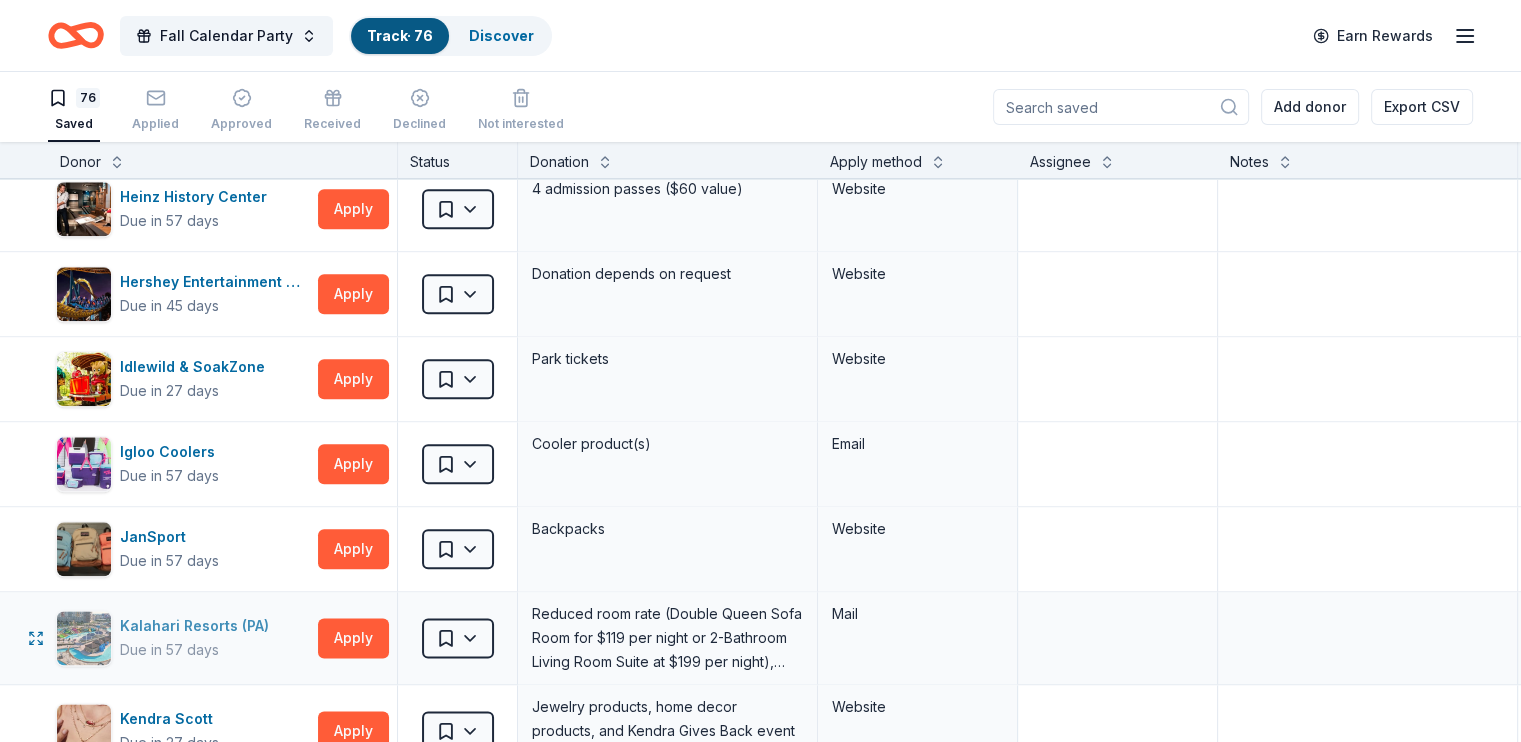 click on "Kalahari Resorts (PA)" at bounding box center (198, 626) 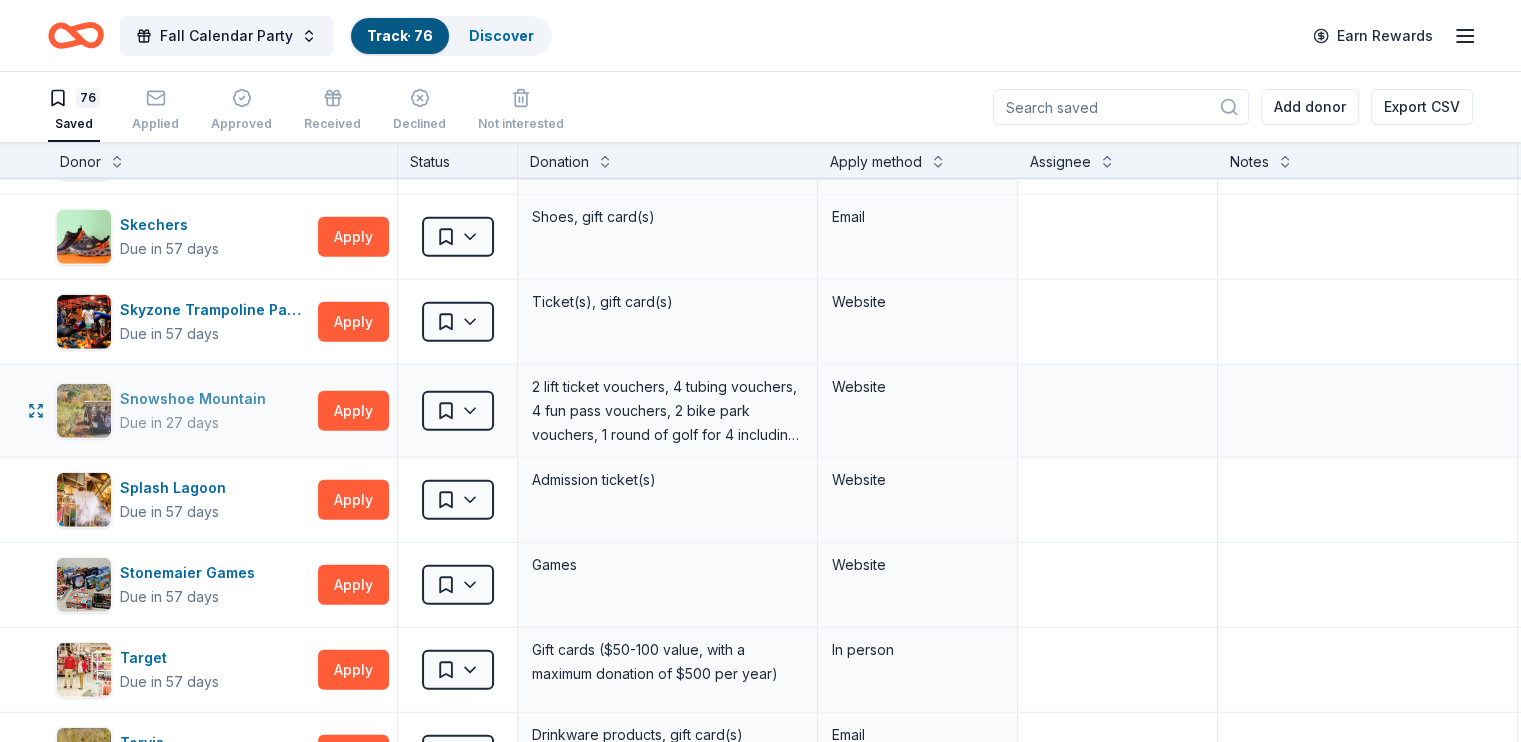 scroll, scrollTop: 5500, scrollLeft: 0, axis: vertical 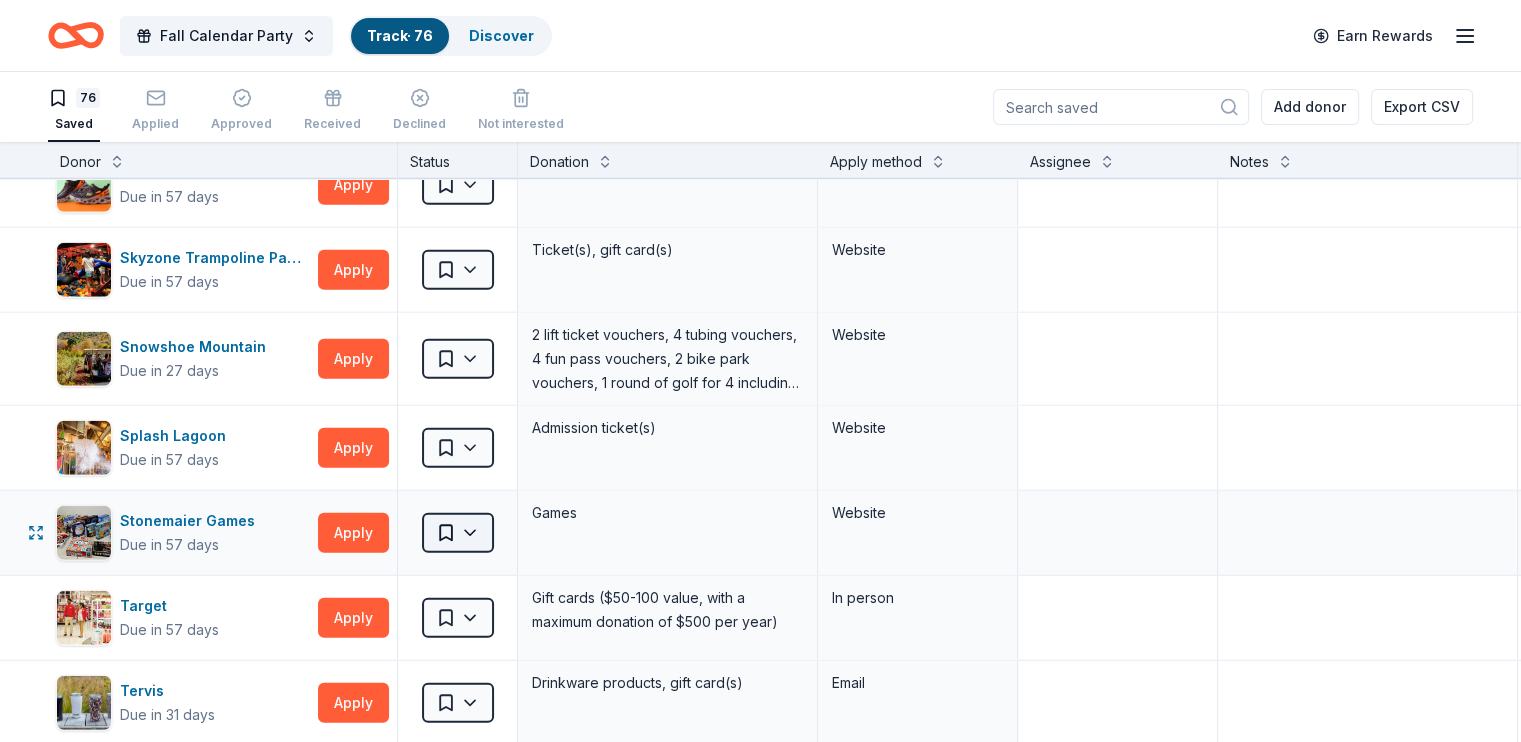 click on "[MONTH] [DAY], [YEAR]  · [NUMBER] Discover Earn Rewards [NUMBER] Saved Applied Approved Received Declined Not interested Add donor Export CSV Donor Status Donation Apply method Assignee Notes [BRAND_NAME] Due in [DAYS] days Apply Saved Gift certificates for tickets Email [BRAND_NAME] Due in [DAYS] days Apply Saved Pre-imprinted products Website [BRAND_NAME] Due in [DAYS] days Apply Saved Sporting goods, gift card(s) Mail [BRAND_NAME] Due in [DAYS] days Apply Saved Gift card(s), clothing products Email Mail [BRAND_NAME] Due in [DAYS] days Apply Saved Tickets, memorabilia Website [BRAND_NAME] Due in [DAYS] days Apply Saved Gift card(s) Website [BRAND_NAME] Due in [DAYS] days Apply Saved Dog toy(s), dog food Website [BRAND_NAME] Due in [DAYS] days Apply Saved 2 vouchers Mail [BRAND_NAME] Due in [DAYS] days Apply Saved Portable griddles Email [BRAND_NAME] Due in [DAYS] days Apply Saved Gift certificate or coupons, art products, monetary donation Website [BRAND_NAME] Due in [DAYS] days Apply Saved Gift certificates In person Apply Saved" at bounding box center [760, 371] 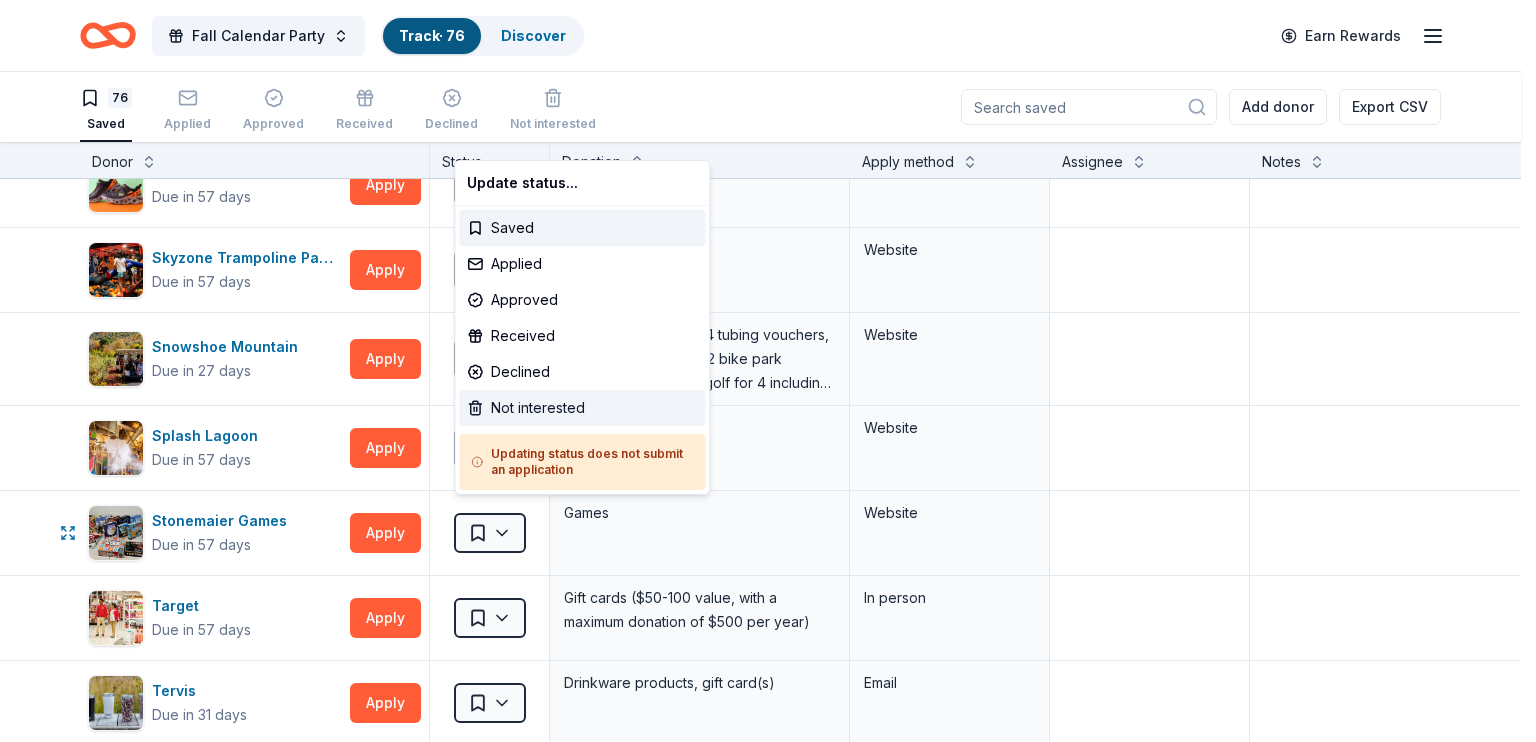 click on "Not interested" at bounding box center [582, 408] 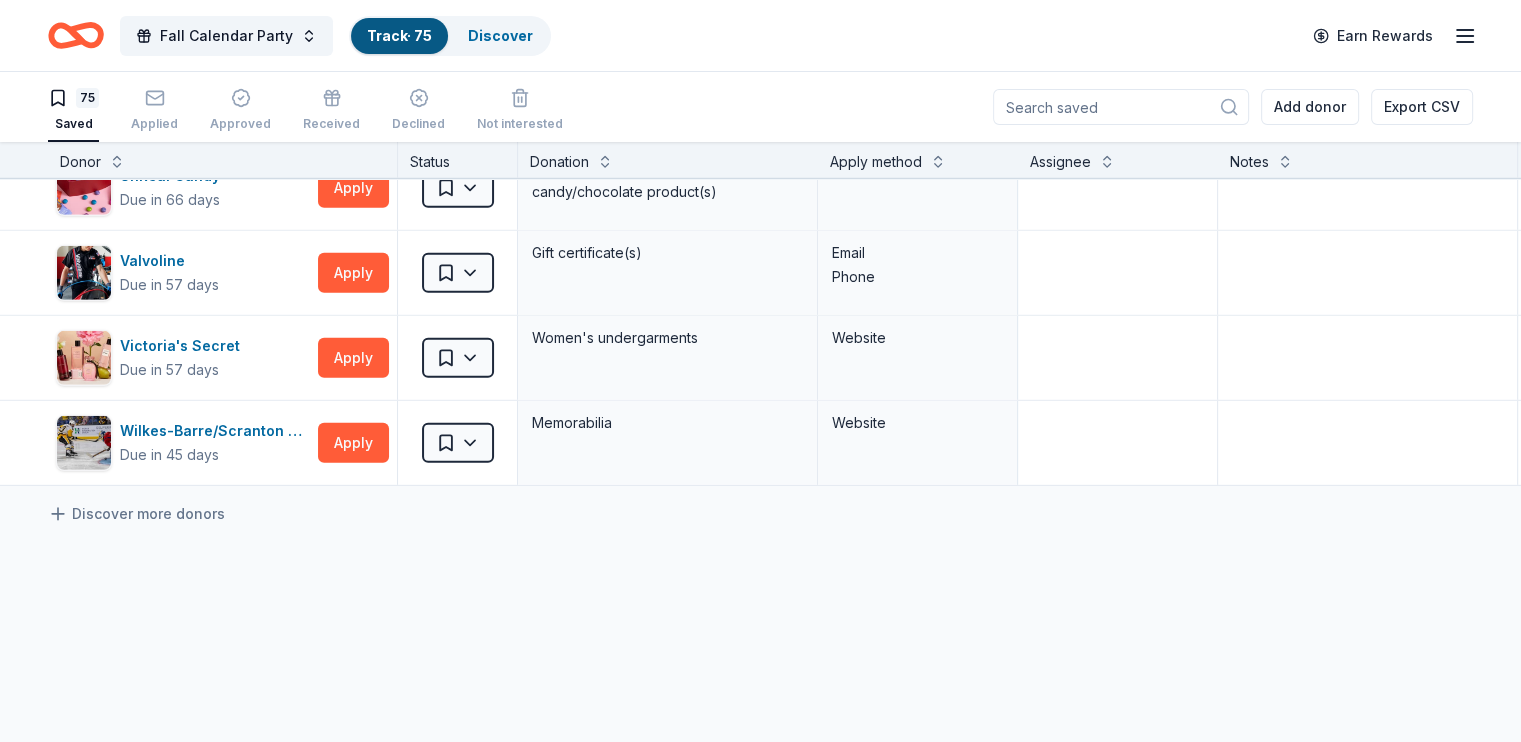 scroll, scrollTop: 6000, scrollLeft: 0, axis: vertical 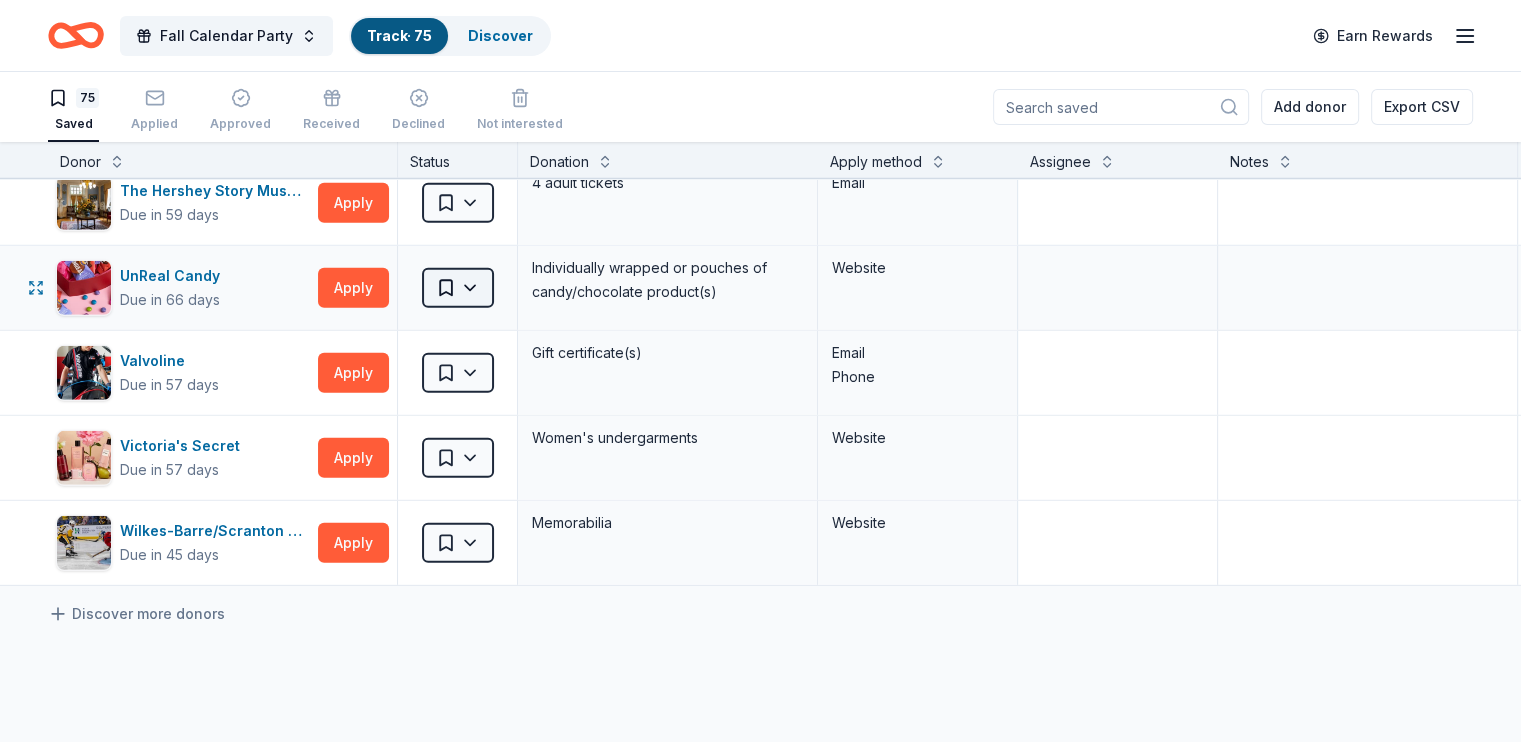 click on "[MONTH] [DAY], [YEAR]  · [NUMBER] Discover Earn Rewards [NUMBER] Saved Applied Approved Received Declined Not interested Add donor Export CSV Donor Status Donation Apply method Assignee Notes [BRAND_NAME] Due in [DAYS] days Apply Saved Gift certificates for tickets Email [BRAND_NAME] Due in [DAYS] days Apply Saved Pre-imprinted products Website [BRAND_NAME] Due in [DAYS] days Apply Saved Sporting goods, gift card(s) Mail [BRAND_NAME] Due in [DAYS] days Apply Saved Gift card(s), clothing products Email Mail [BRAND_NAME] Due in [DAYS] days Apply Saved Tickets, memorabilia Website [BRAND_NAME] Due in [DAYS] days Apply Saved Gift card(s) Website [BRAND_NAME] Due in [DAYS] days Apply Saved Dog toy(s), dog food Website [BRAND_NAME] Due in [DAYS] days Apply Saved 2 vouchers Mail [BRAND_NAME] Due in [DAYS] days Apply Saved Portable griddles Email [BRAND_NAME] Due in [DAYS] days Apply Saved Gift certificate or coupons, art products, monetary donation Website [BRAND_NAME] Due in [DAYS] days Apply Saved Gift certificates In person Apply Saved" at bounding box center [760, 371] 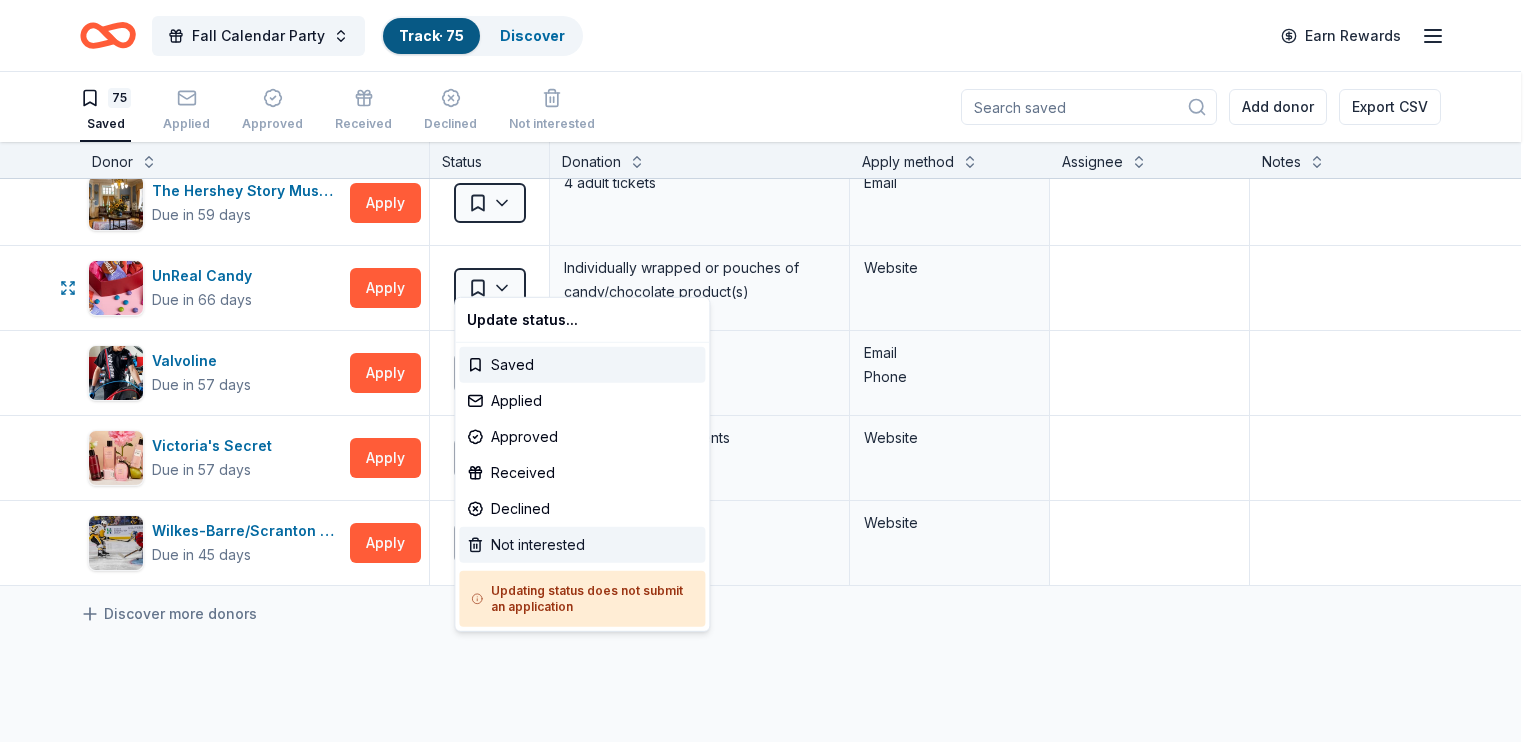 click on "Not interested" at bounding box center [582, 545] 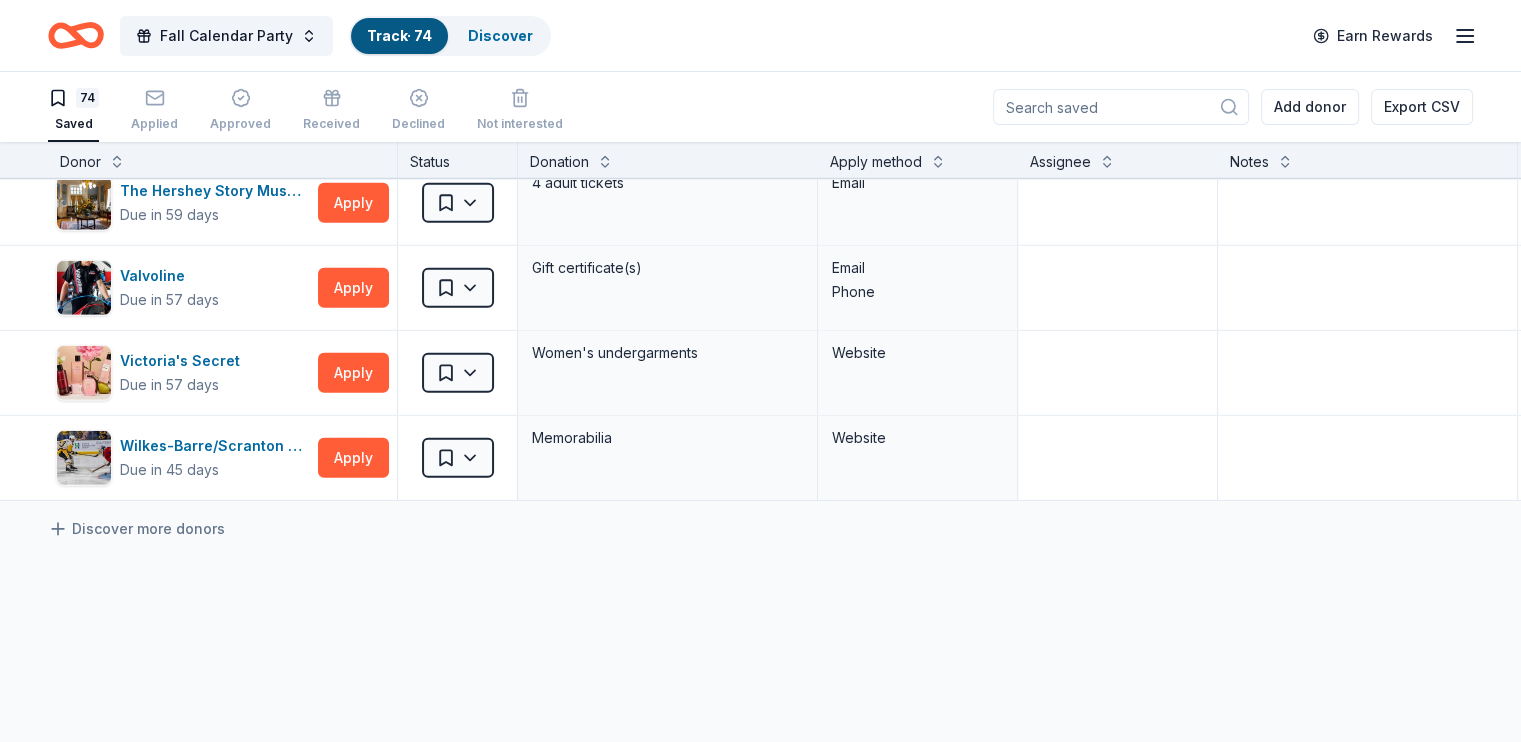 click on "Discover more donors" at bounding box center (783, 529) 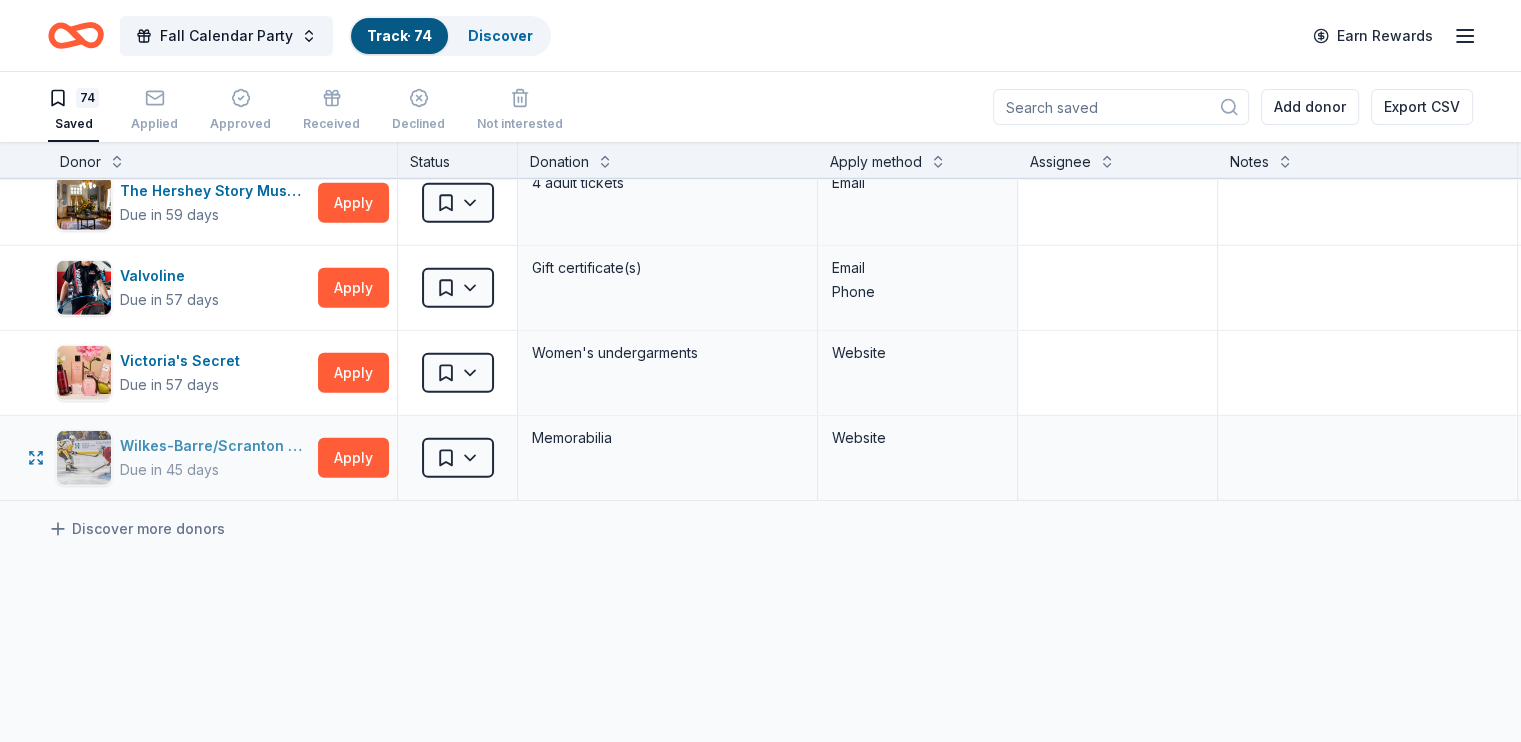 click on "Wilkes-Barre/Scranton Penguins" at bounding box center [215, 446] 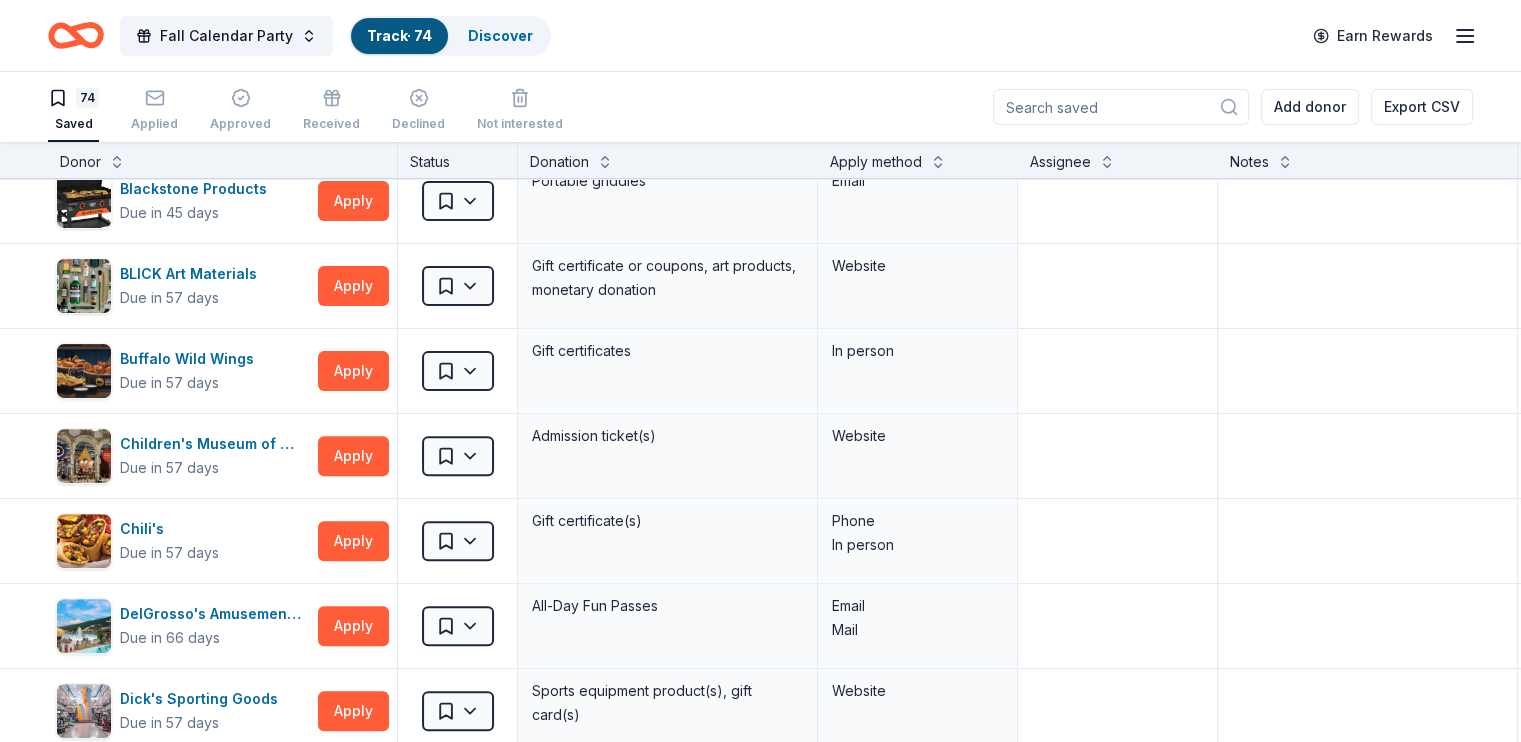 scroll, scrollTop: 0, scrollLeft: 0, axis: both 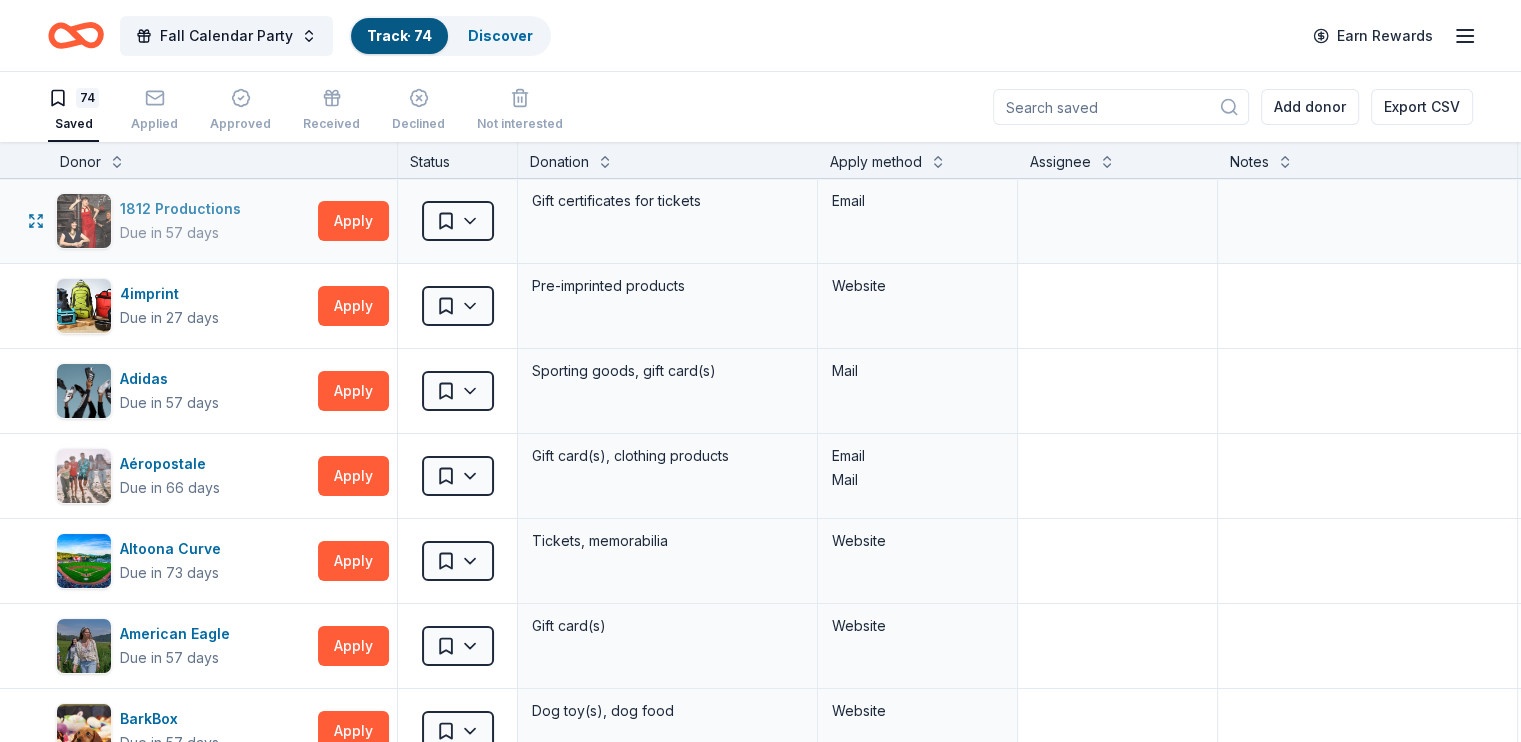 click on "1812 Productions" at bounding box center (184, 209) 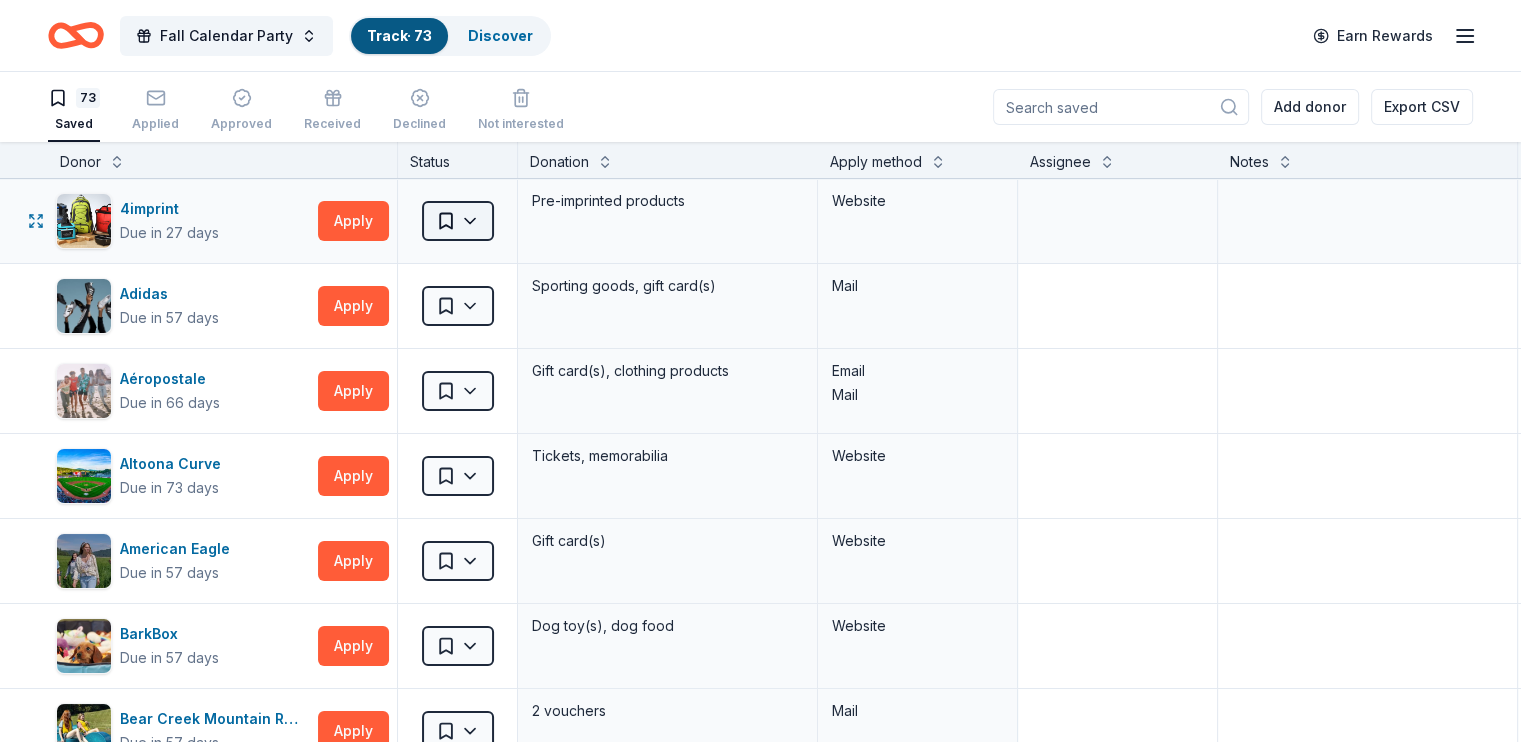 click on "[MONTH] [DAY], [YEAR]  · [NUMBER] Discover Earn Rewards [NUMBER] Saved Applied Approved Received Declined Not interested Add donor Export CSV Donor Status Donation Apply method Assignee Notes [BRAND_NAME] Due in [DAYS] days Apply Saved Pre-imprinted products Website [BRAND_NAME] Due in [DAYS] days Apply Saved Sporting goods, gift card(s) Mail [BRAND_NAME] Due in [DAYS] days Apply Saved Gift card(s), clothing products Email Mail [BRAND_NAME] Due in [DAYS] days Apply Saved Tickets, memorabilia Website [BRAND_NAME] Due in [DAYS] days Apply Saved Gift card(s) Website [BRAND_NAME] Due in [DAYS] days Apply Saved Dog toy(s), dog food Website [BRAND_NAME] Due in [DAYS] days Apply Saved 2 vouchers Mail [BRAND_NAME] Due in [DAYS] days Apply Saved Portable griddles Email [BRAND_NAME] Due in [DAYS] days Apply Saved Gift certificate or coupons, art products, monetary donation Website [BRAND_NAME] Due in [DAYS] days Apply Saved Gift certificates In person [BRAND_NAME] Due in [DAYS] days Apply Saved Admission ticket(s) Website Apply" at bounding box center [760, 371] 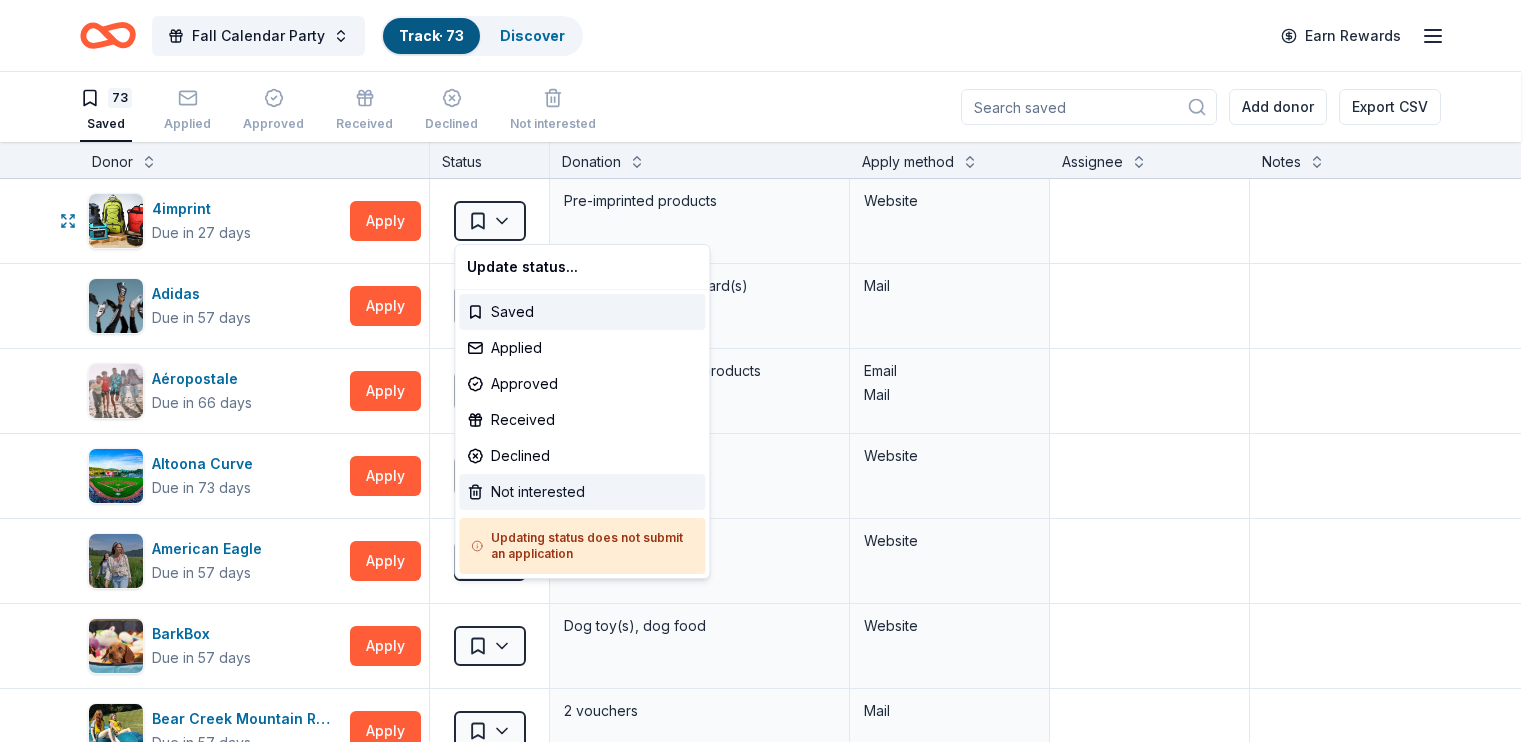 click on "Not interested" at bounding box center (582, 492) 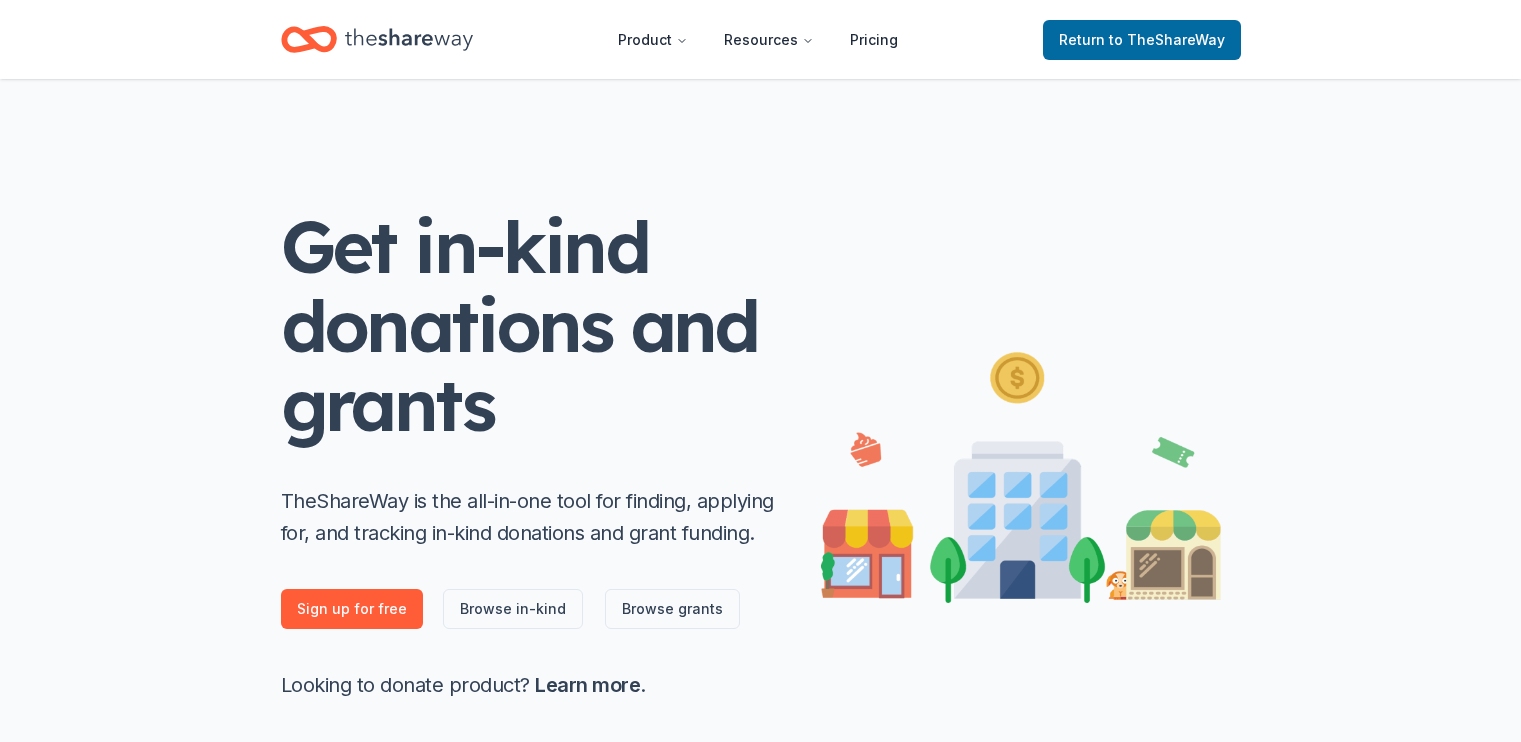 scroll, scrollTop: 0, scrollLeft: 0, axis: both 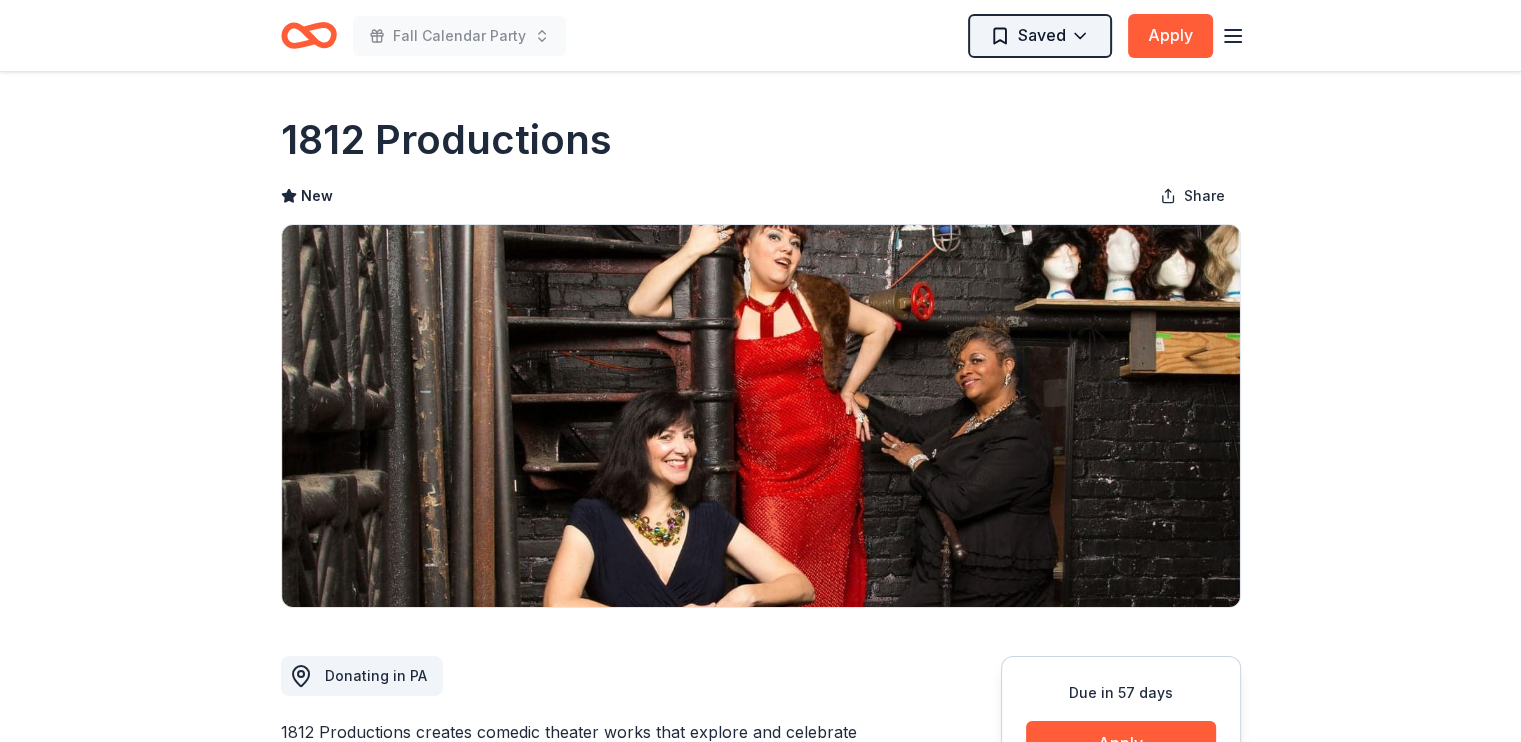 click on "Fall Calendar Party Saved Apply Due in 57 days Share 1812 Productions New Share Donating in PA 1812 Productions creates comedic theater works that explore and celebrate community, history, and humanity. What they donate Gift certificates for tickets Auction & raffle Donation is small & easy to send to guests Who they donate to 1812 Productions  hasn ' t listed any preferences or eligibility criteria. Upgrade to Pro to view approval rates and average donation values Due in 57 days Apply Saved ⚡️ Quick application Updated  about 2 months  ago Report a mistake New Be the first to review this company! Leave a review Similar donors Local 59 days left Online app Pittsburgh Pirates New Merchandise, memorabilia 1   apply  last week Local 59 days left Online app Holden Forests & Gardens New Ticket(s) Local 73 days left Online app Altoona Curve New Tickets, memorabilia Local 57 days left Online app Nemacolin New Gift certificate(s) Local 57 days left Online app ShuBrew New Food, alcoholic beverage(s), gift card(s)" at bounding box center (760, 371) 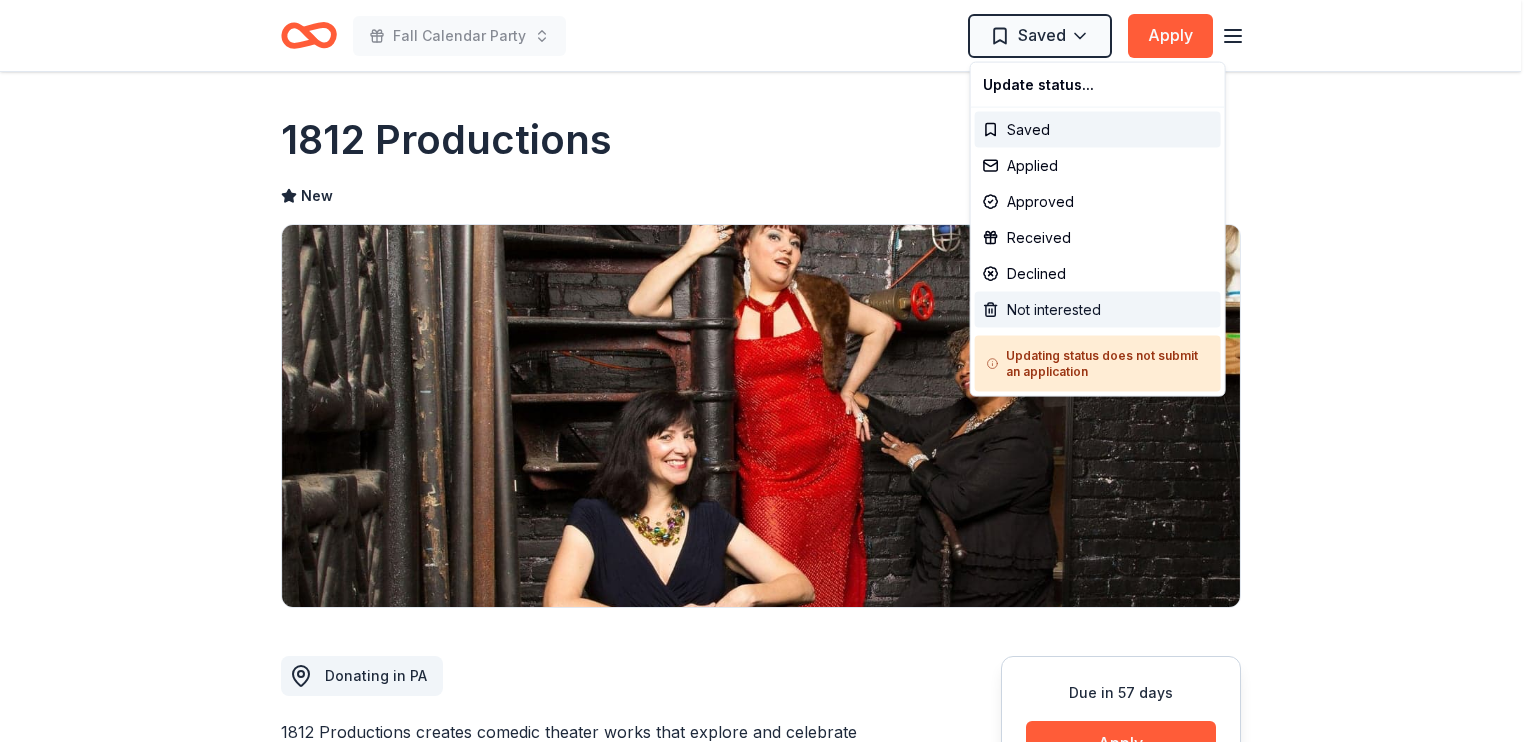 click on "Not interested" at bounding box center [1098, 310] 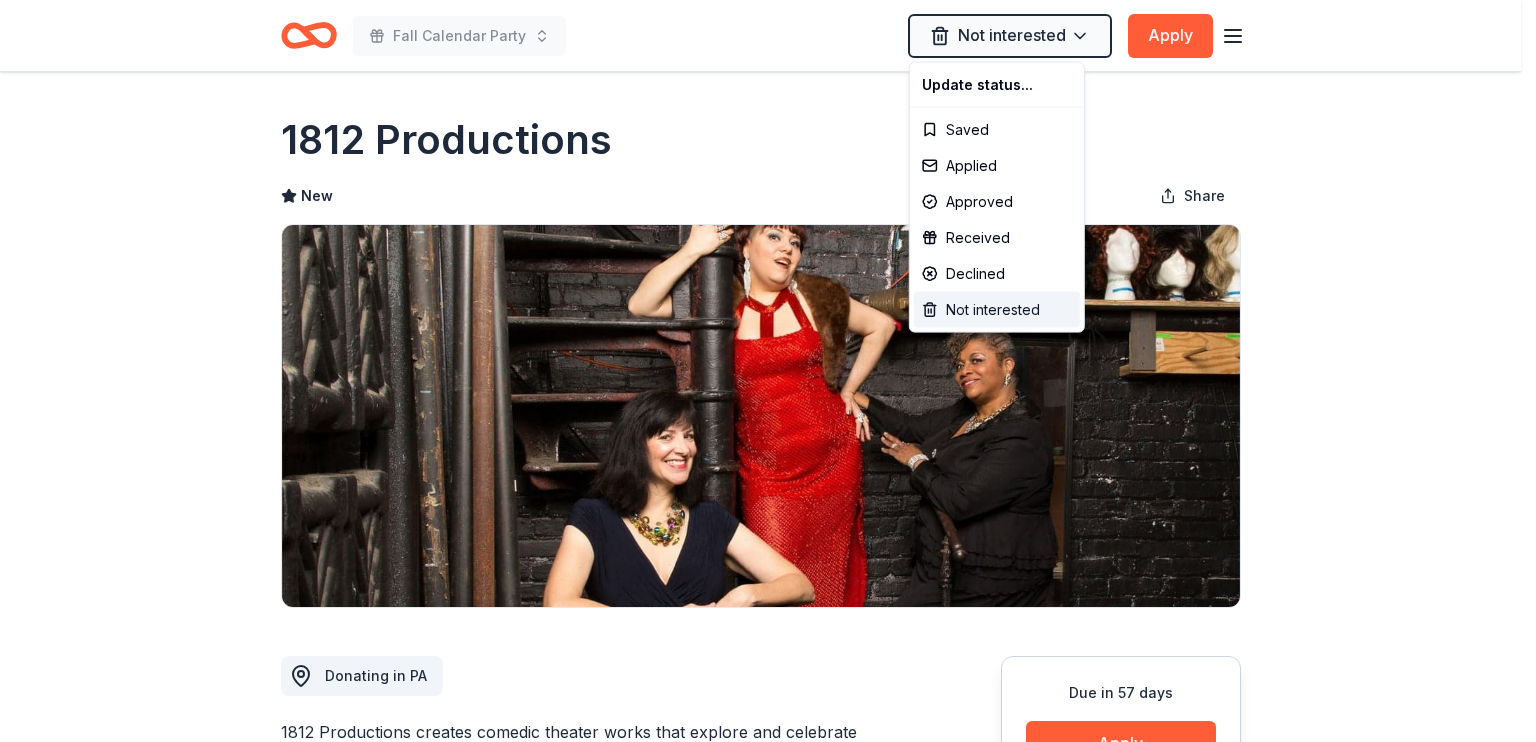 click on "Not interested" at bounding box center (997, 310) 